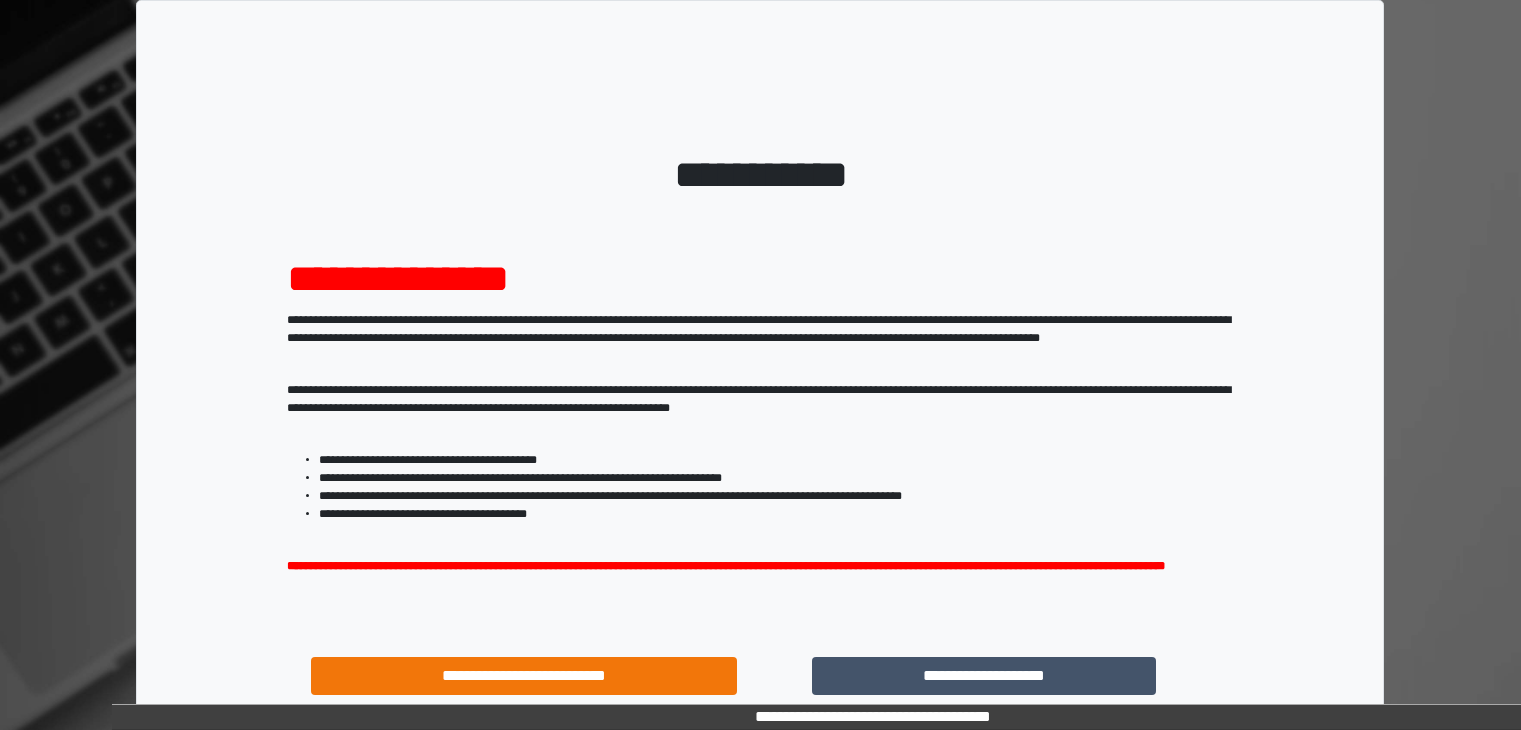 scroll, scrollTop: 0, scrollLeft: 0, axis: both 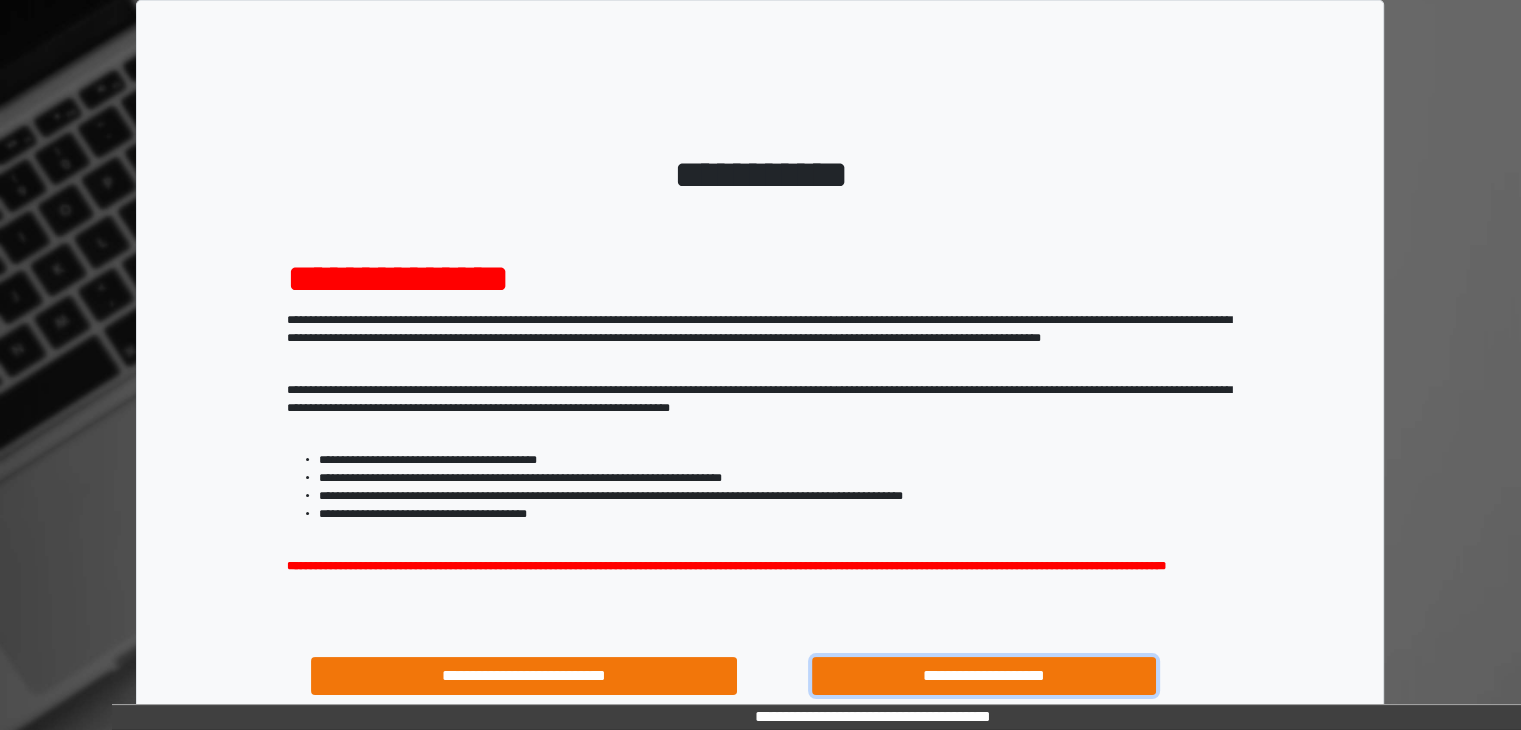 click on "**********" at bounding box center (984, 676) 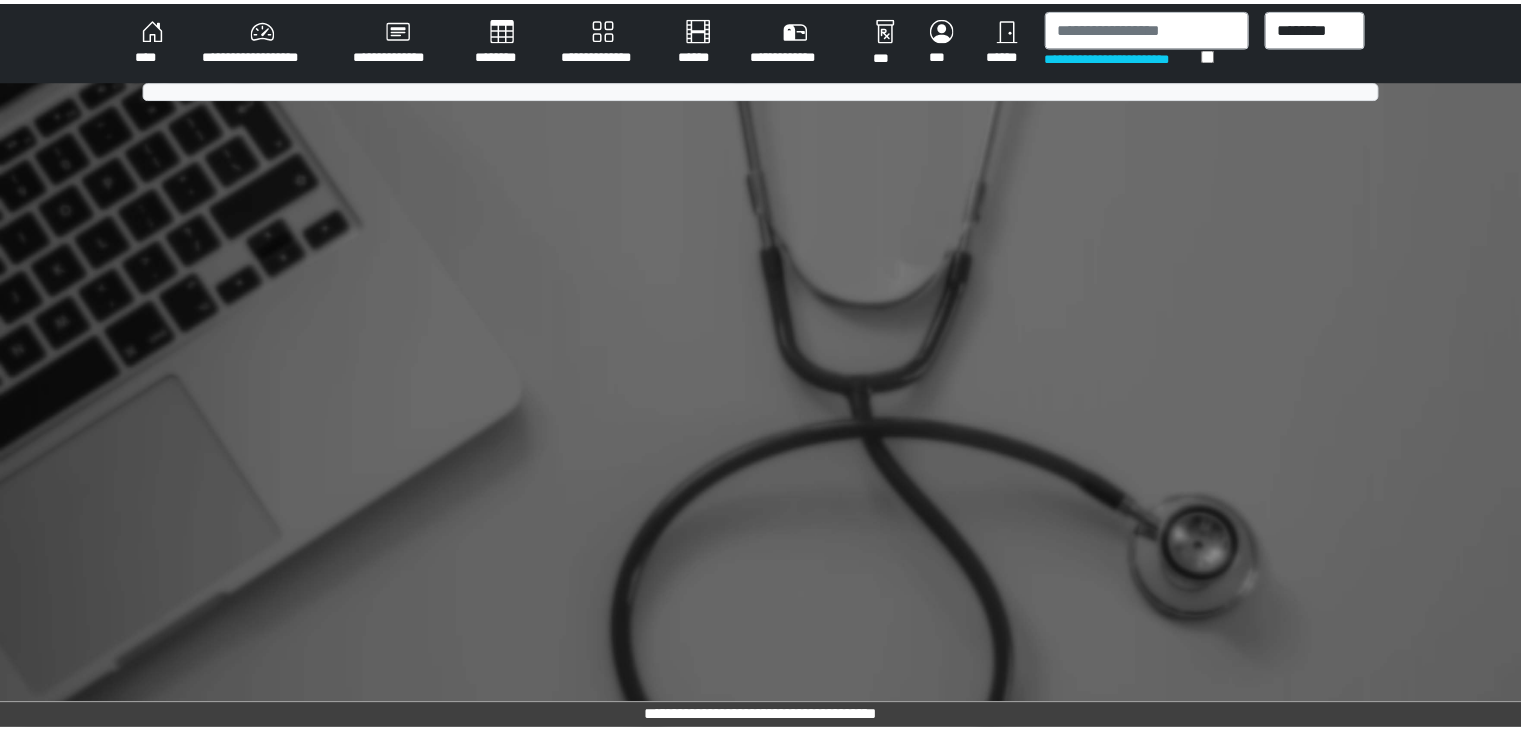 scroll, scrollTop: 0, scrollLeft: 0, axis: both 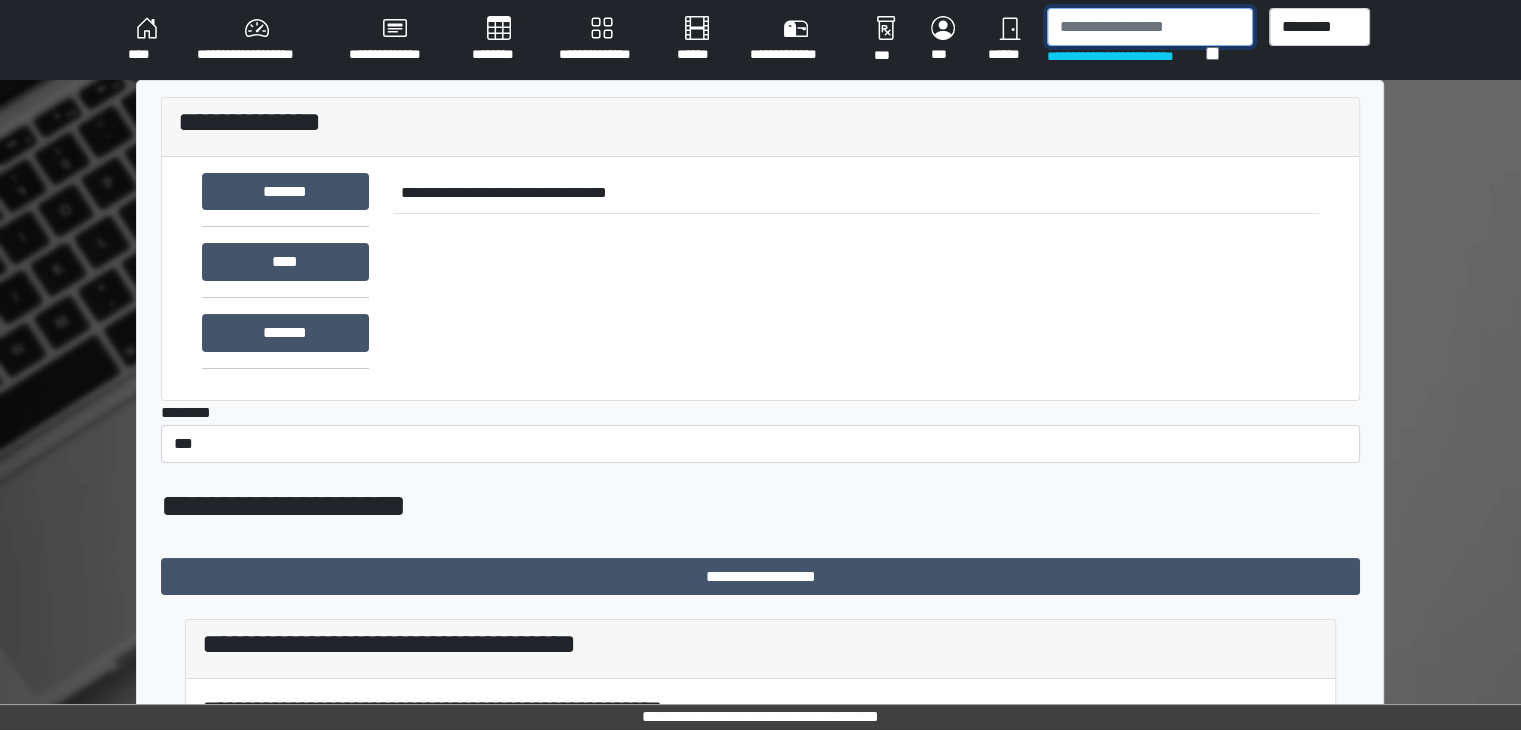 click at bounding box center (1150, 27) 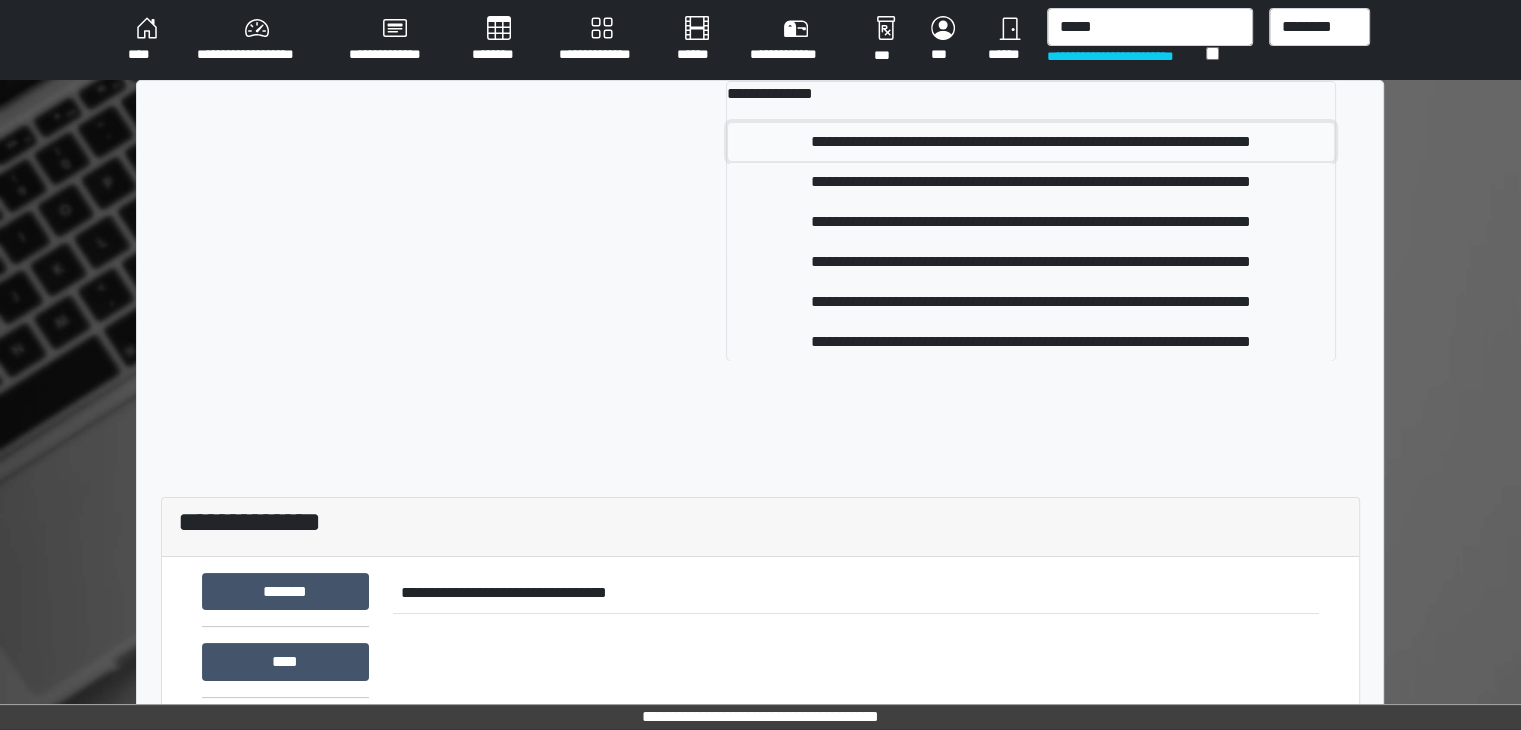 click on "**********" at bounding box center (1031, 142) 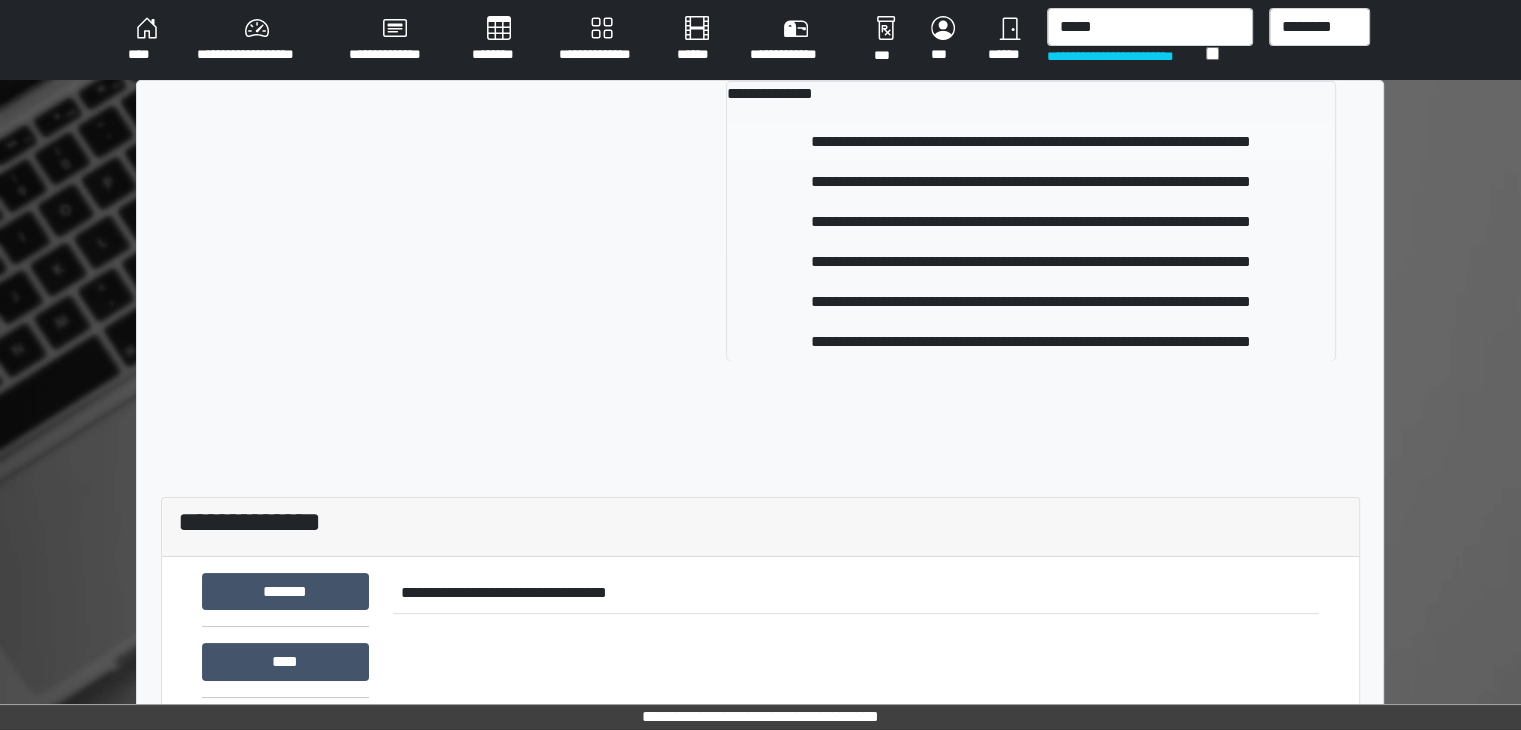 type 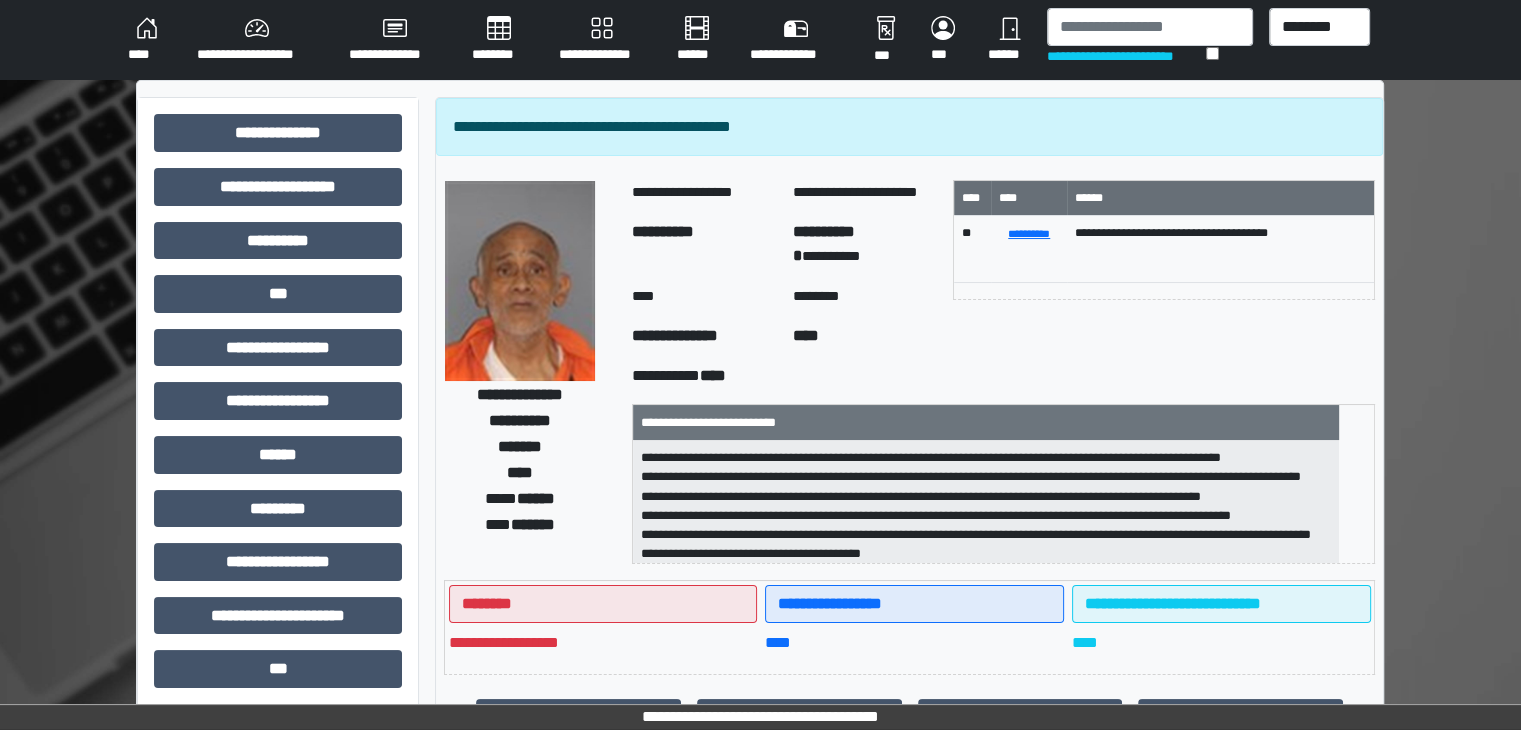 scroll, scrollTop: 152, scrollLeft: 0, axis: vertical 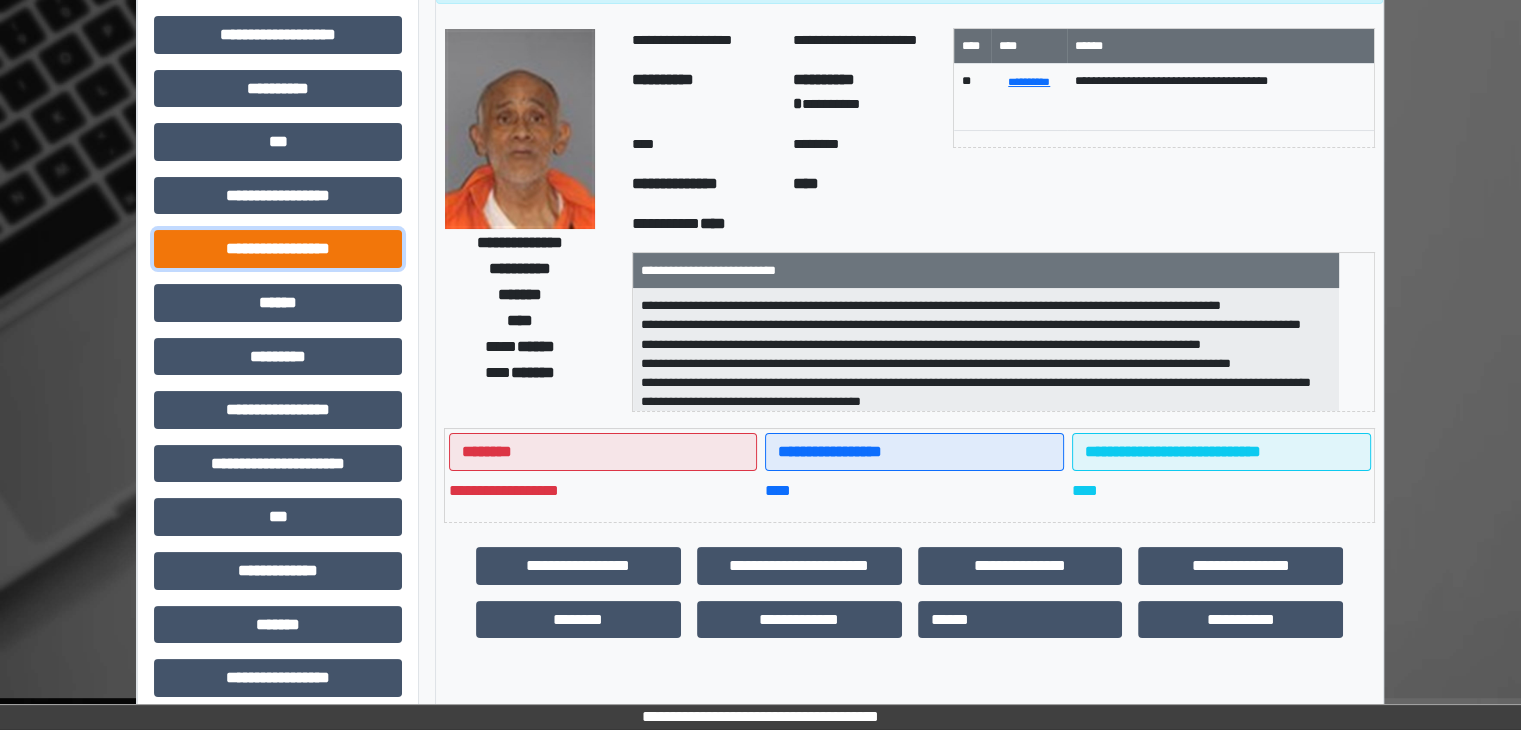 click on "**********" at bounding box center [278, 249] 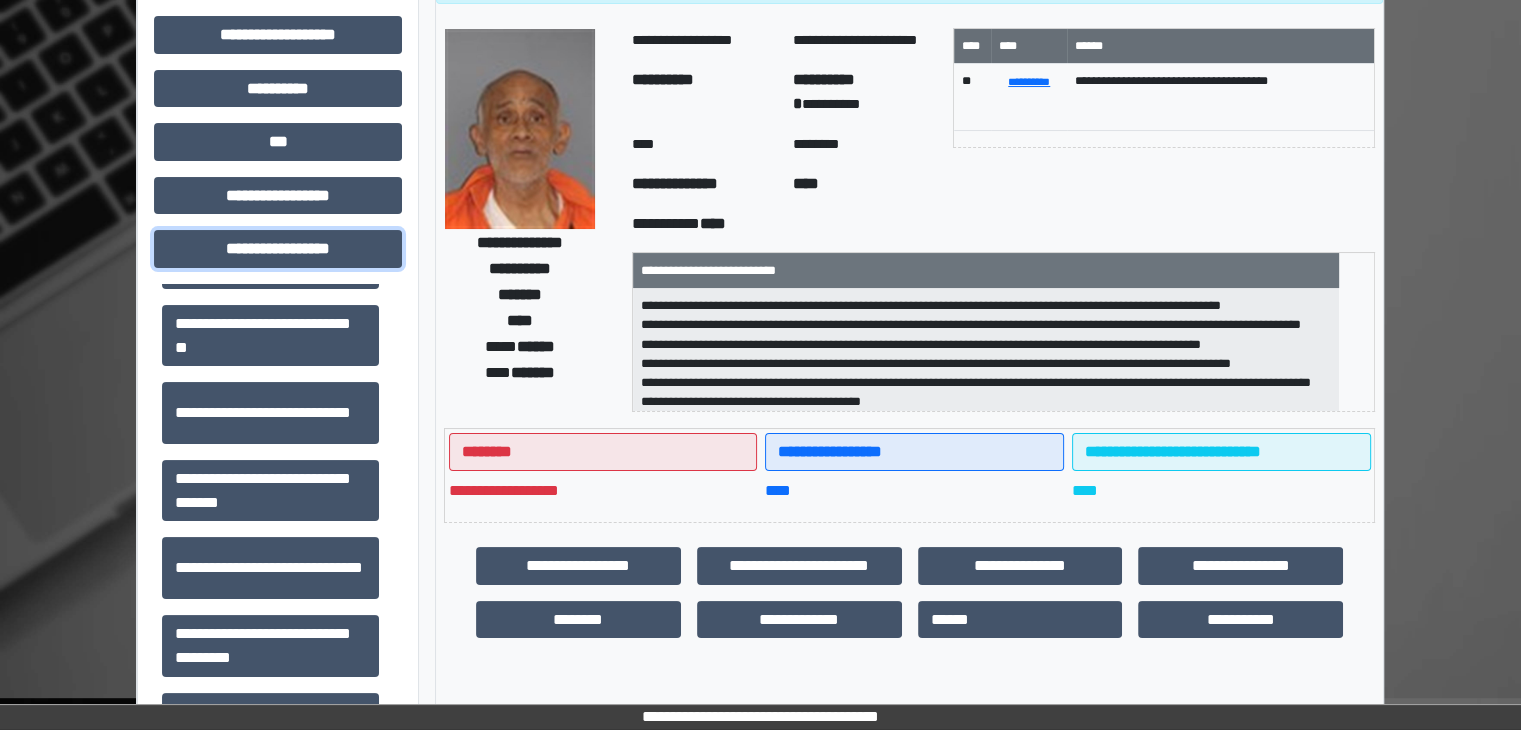 scroll, scrollTop: 1313, scrollLeft: 0, axis: vertical 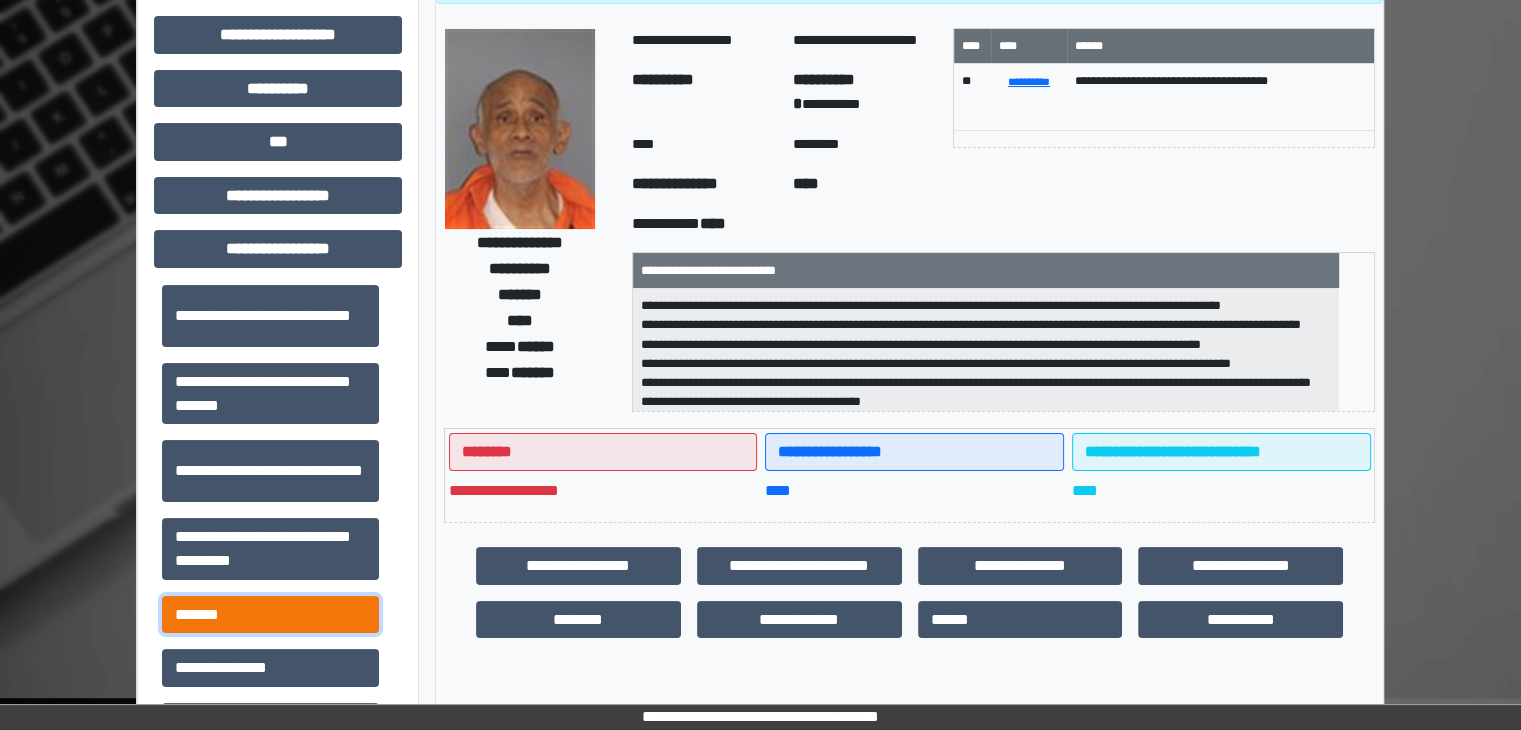 click on "*******" at bounding box center [270, 615] 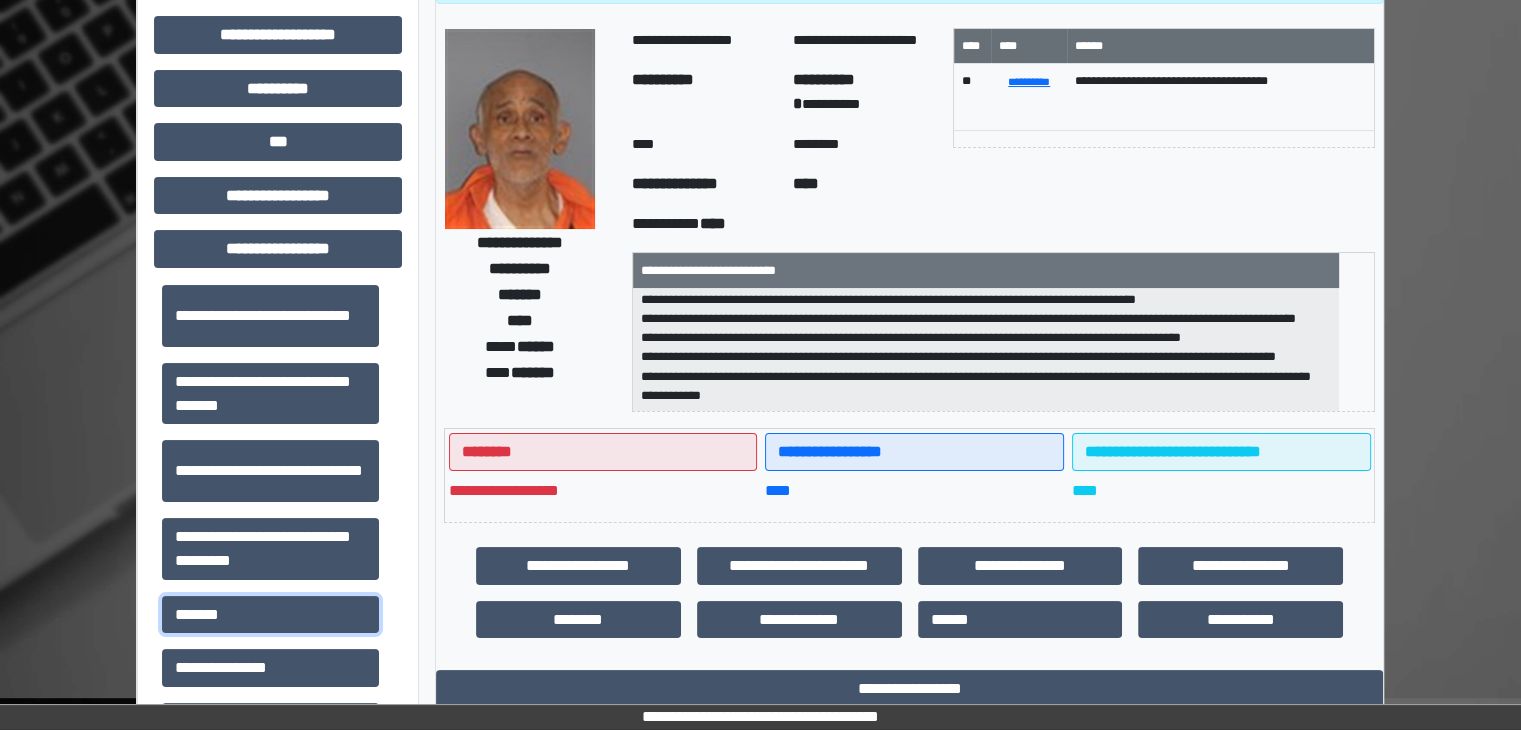 scroll, scrollTop: 371, scrollLeft: 0, axis: vertical 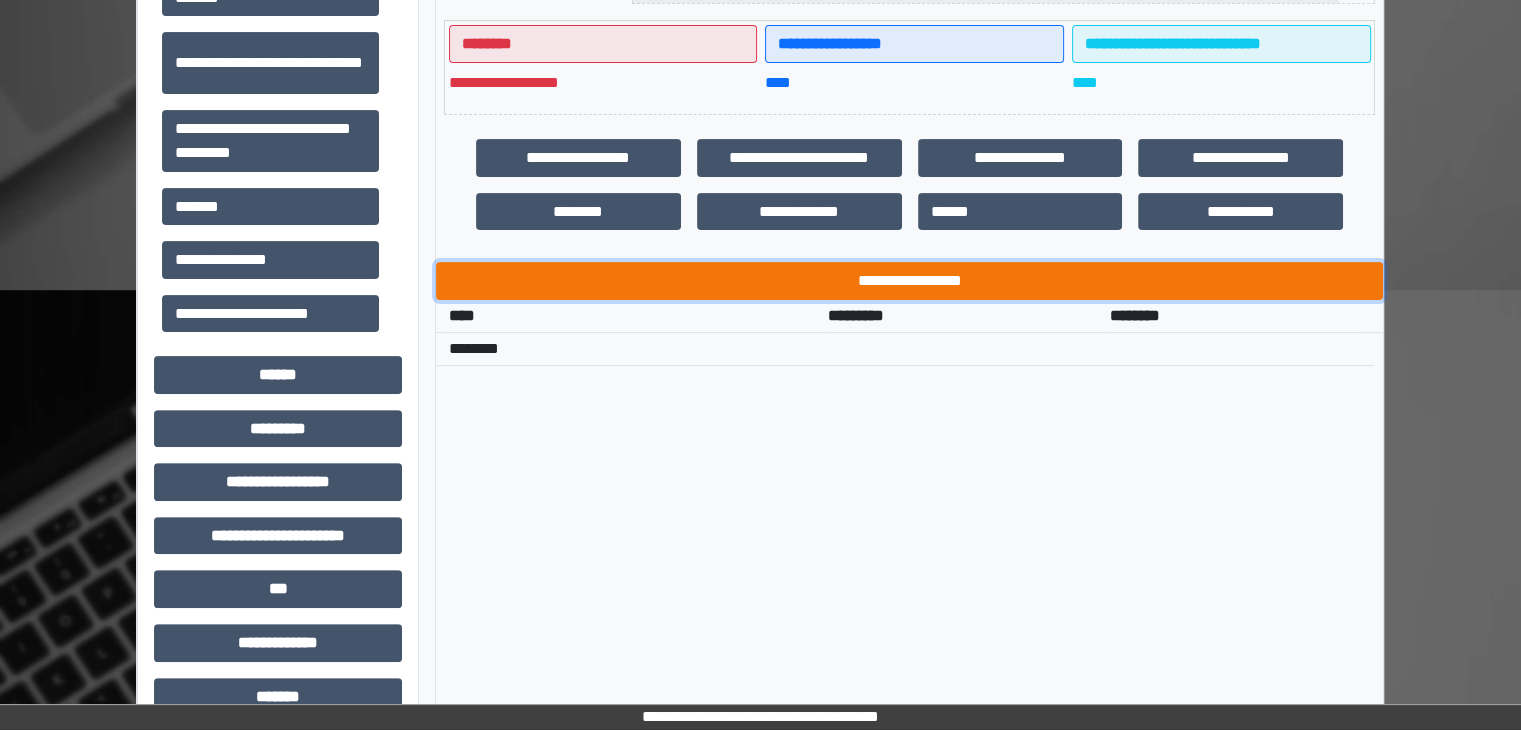 click on "**********" at bounding box center [909, 281] 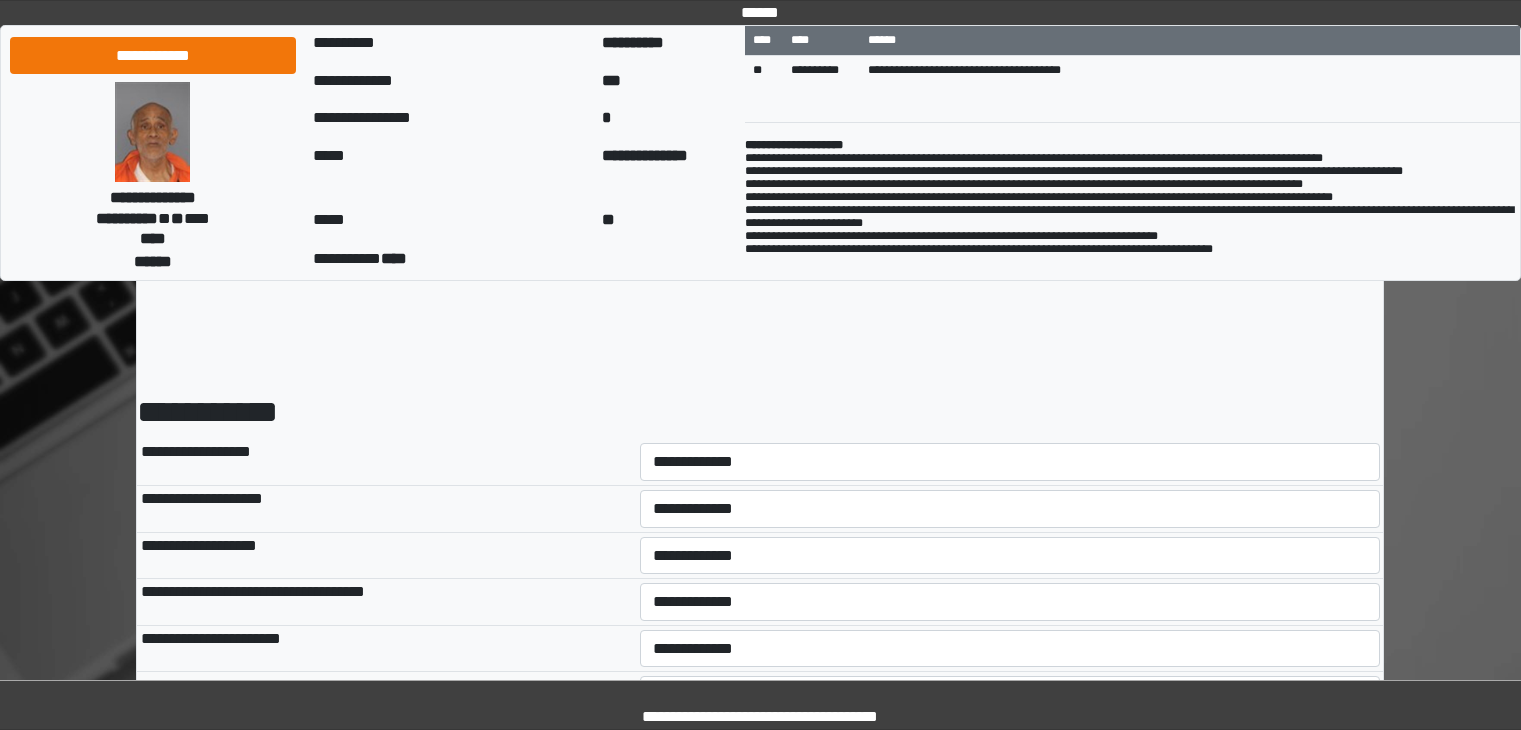 scroll, scrollTop: 0, scrollLeft: 0, axis: both 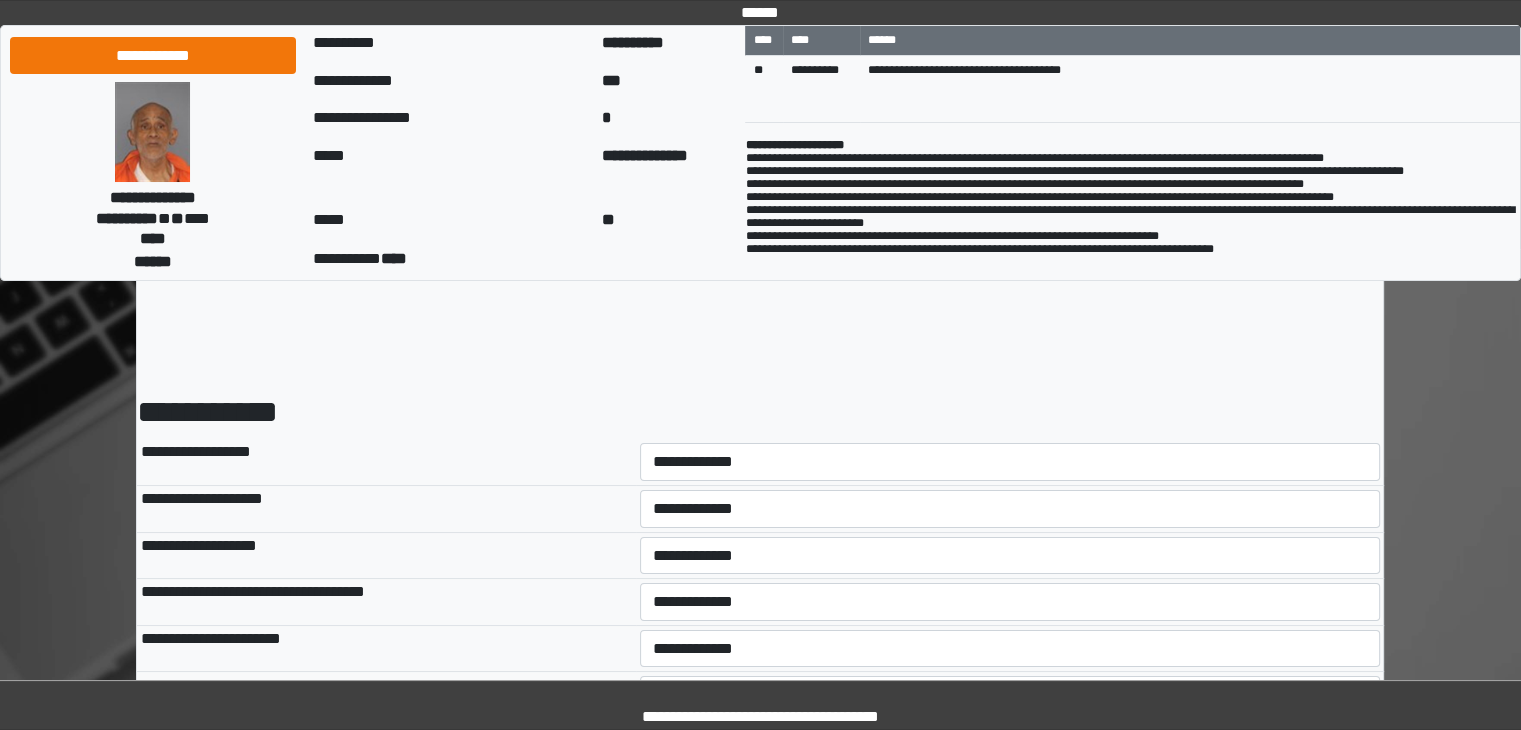 click on "**********" at bounding box center (760, 938) 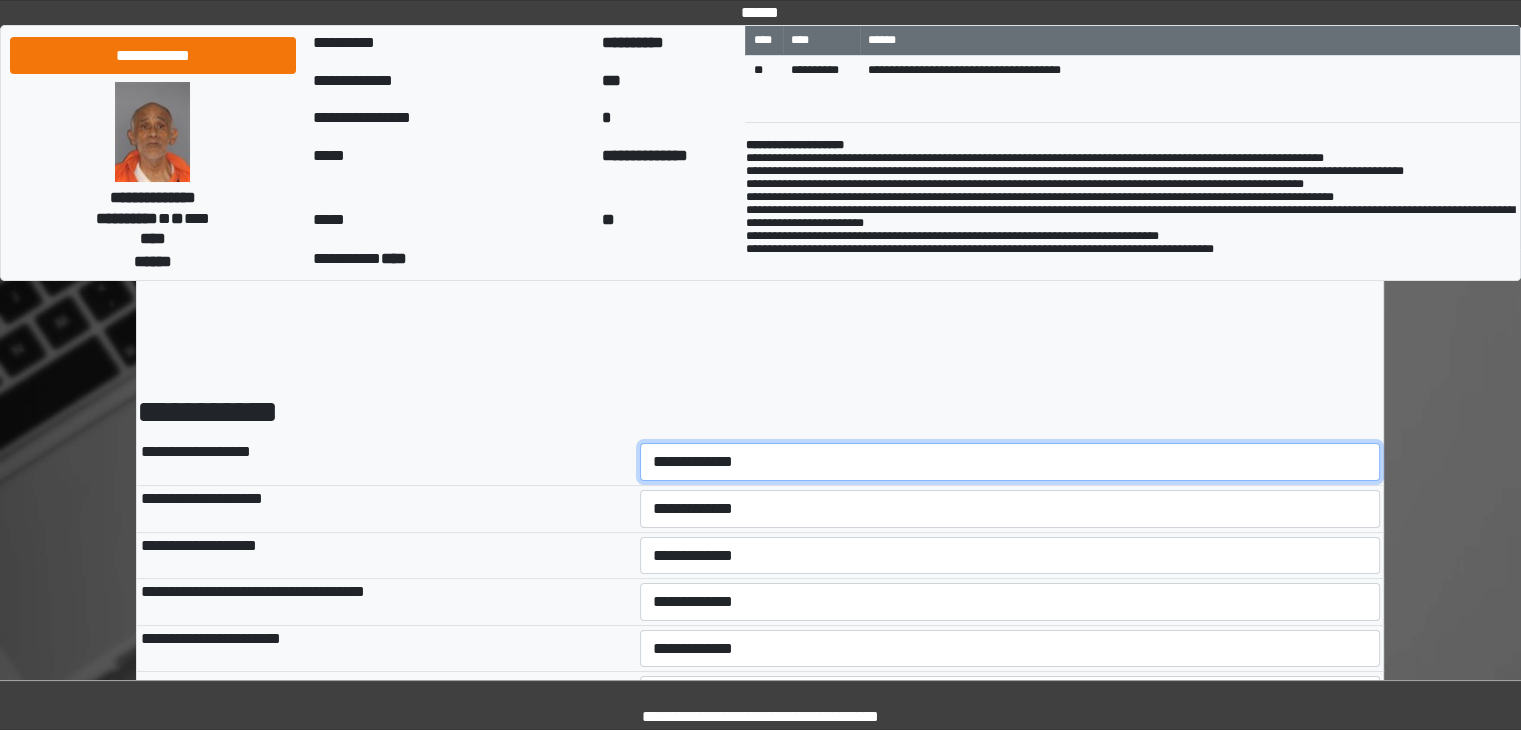 click on "**********" at bounding box center [1010, 462] 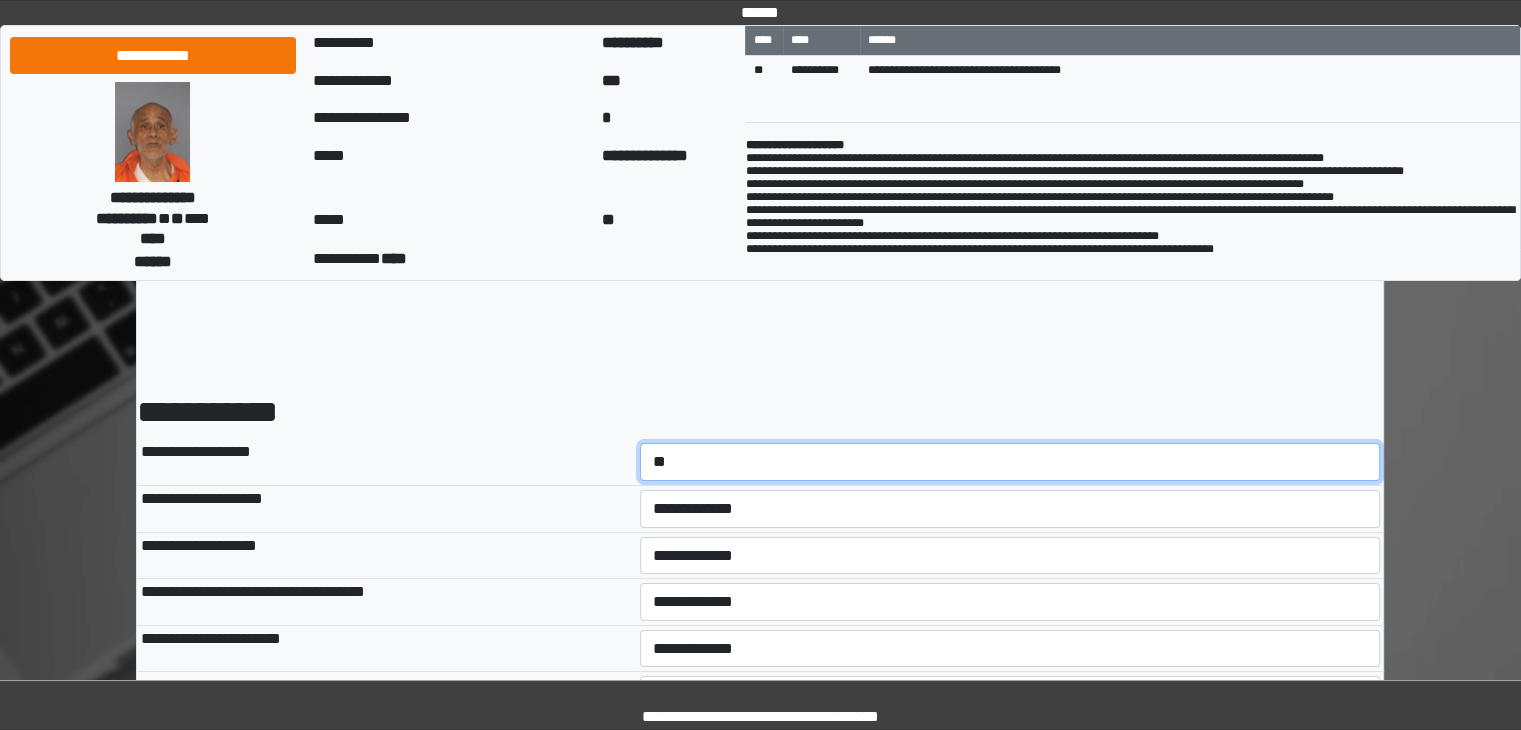 click on "**********" at bounding box center [1010, 462] 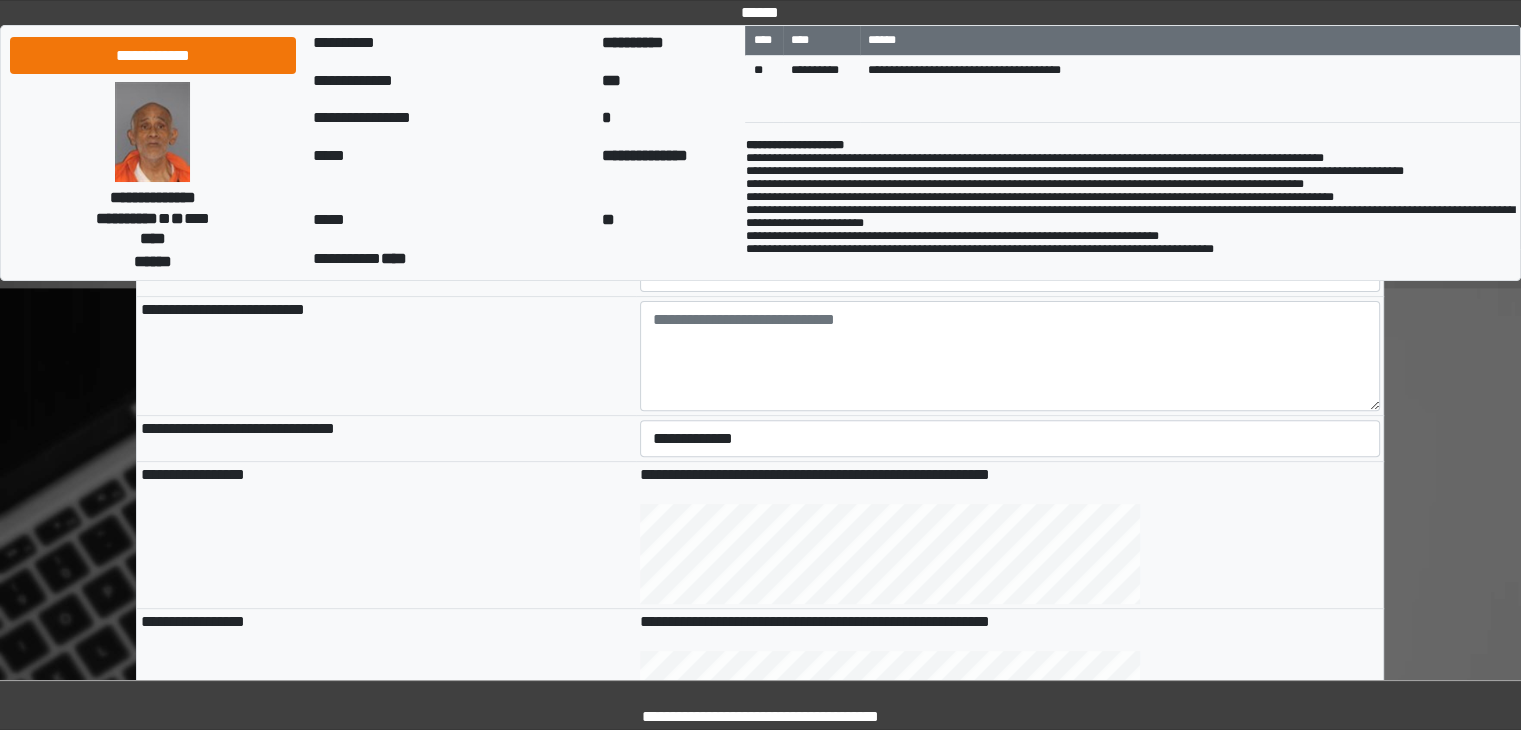 scroll, scrollTop: 560, scrollLeft: 0, axis: vertical 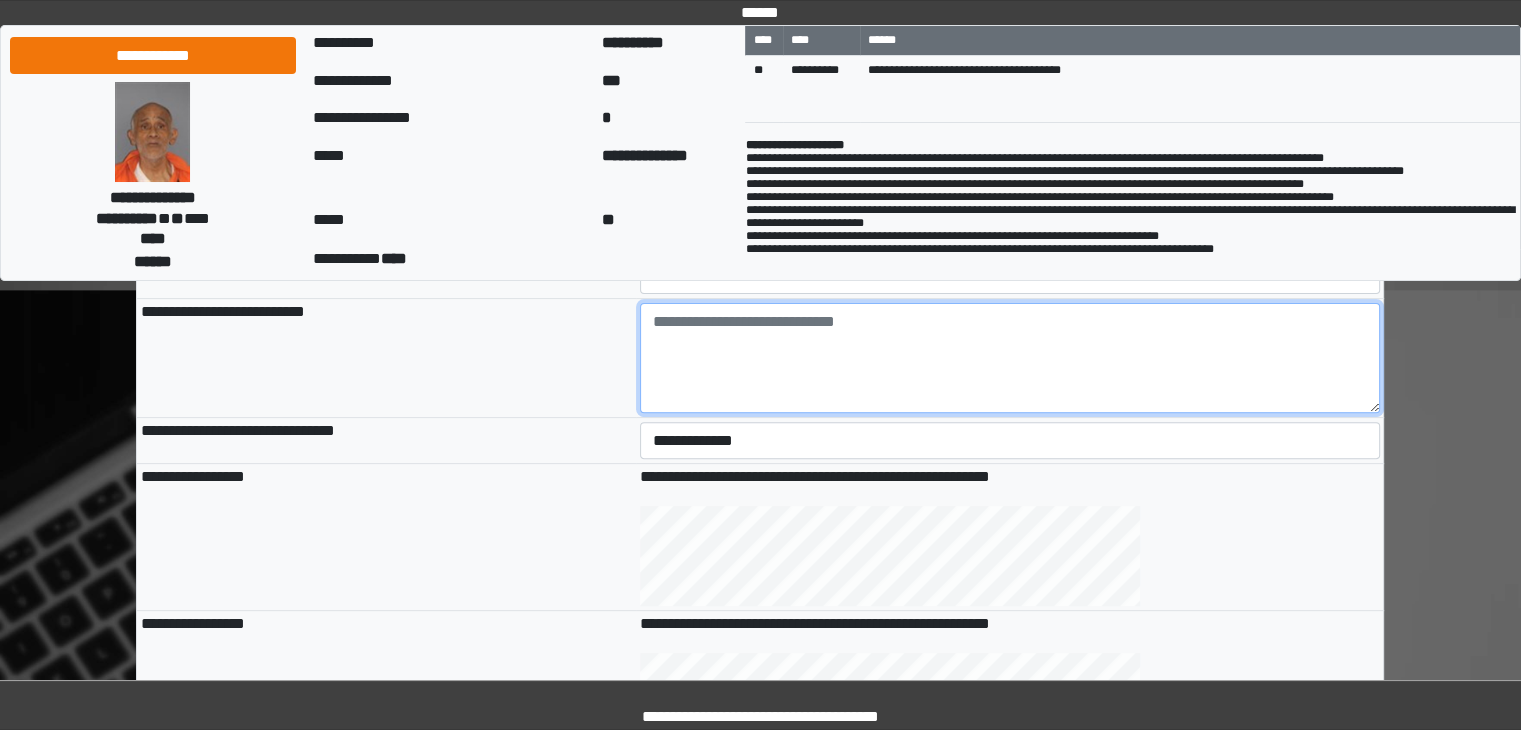 click at bounding box center [1010, 358] 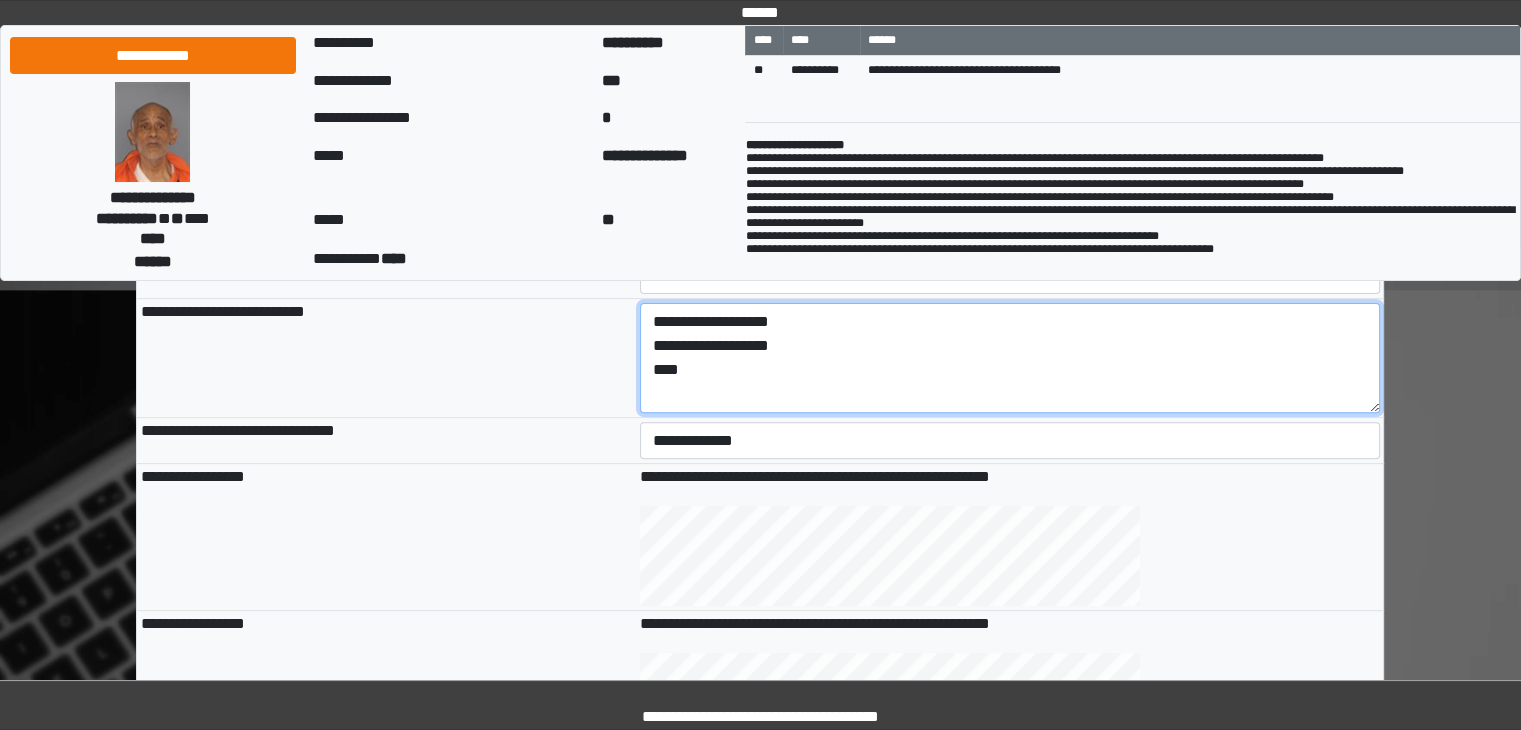paste on "**********" 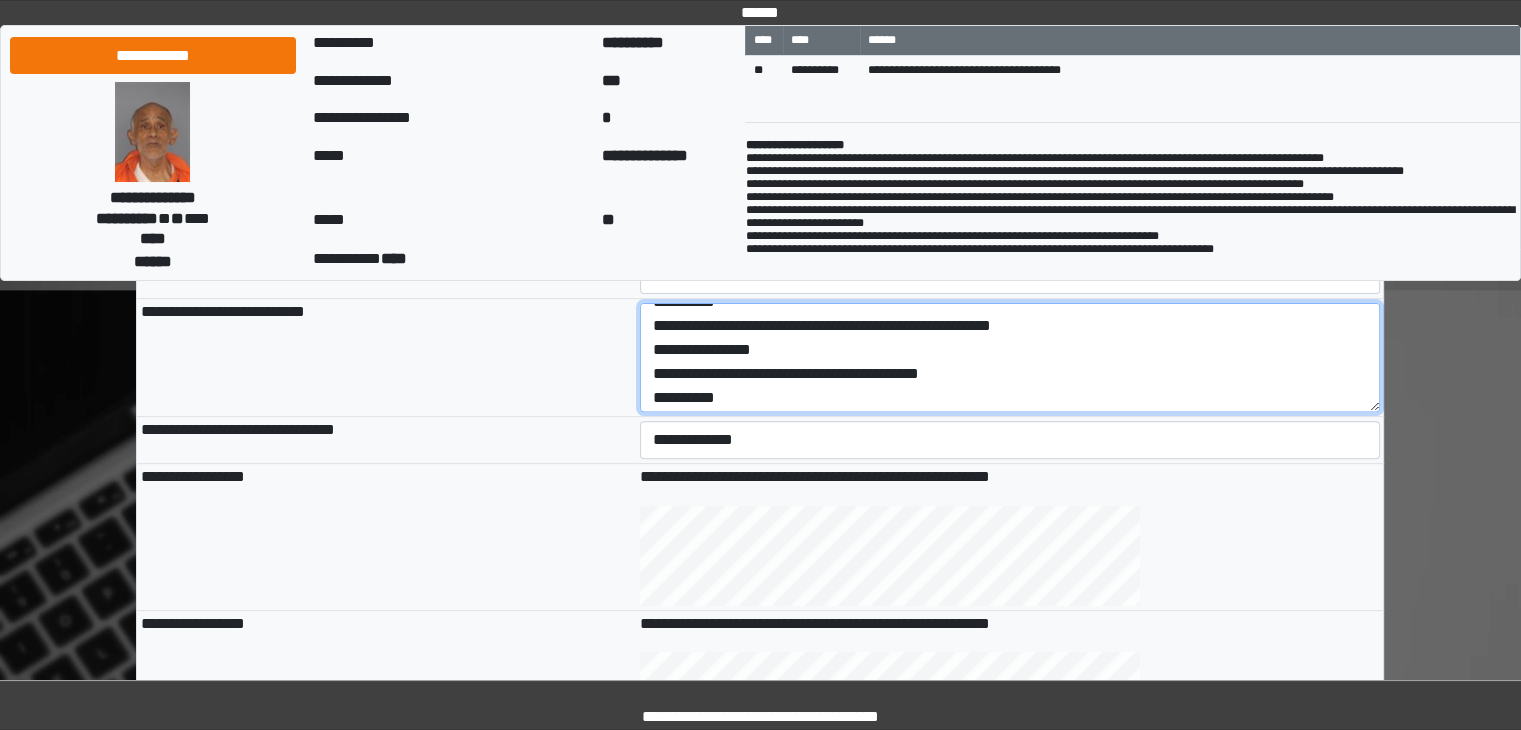 scroll, scrollTop: 15, scrollLeft: 0, axis: vertical 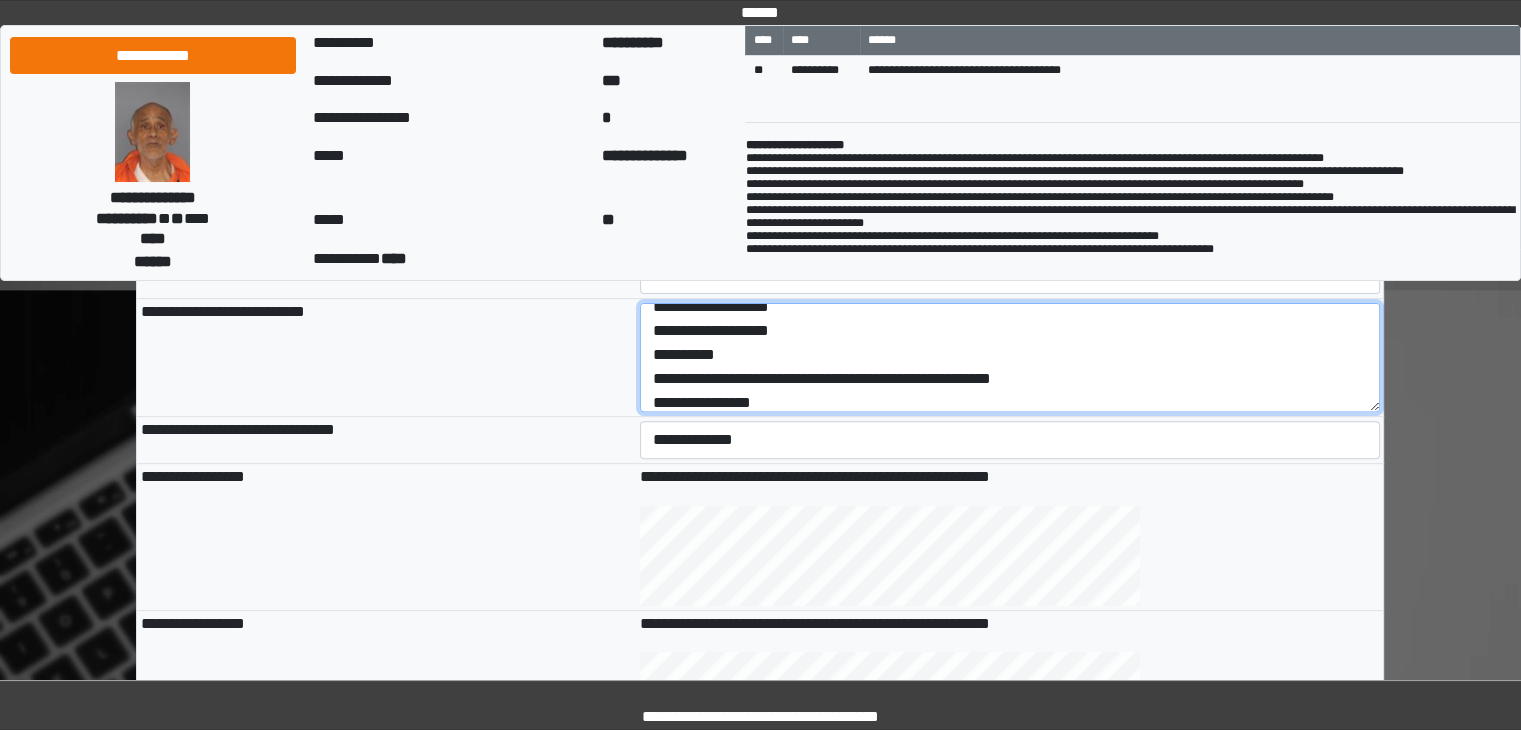 click on "**********" at bounding box center [1010, 358] 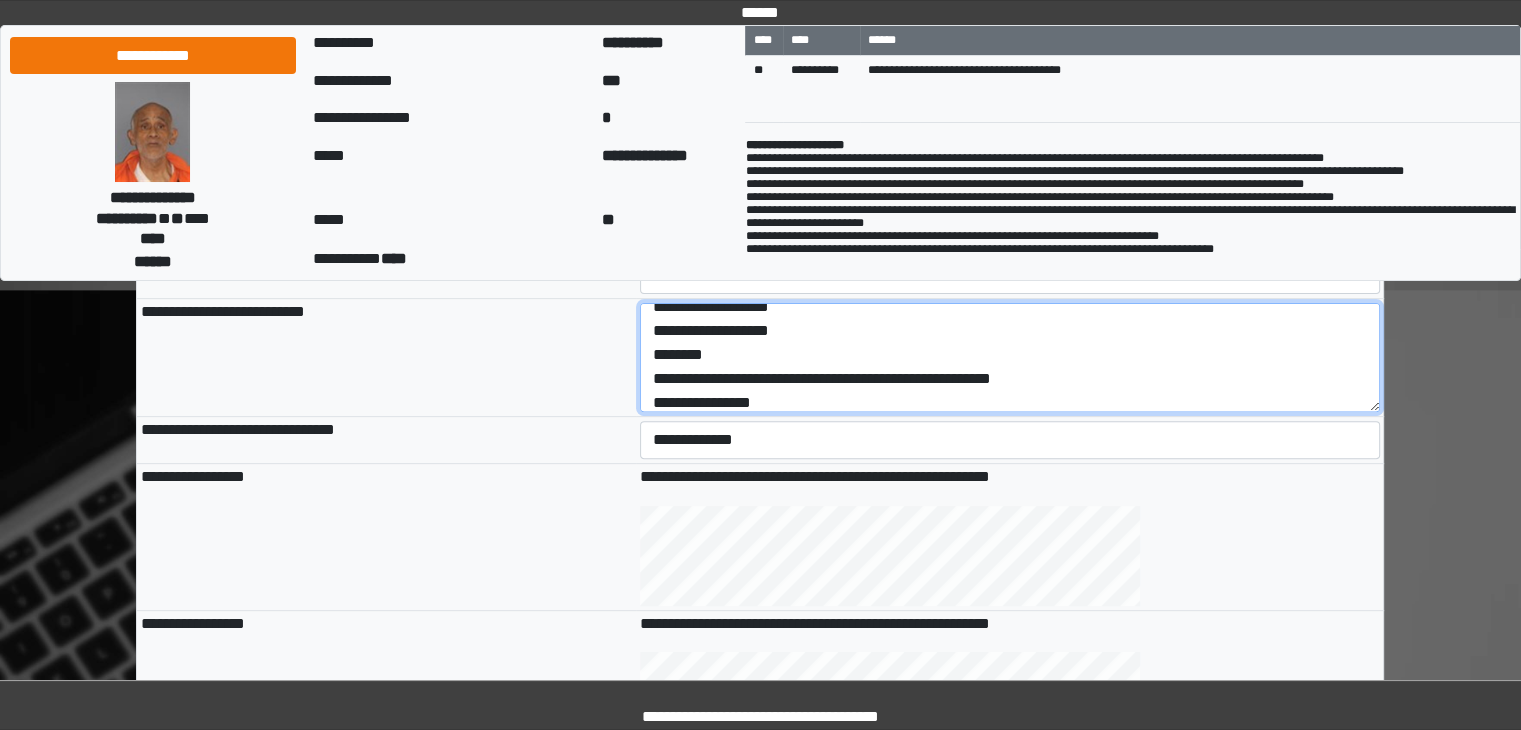 drag, startPoint x: 1080, startPoint y: 378, endPoint x: 982, endPoint y: 381, distance: 98.045906 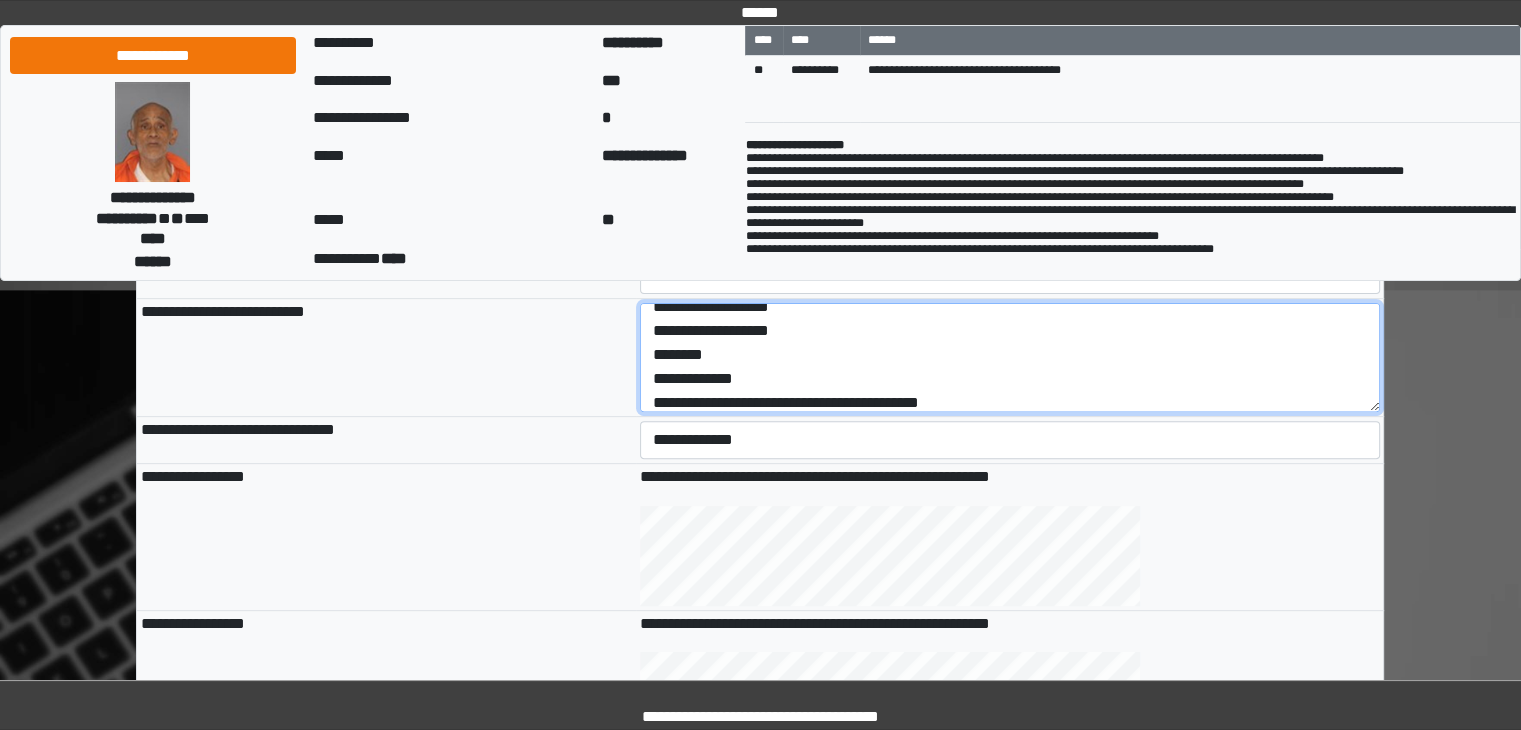 scroll, scrollTop: 21, scrollLeft: 0, axis: vertical 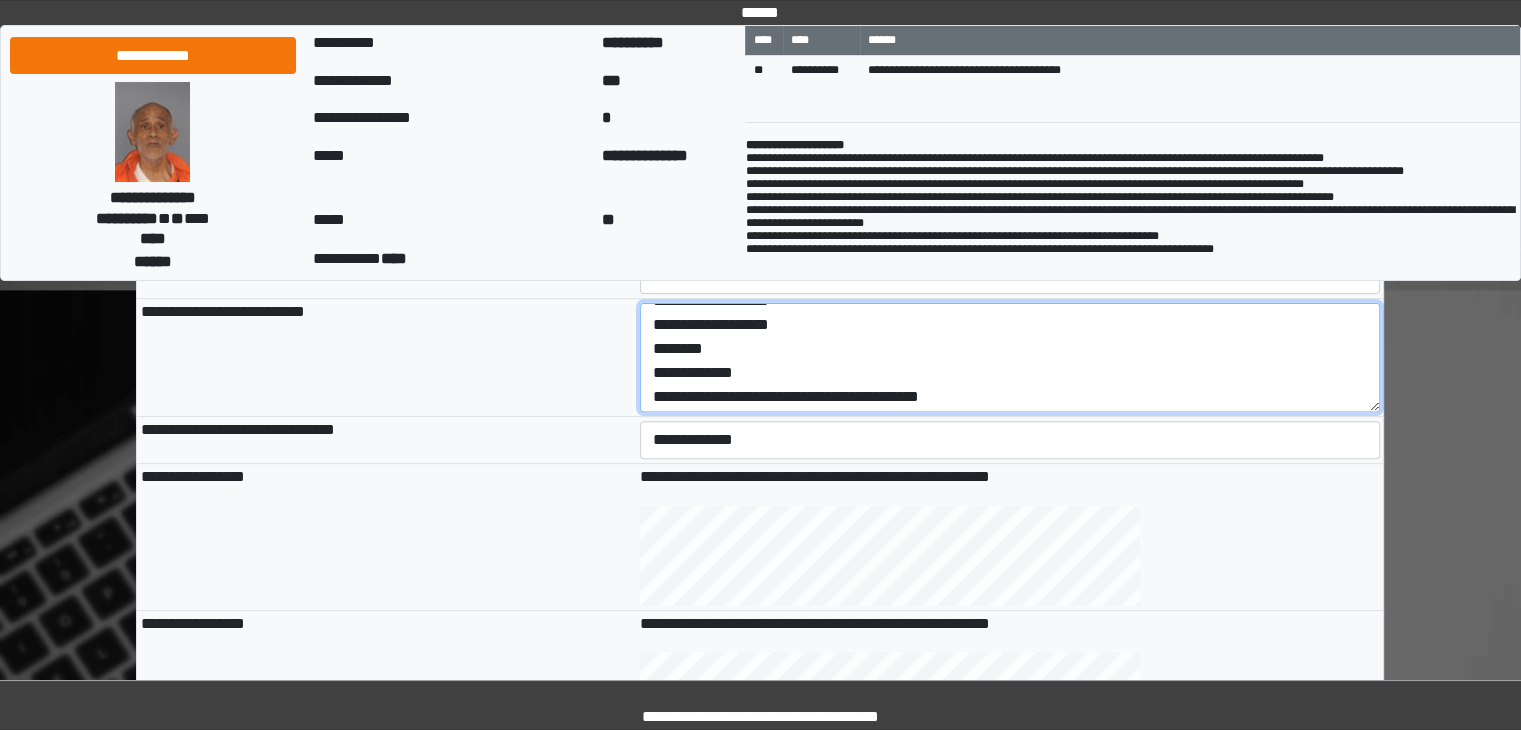 drag, startPoint x: 1008, startPoint y: 398, endPoint x: 646, endPoint y: 388, distance: 362.1381 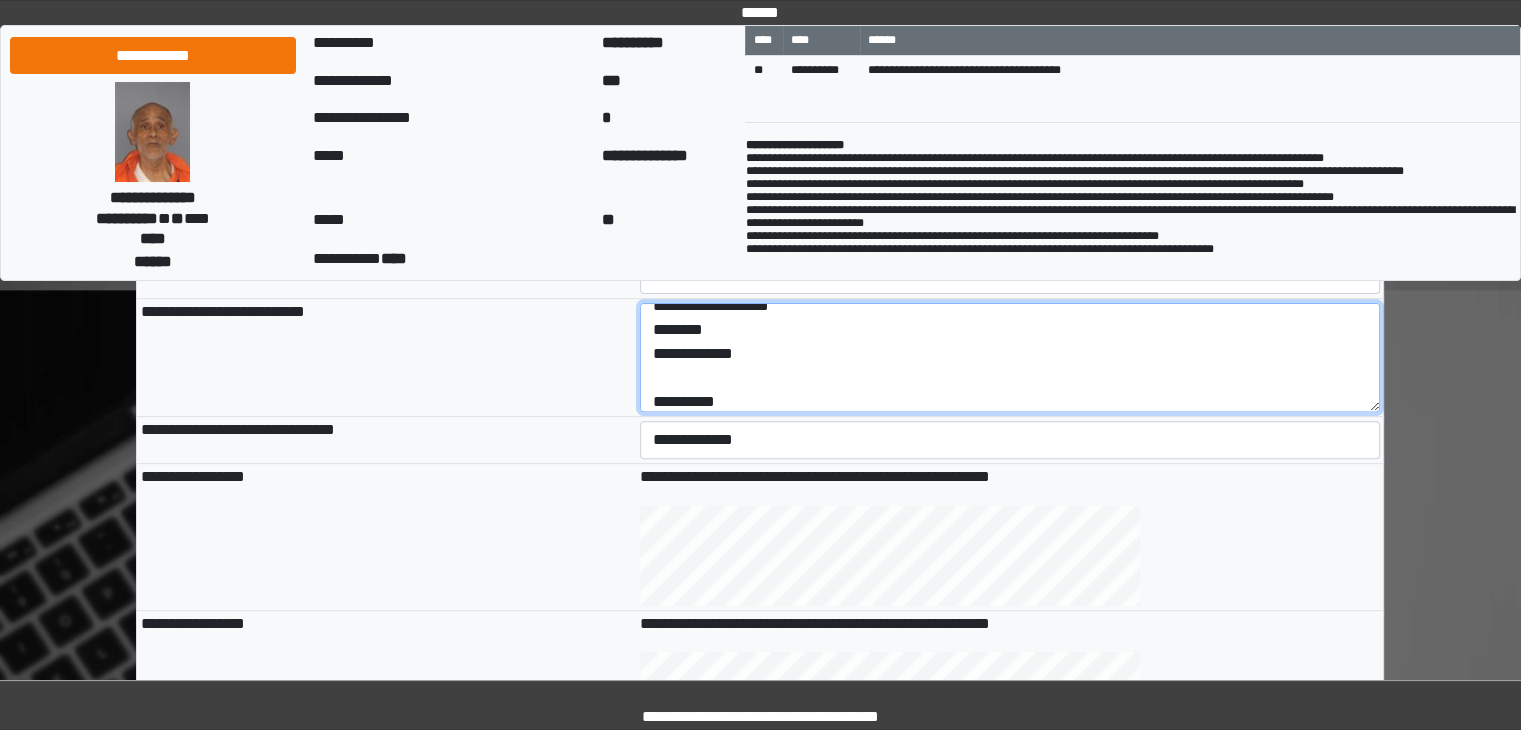 scroll, scrollTop: 64, scrollLeft: 0, axis: vertical 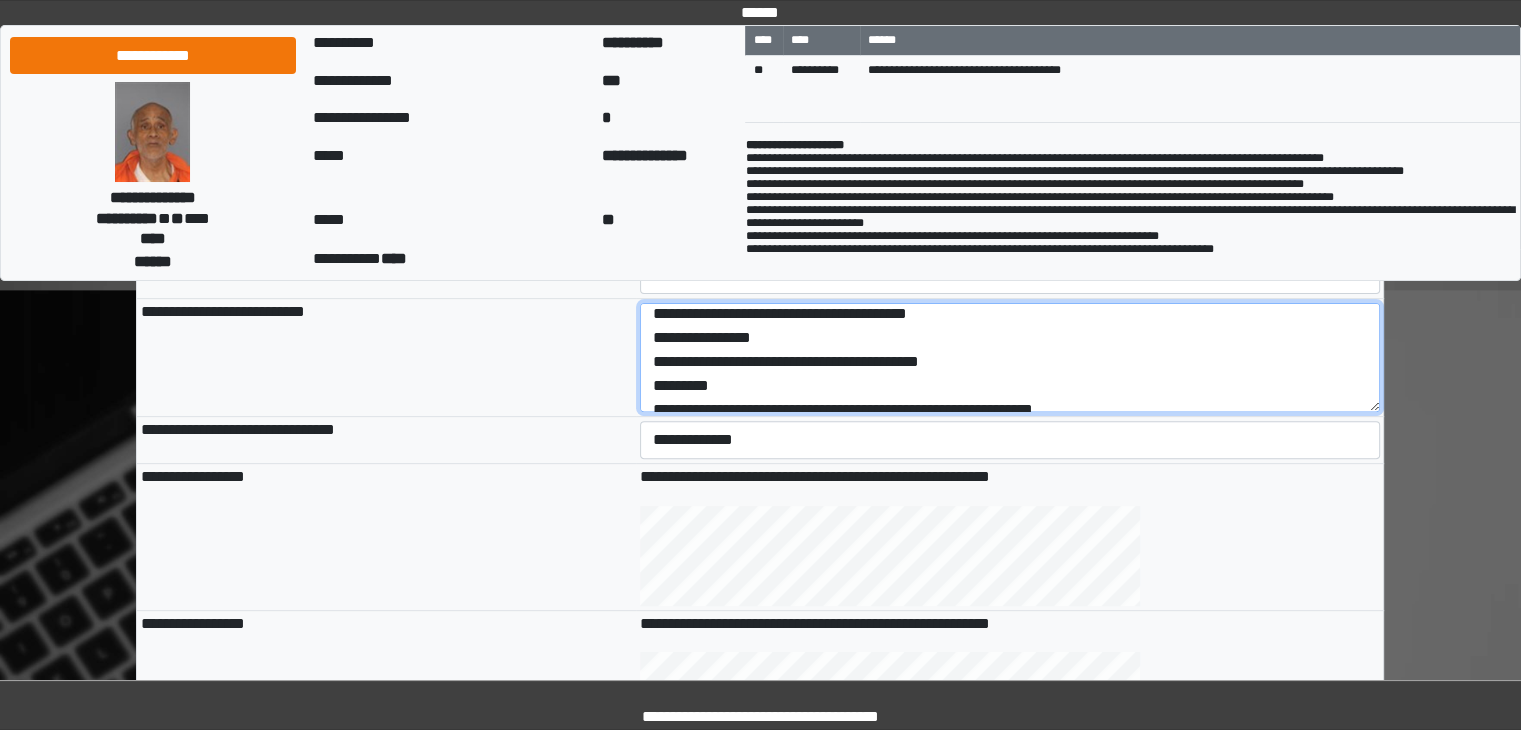 drag, startPoint x: 769, startPoint y: 373, endPoint x: 779, endPoint y: 399, distance: 27.856777 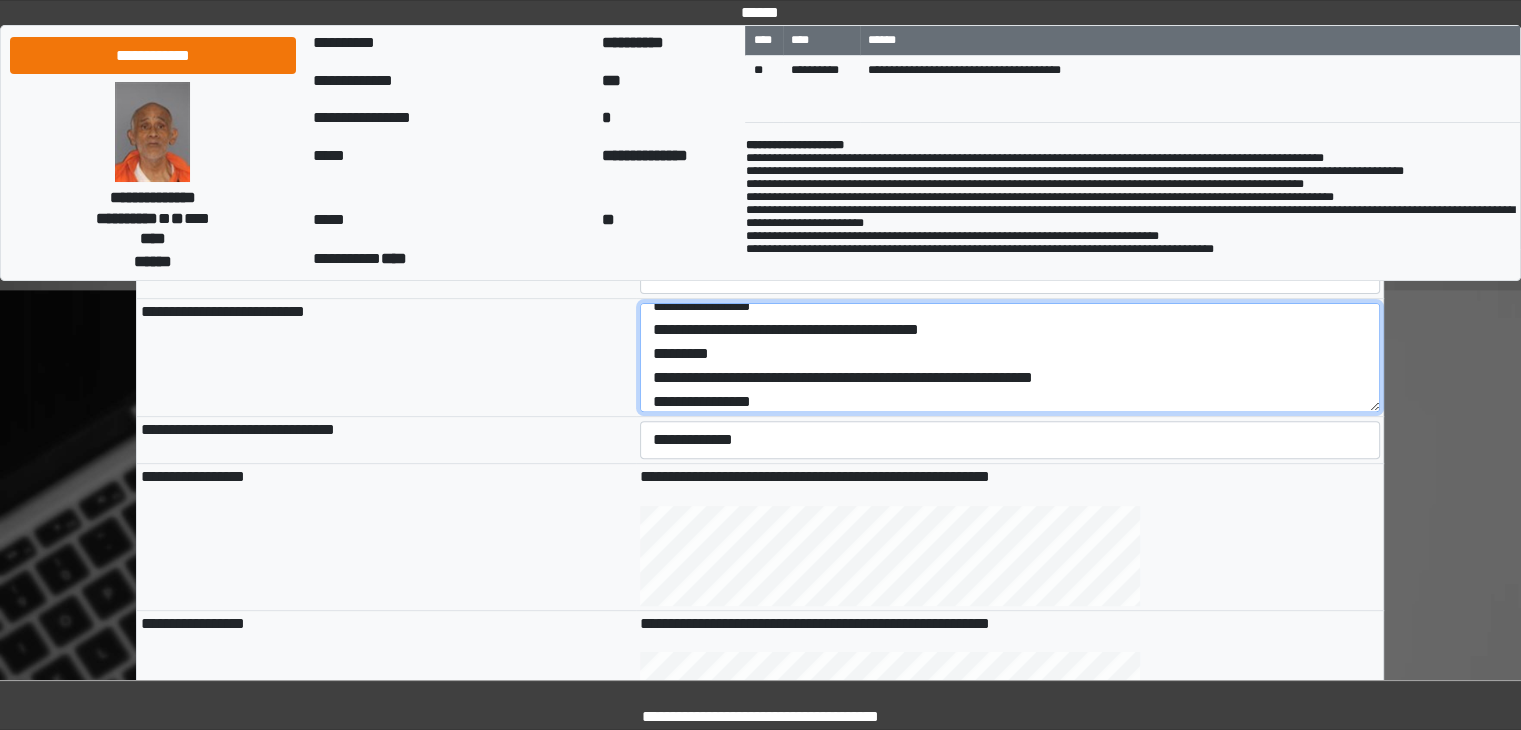 scroll, scrollTop: 0, scrollLeft: 0, axis: both 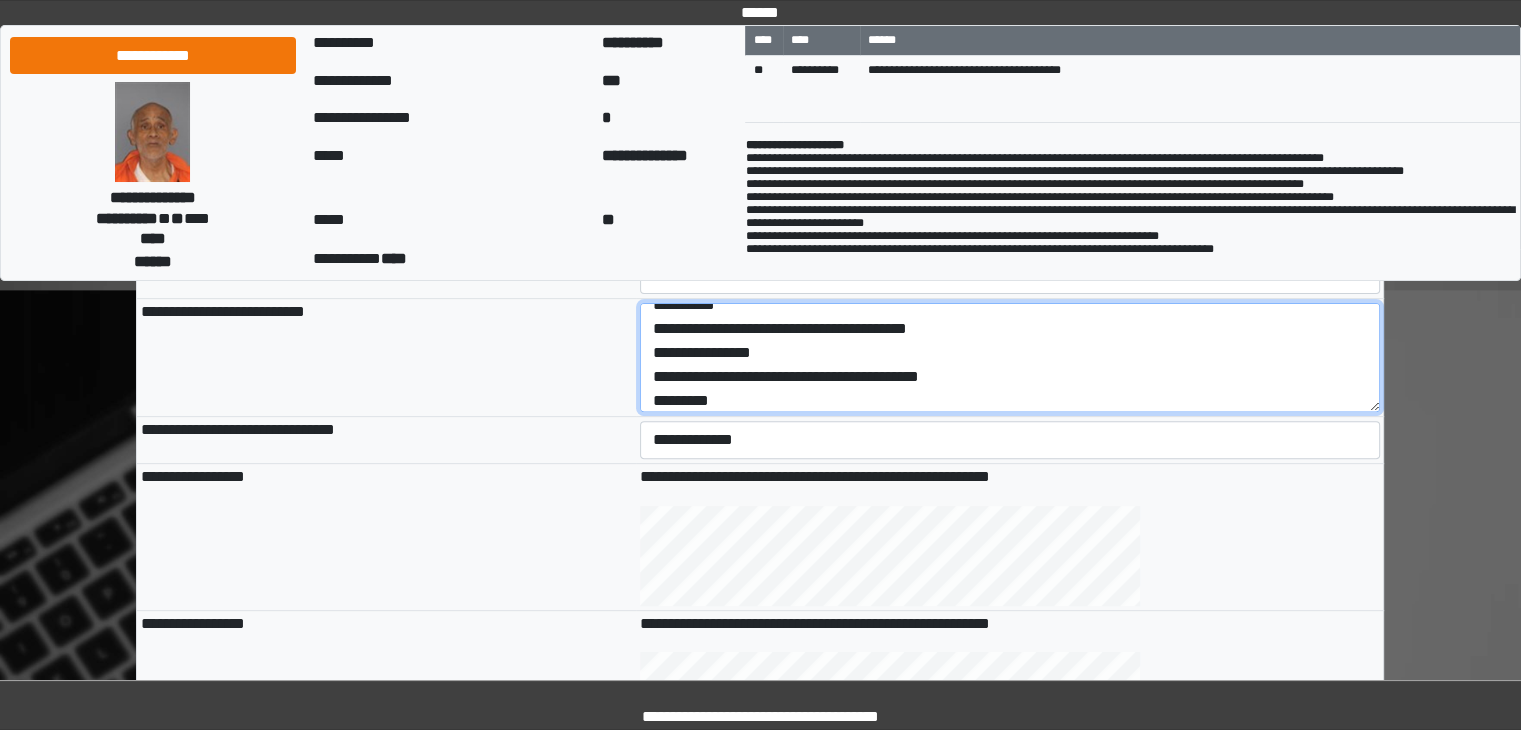 drag, startPoint x: 973, startPoint y: 361, endPoint x: 765, endPoint y: 402, distance: 212.00237 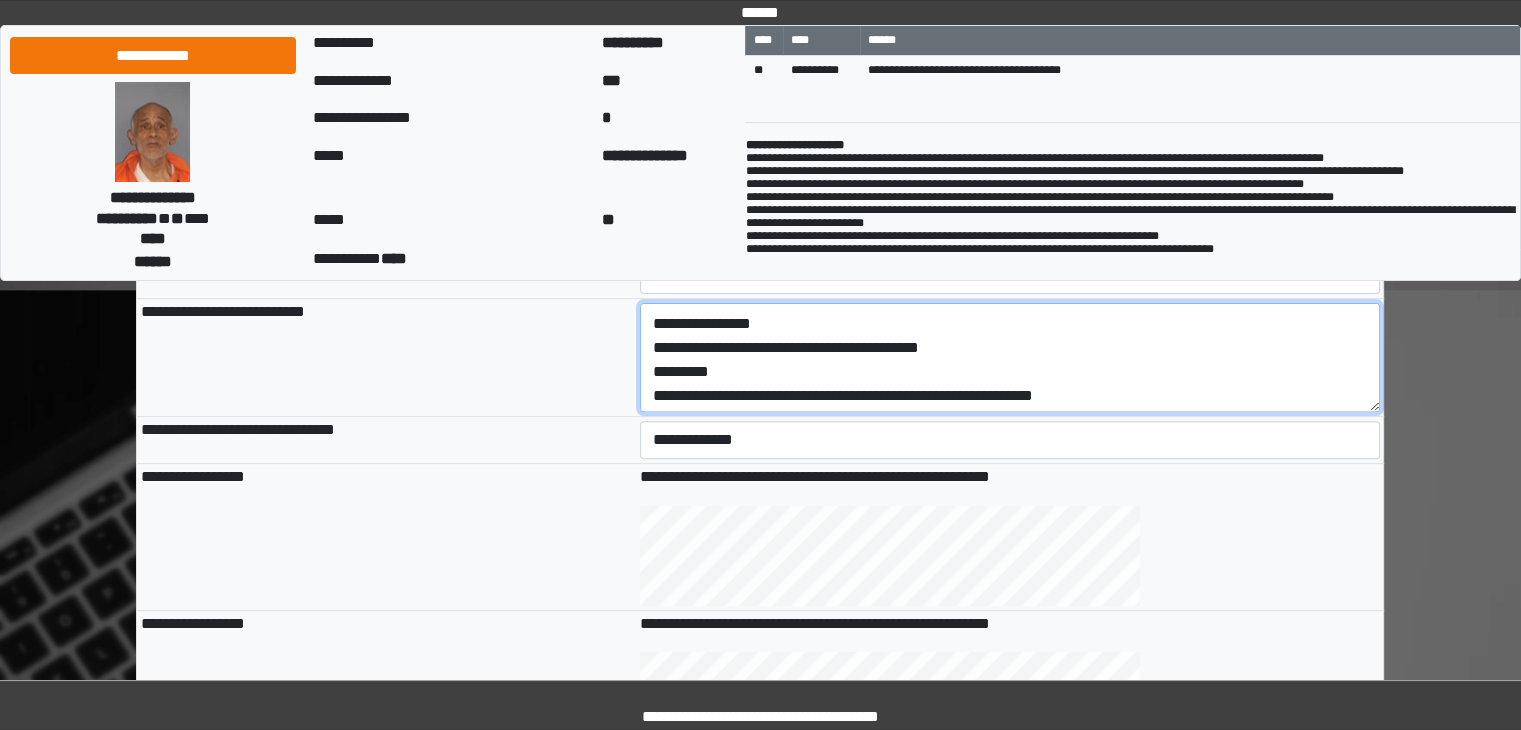 click on "**********" at bounding box center (1010, 358) 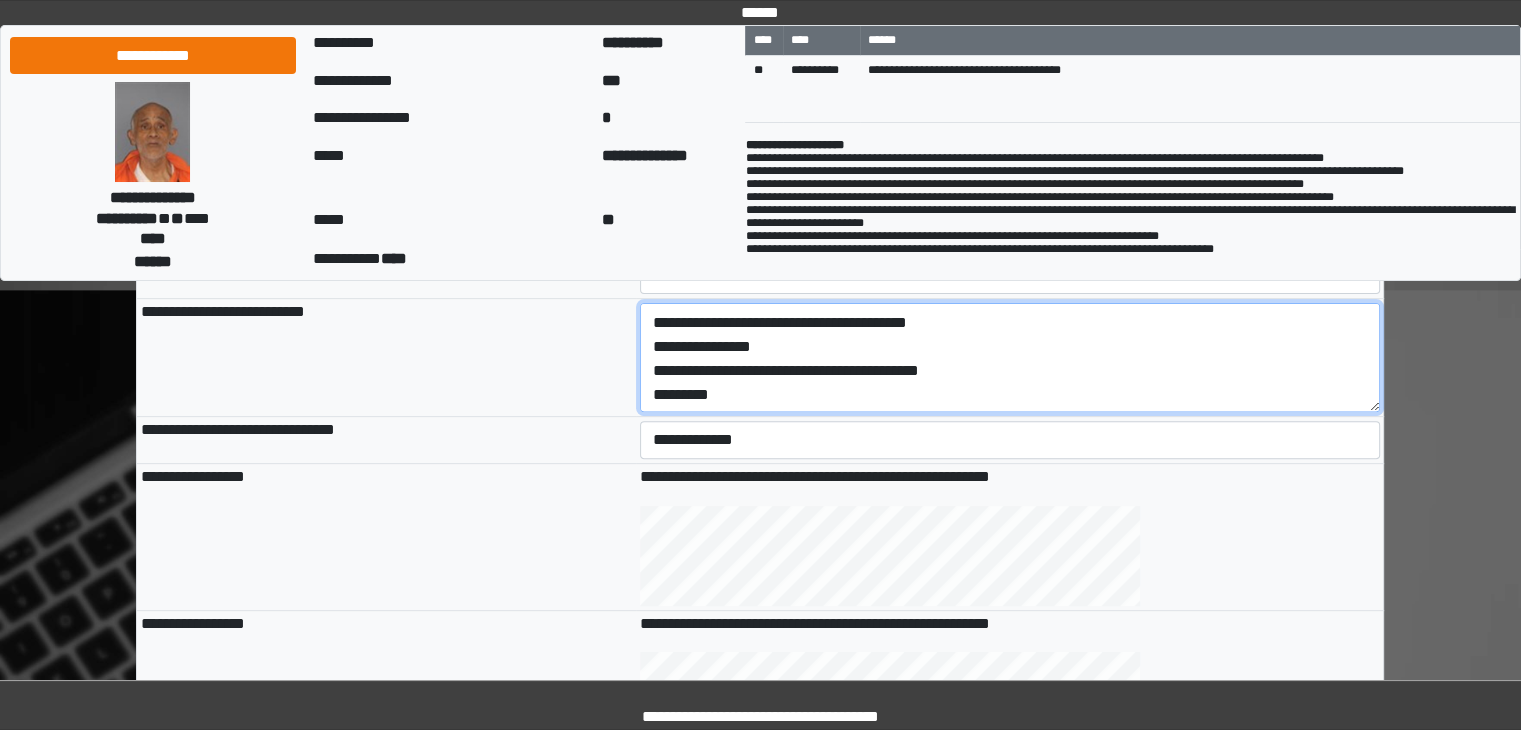 scroll, scrollTop: 117, scrollLeft: 0, axis: vertical 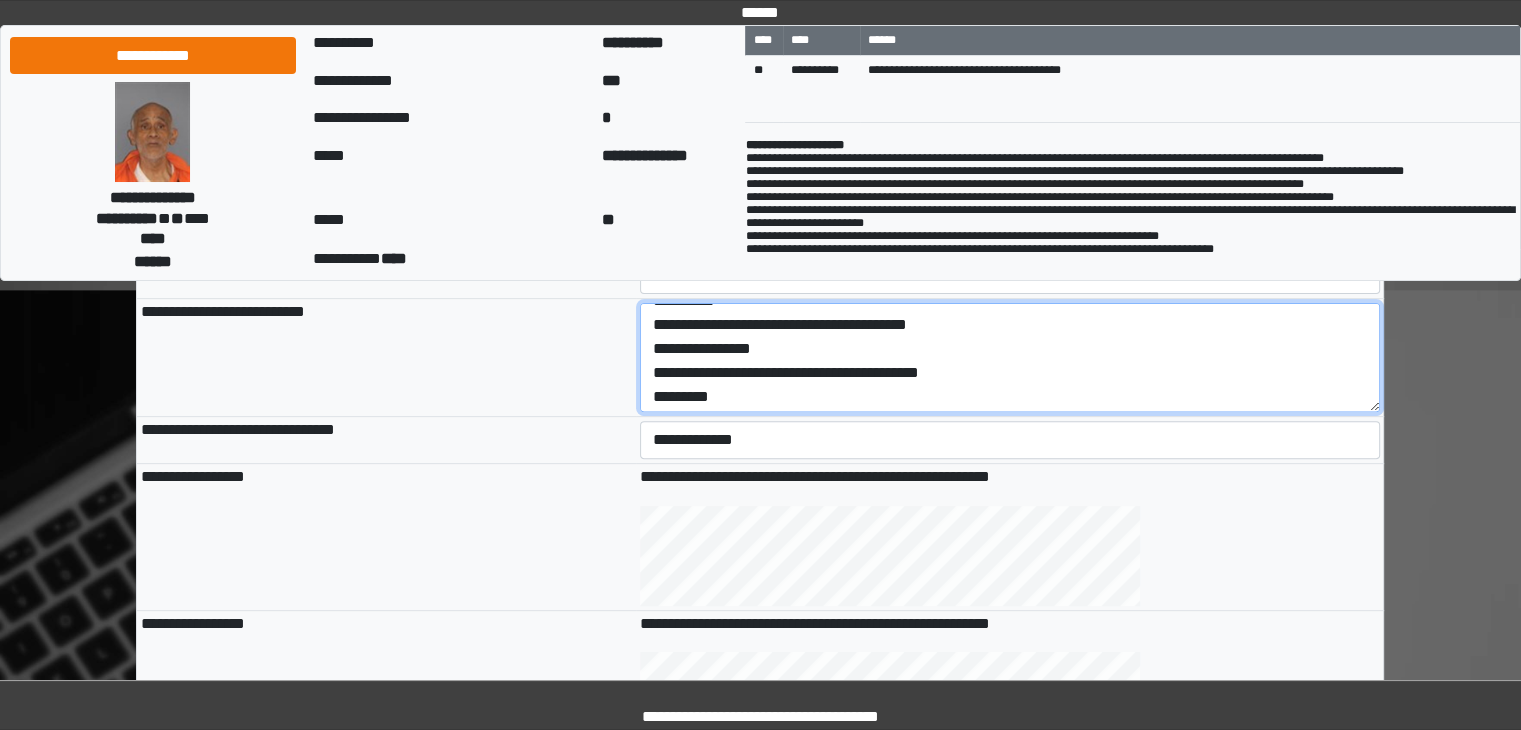 click on "**********" at bounding box center (1010, 358) 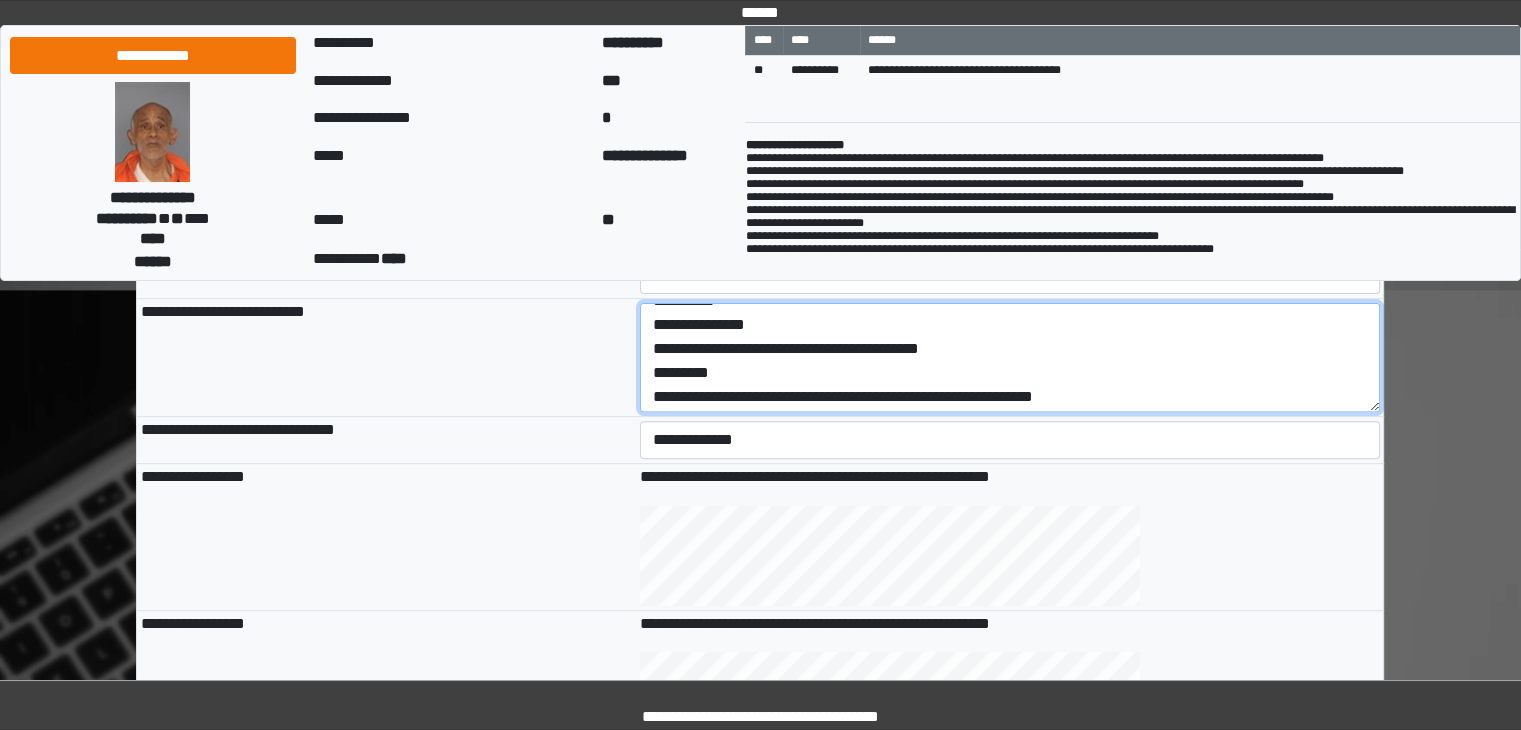 drag, startPoint x: 996, startPoint y: 348, endPoint x: 631, endPoint y: 341, distance: 365.0671 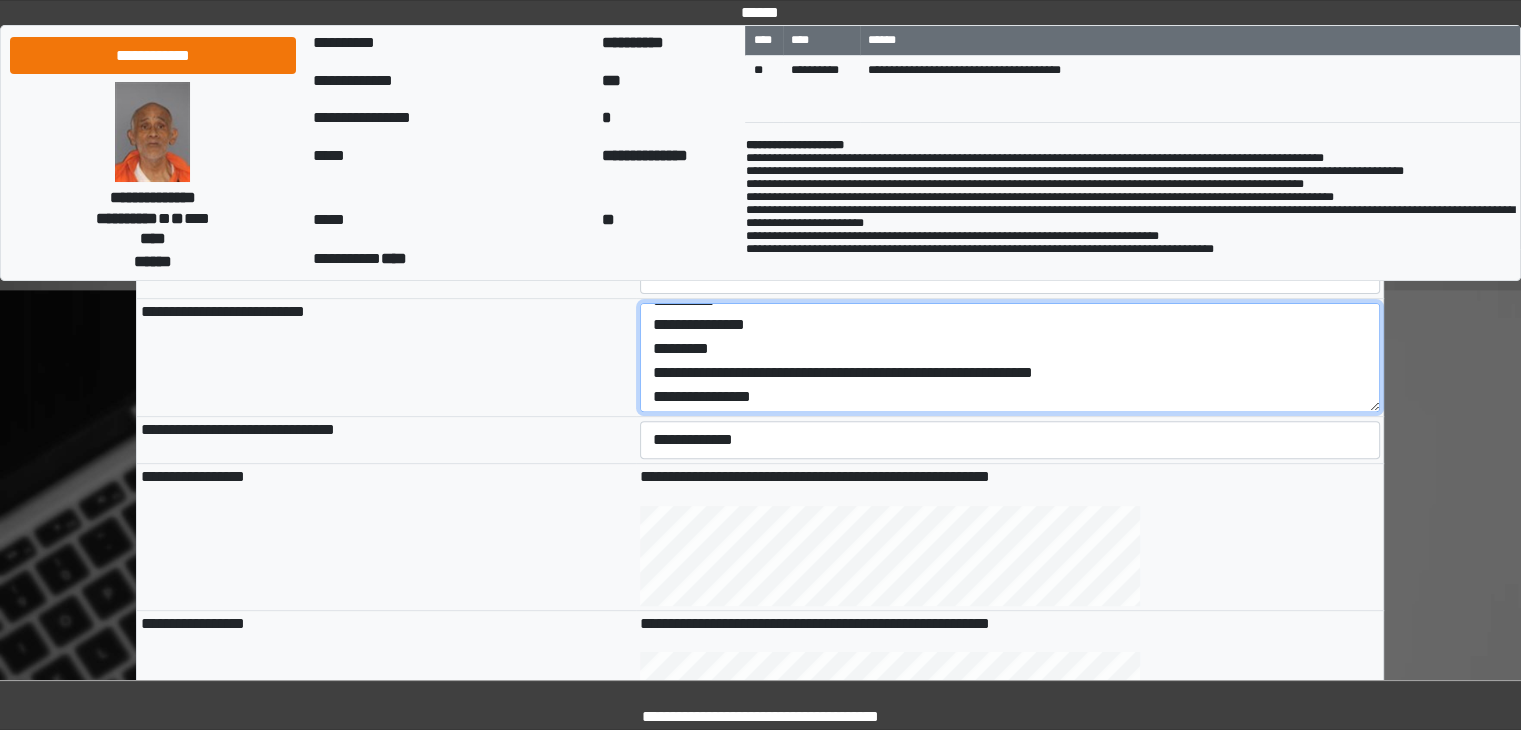 drag, startPoint x: 1103, startPoint y: 373, endPoint x: 646, endPoint y: 369, distance: 457.01752 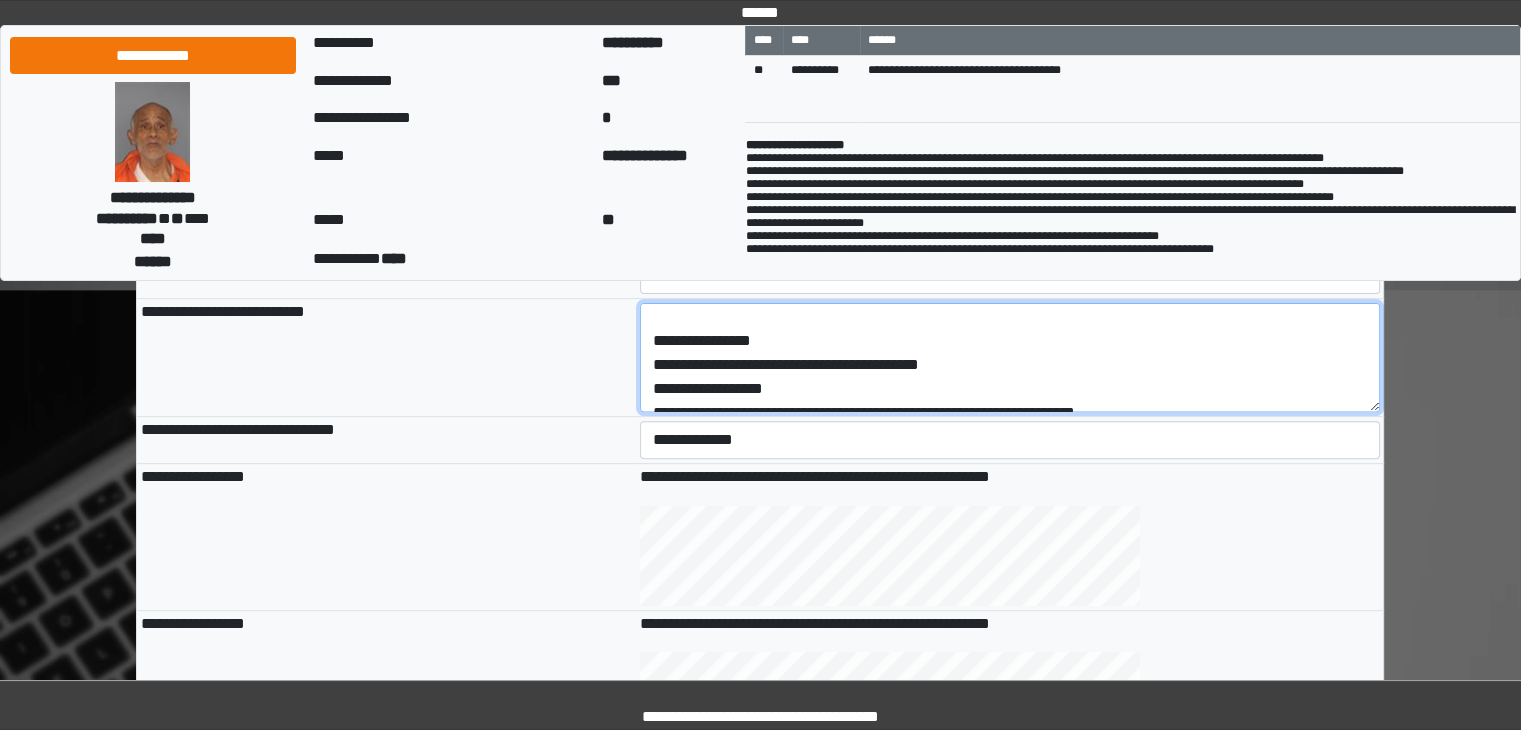 drag, startPoint x: 794, startPoint y: 396, endPoint x: 623, endPoint y: 309, distance: 191.85933 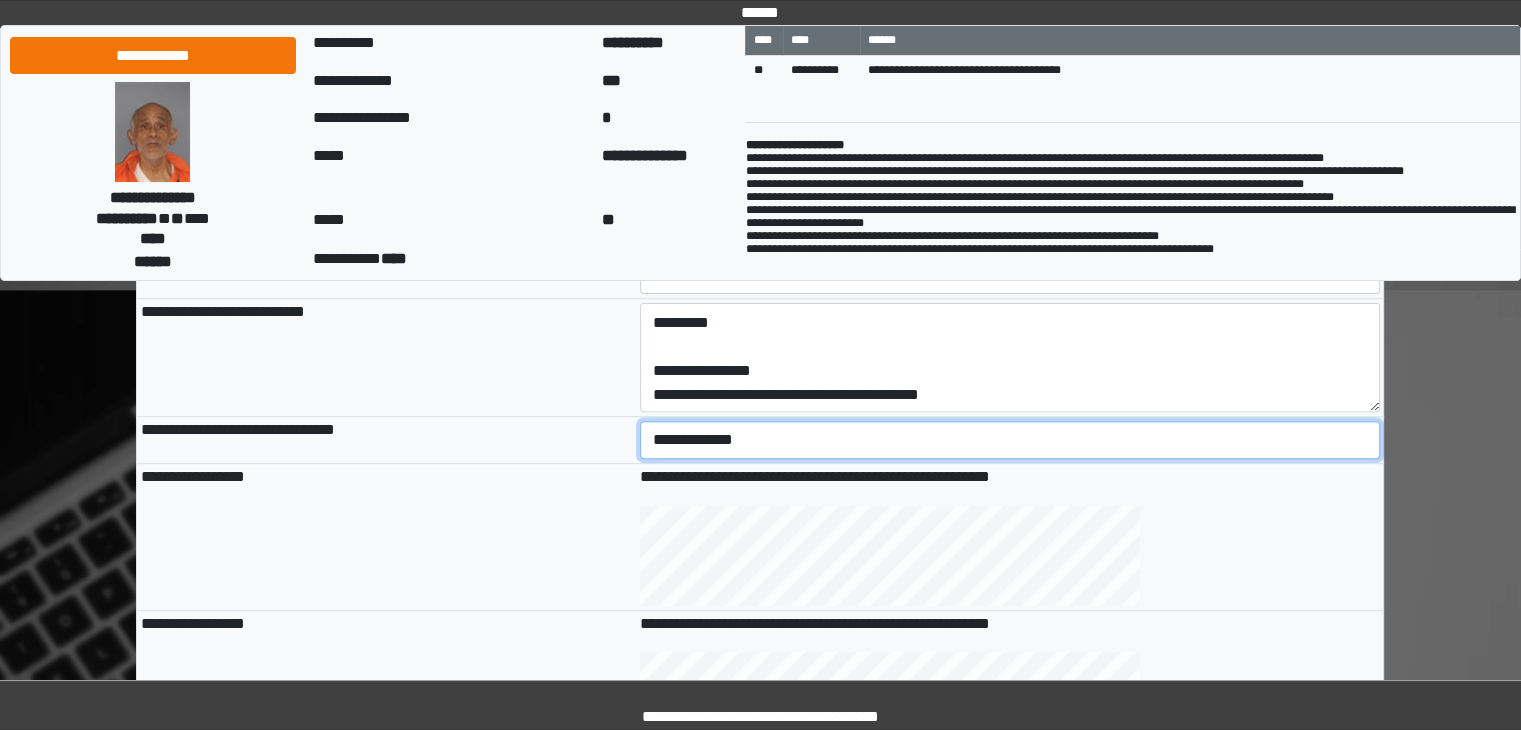 click on "**********" at bounding box center [1010, 440] 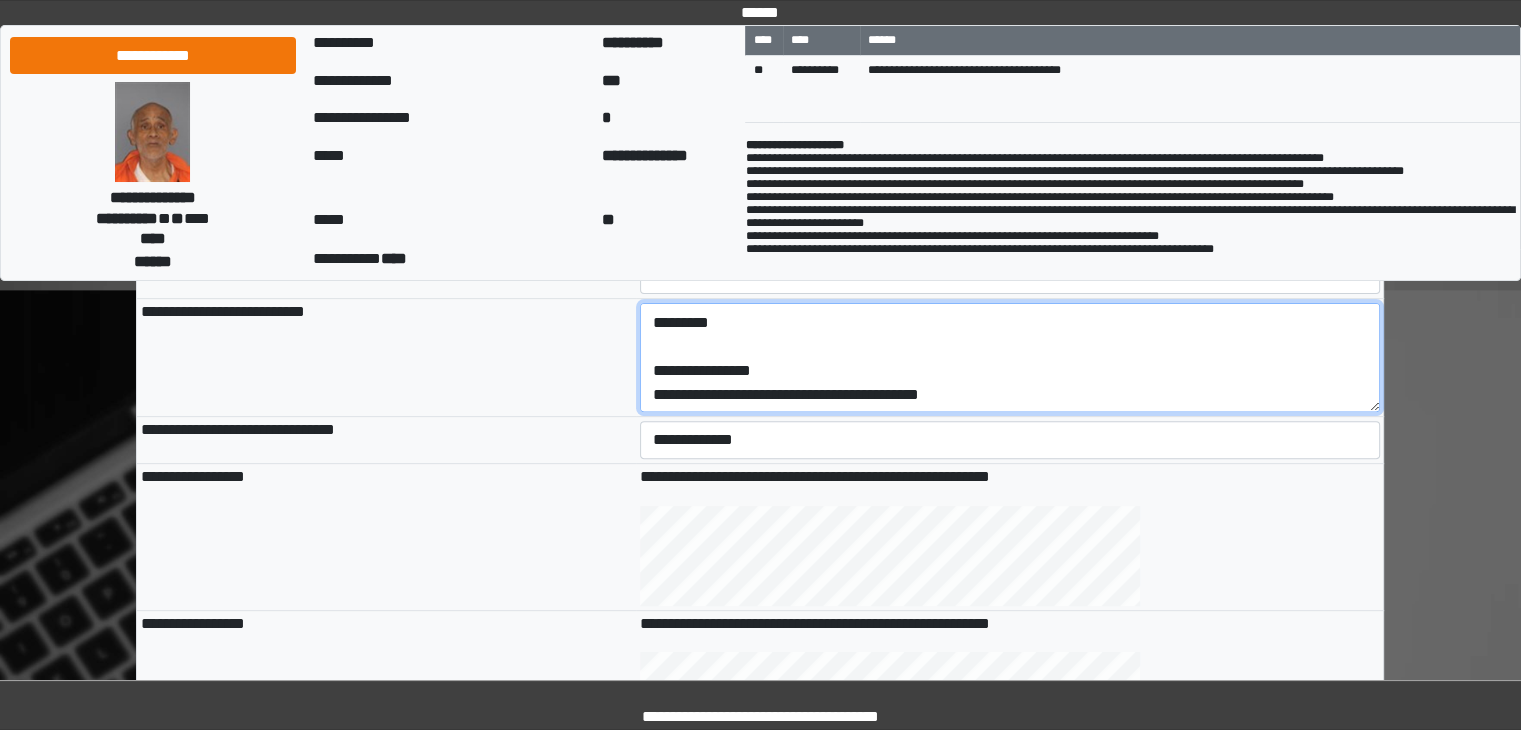 click on "**********" at bounding box center (1010, 358) 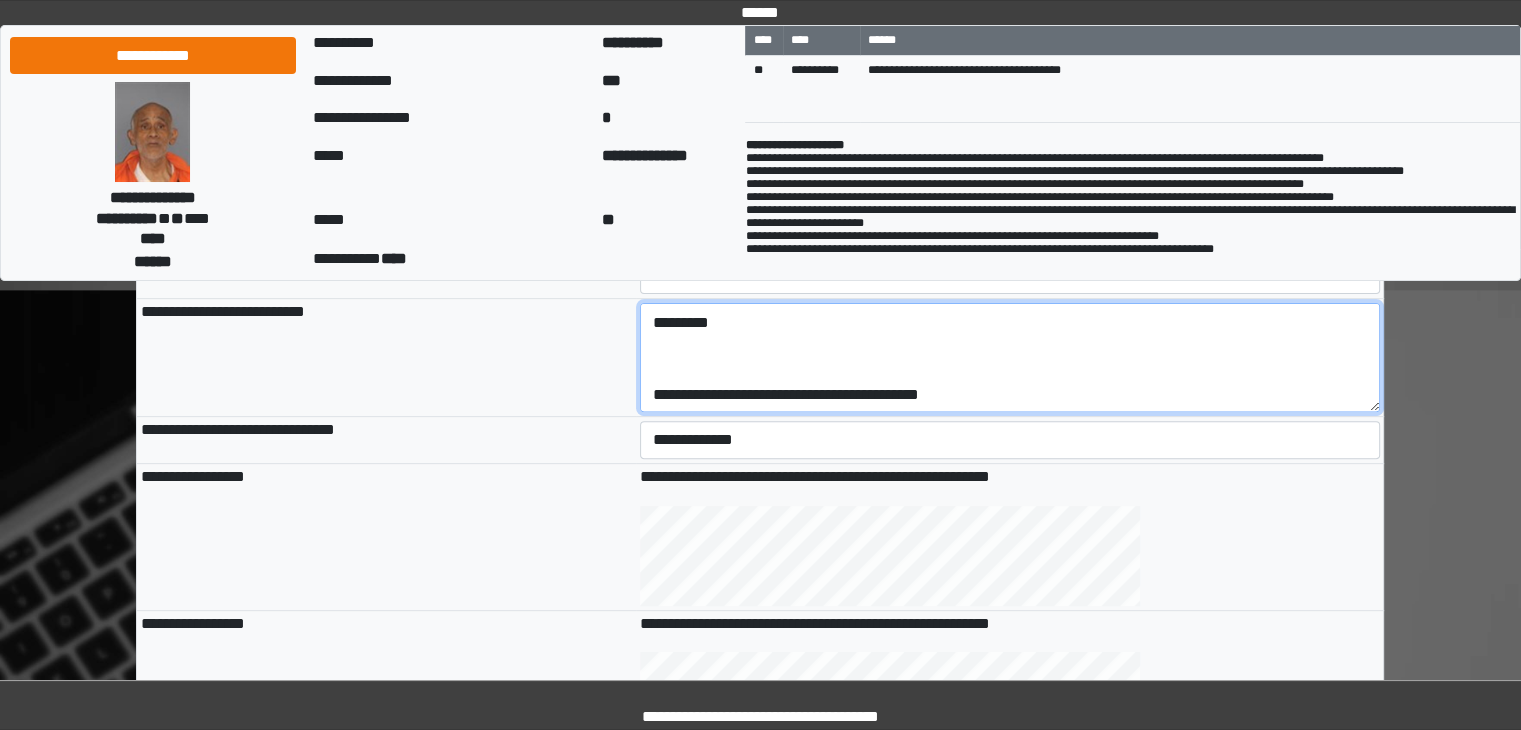 scroll, scrollTop: 151, scrollLeft: 0, axis: vertical 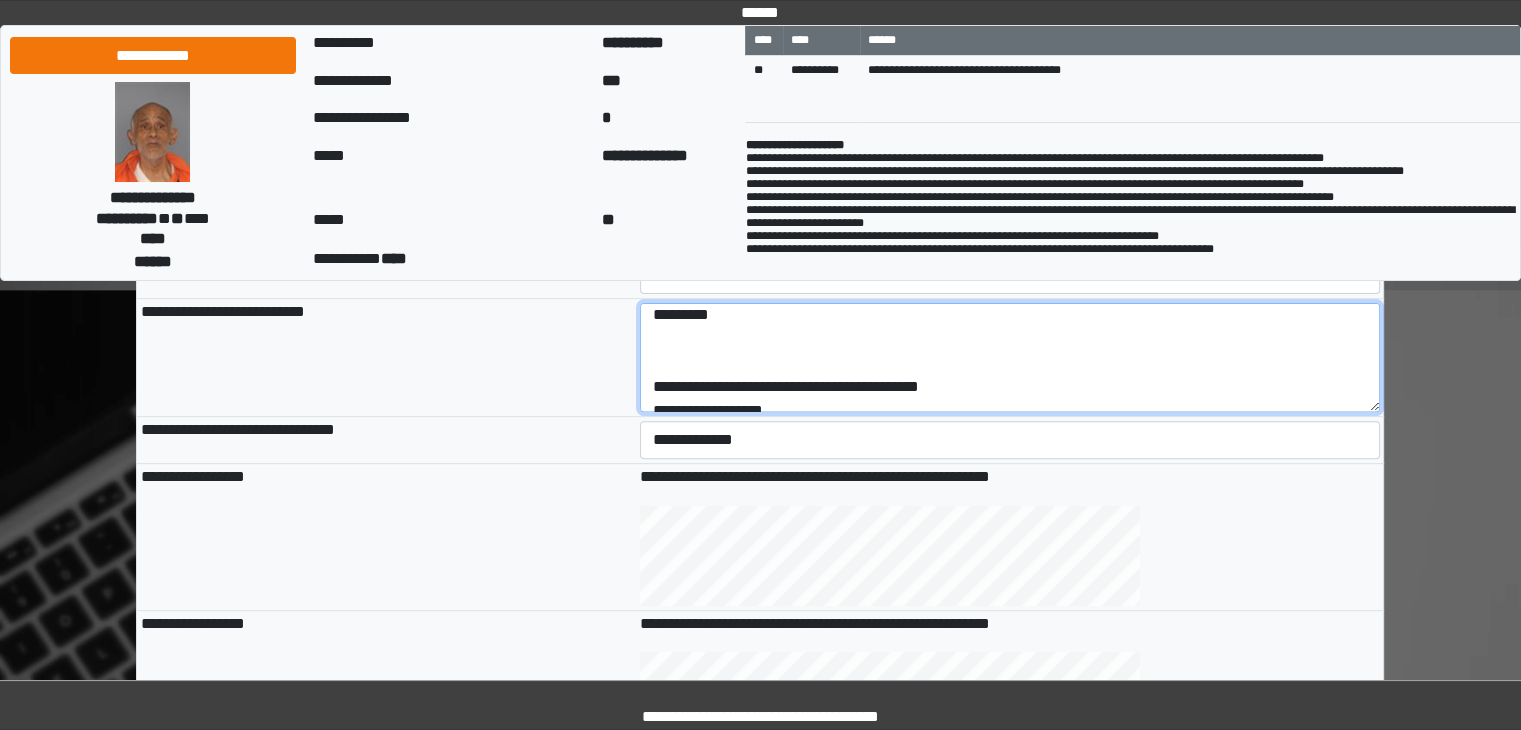drag, startPoint x: 978, startPoint y: 401, endPoint x: 677, endPoint y: 364, distance: 303.26556 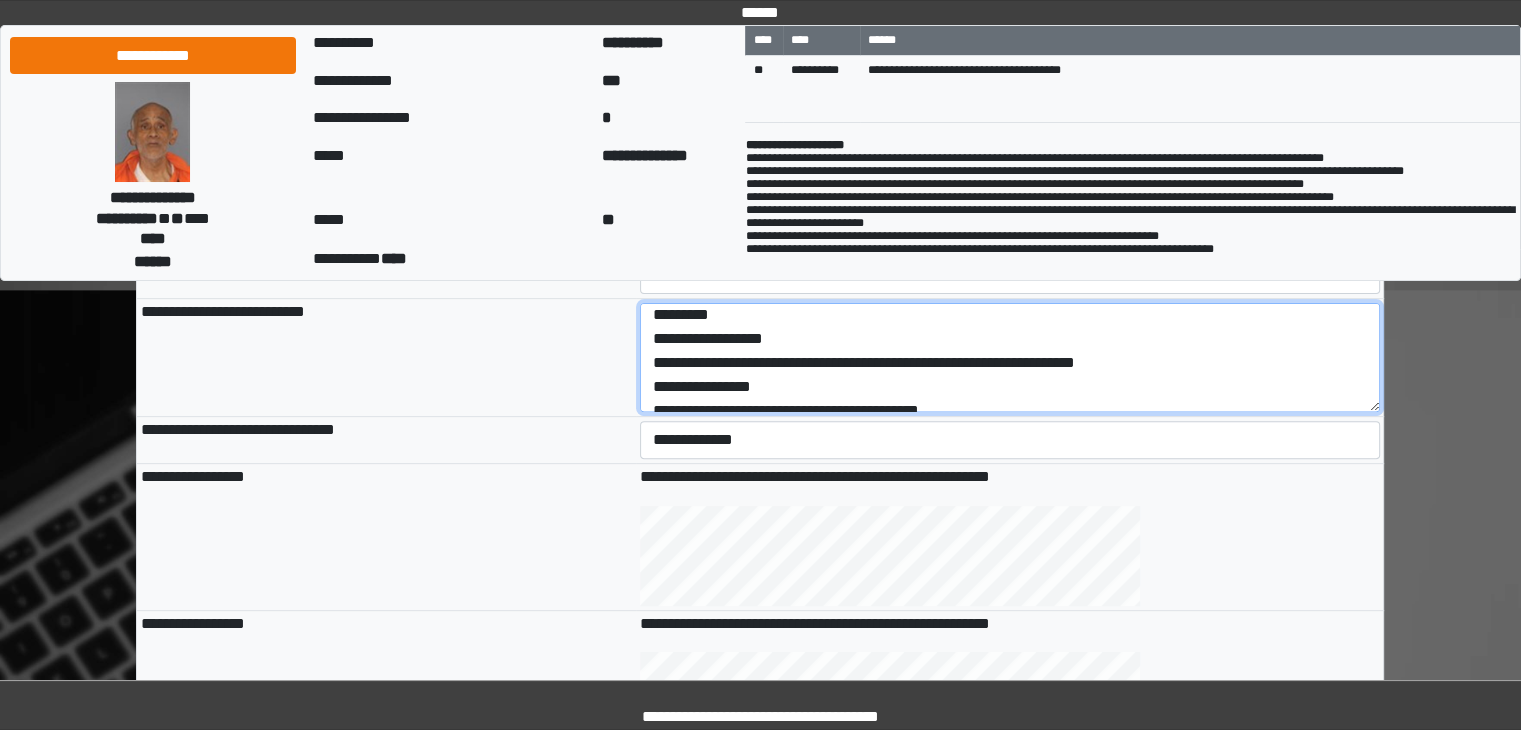 drag, startPoint x: 677, startPoint y: 364, endPoint x: 804, endPoint y: 377, distance: 127.66362 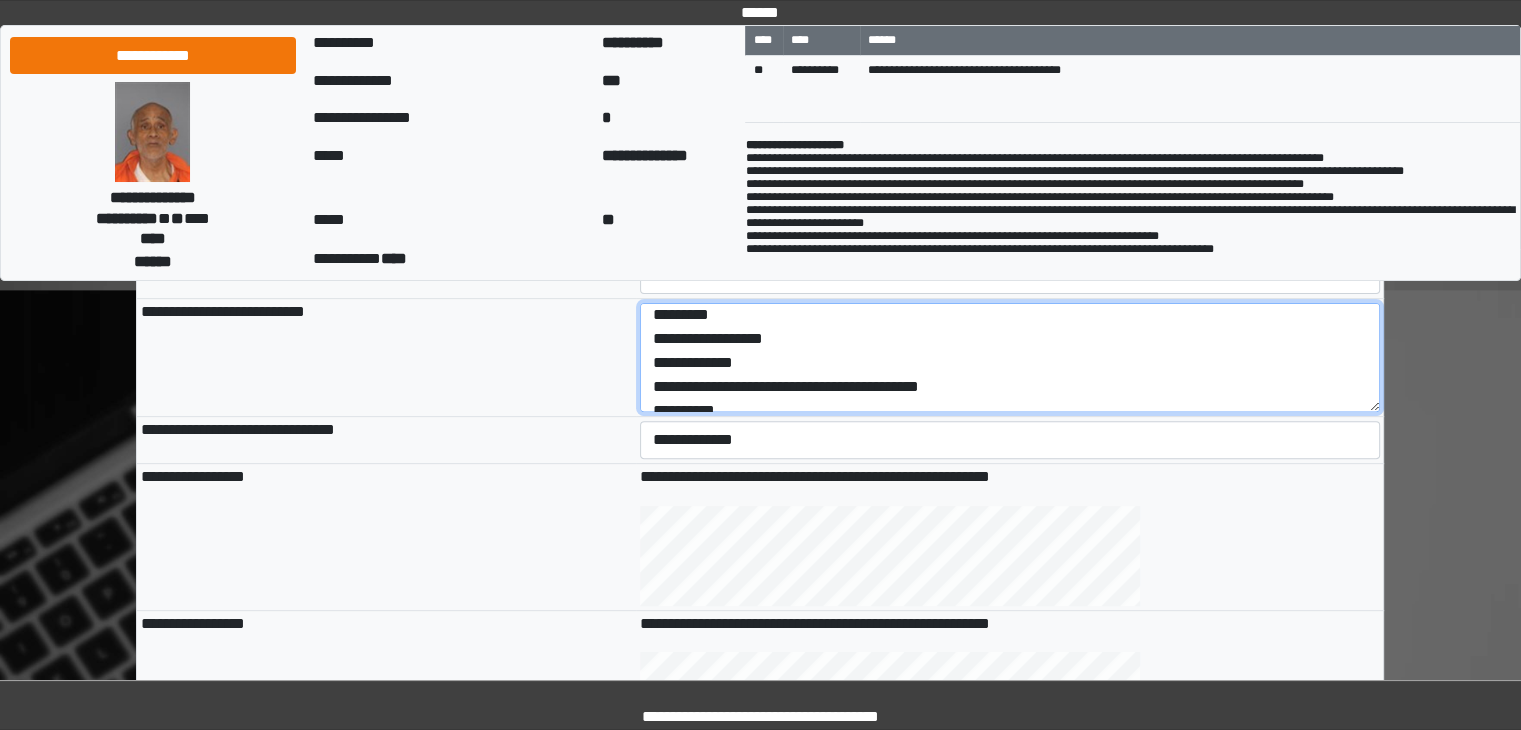 drag, startPoint x: 976, startPoint y: 387, endPoint x: 640, endPoint y: 384, distance: 336.0134 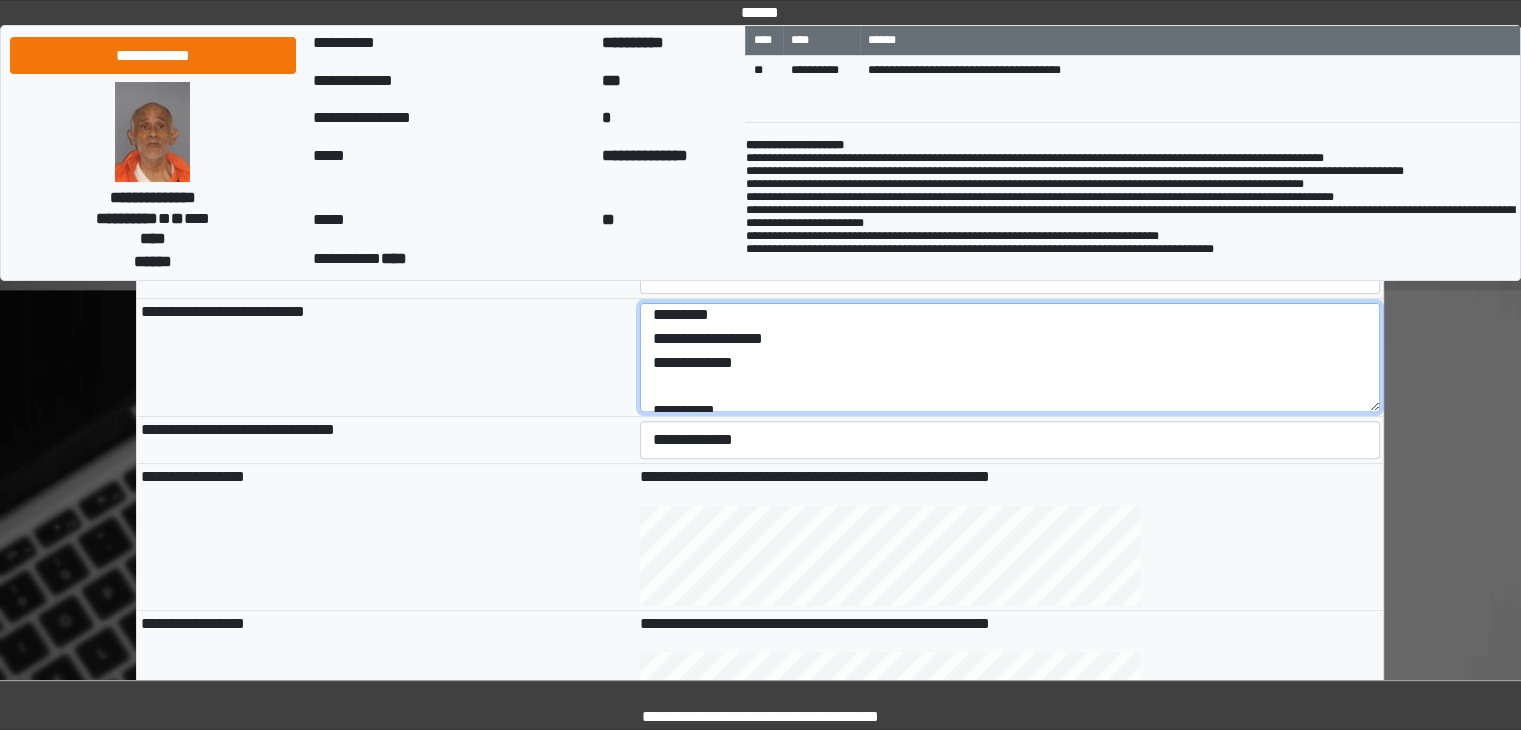scroll, scrollTop: 160, scrollLeft: 0, axis: vertical 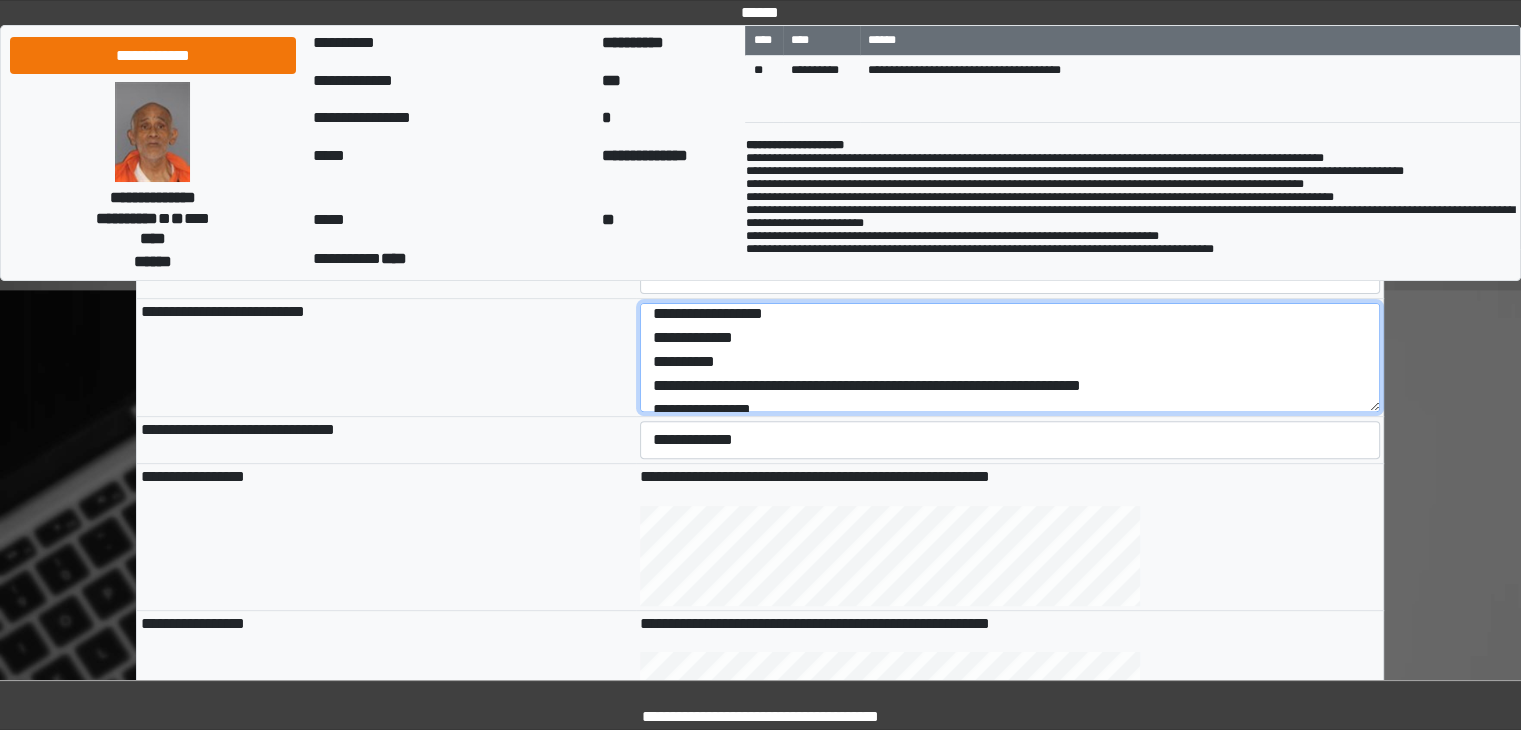 drag, startPoint x: 1189, startPoint y: 399, endPoint x: 783, endPoint y: 378, distance: 406.54276 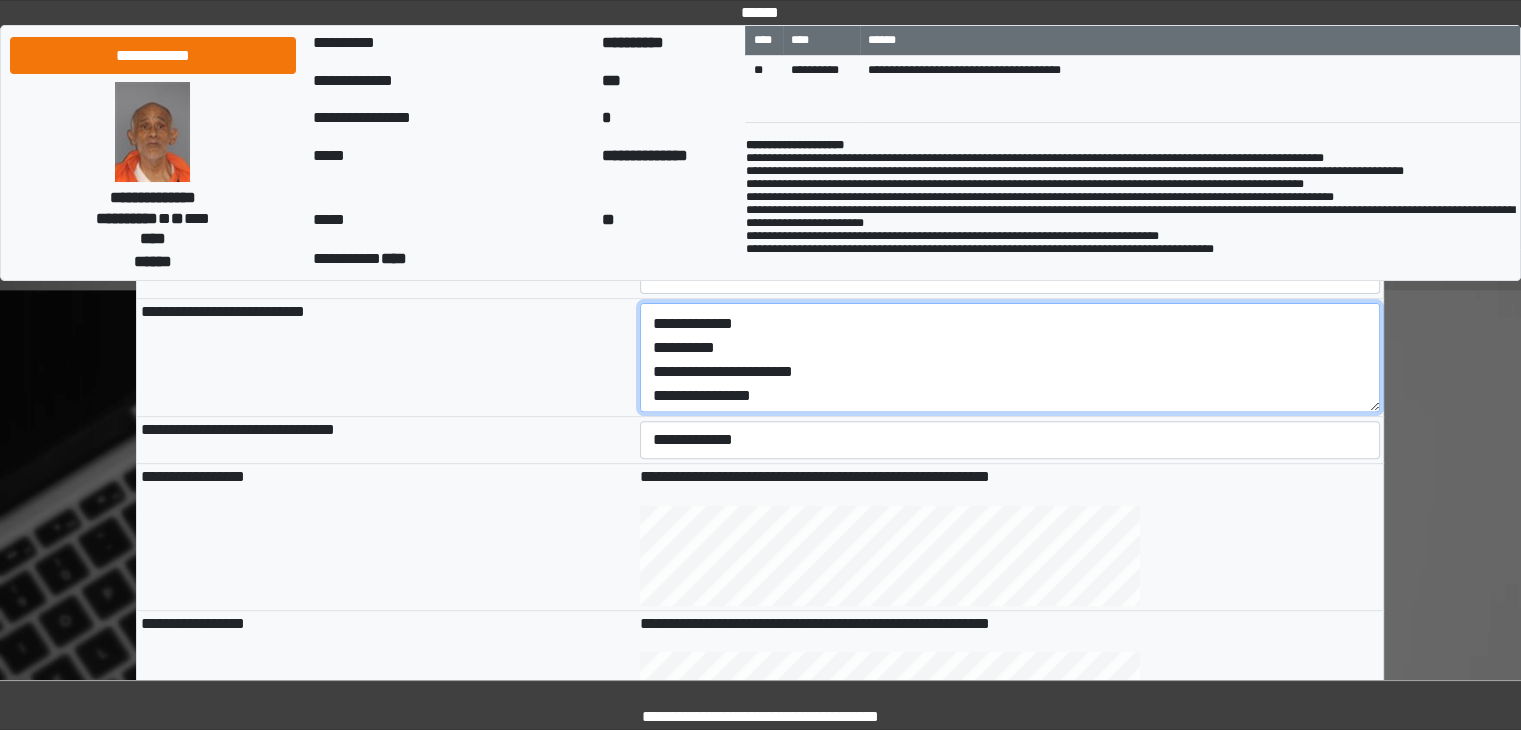 scroll, scrollTop: 191, scrollLeft: 0, axis: vertical 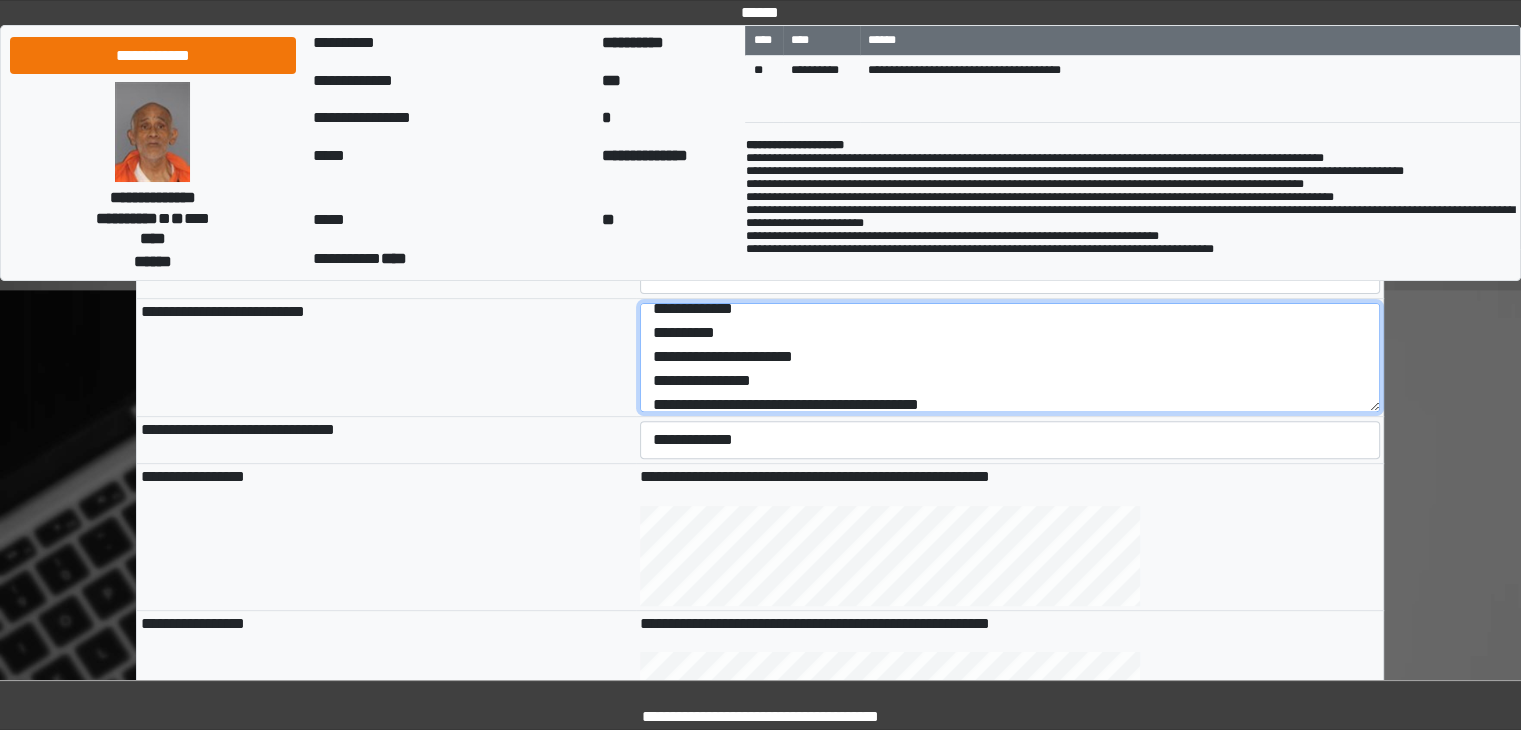 drag, startPoint x: 807, startPoint y: 389, endPoint x: 638, endPoint y: 395, distance: 169.10648 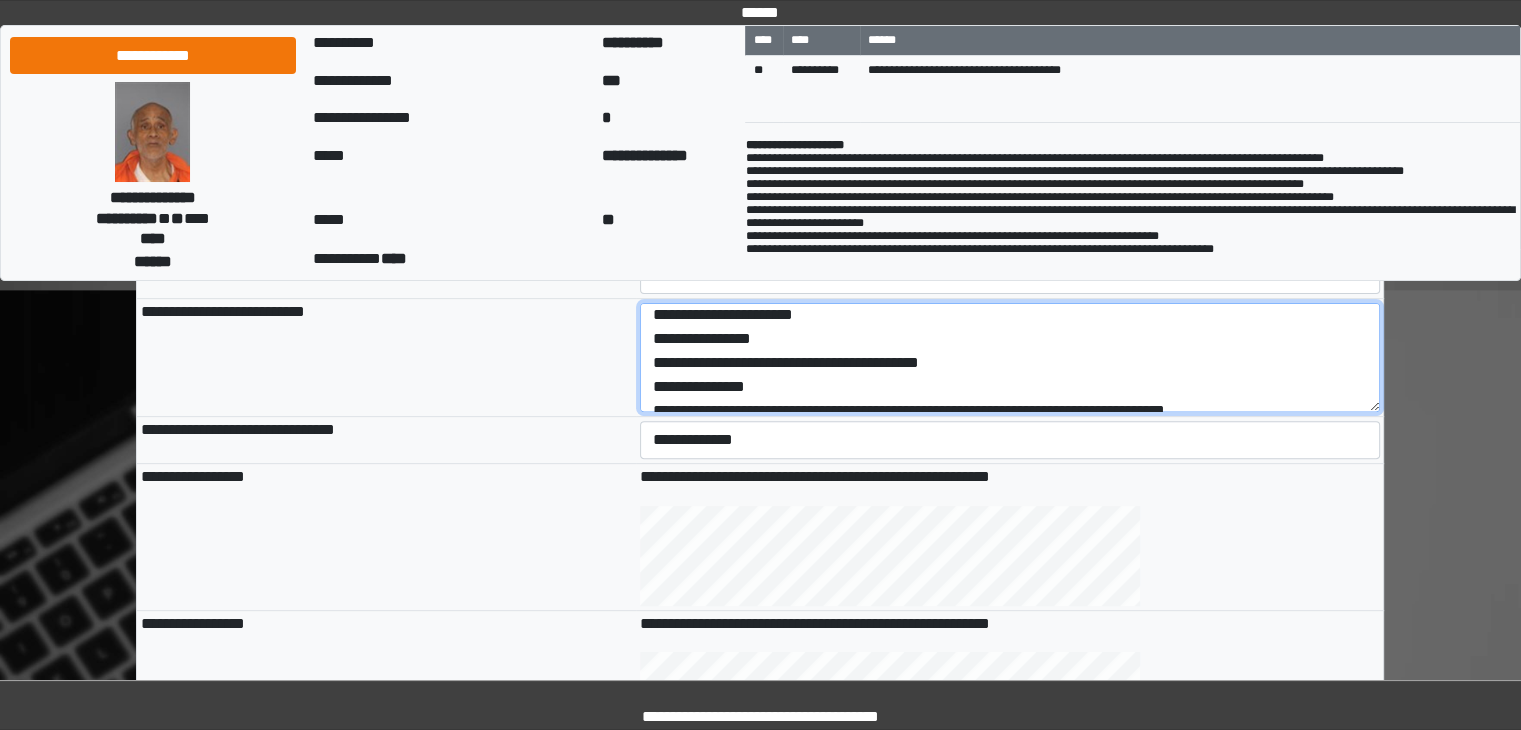 scroll, scrollTop: 312, scrollLeft: 0, axis: vertical 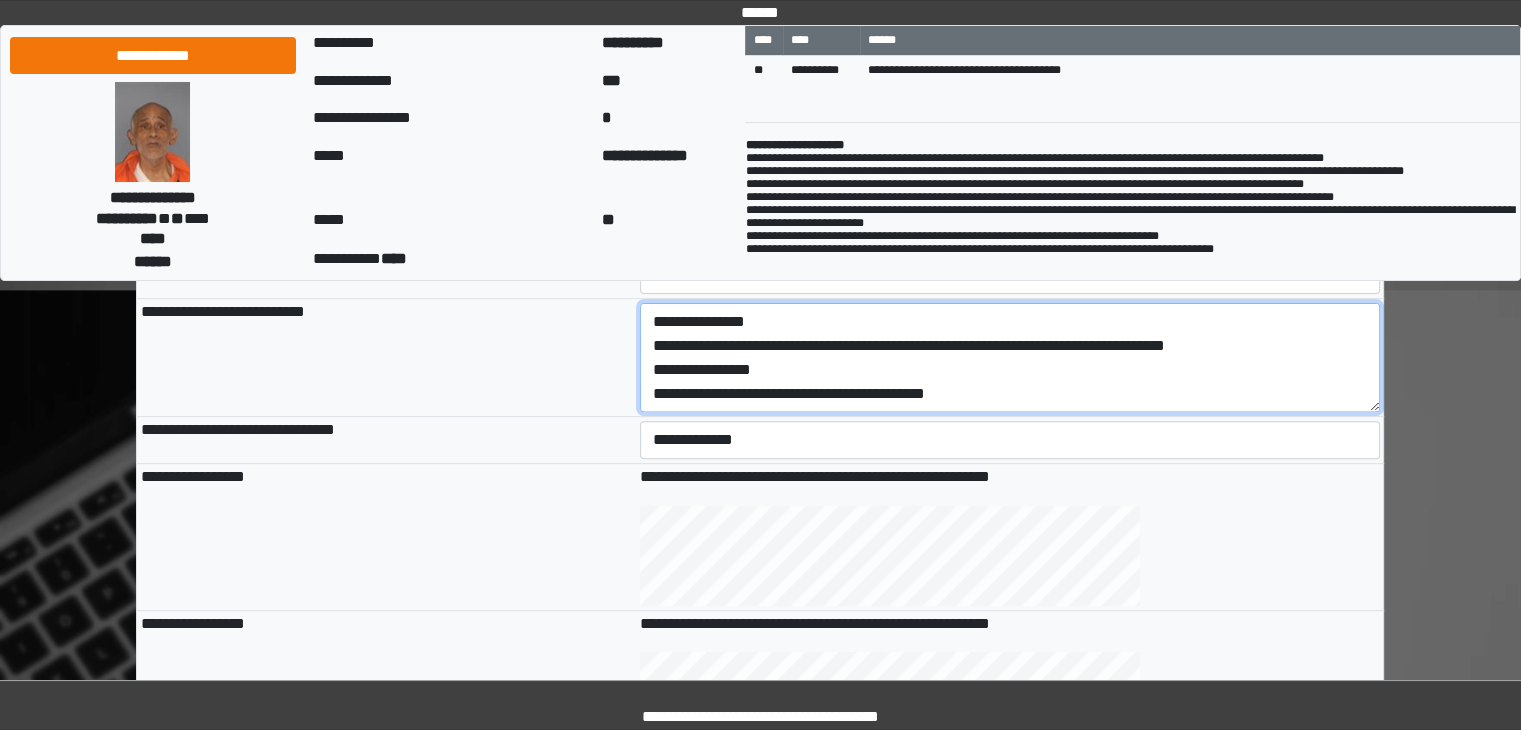 drag, startPoint x: 974, startPoint y: 398, endPoint x: 571, endPoint y: 317, distance: 411.0596 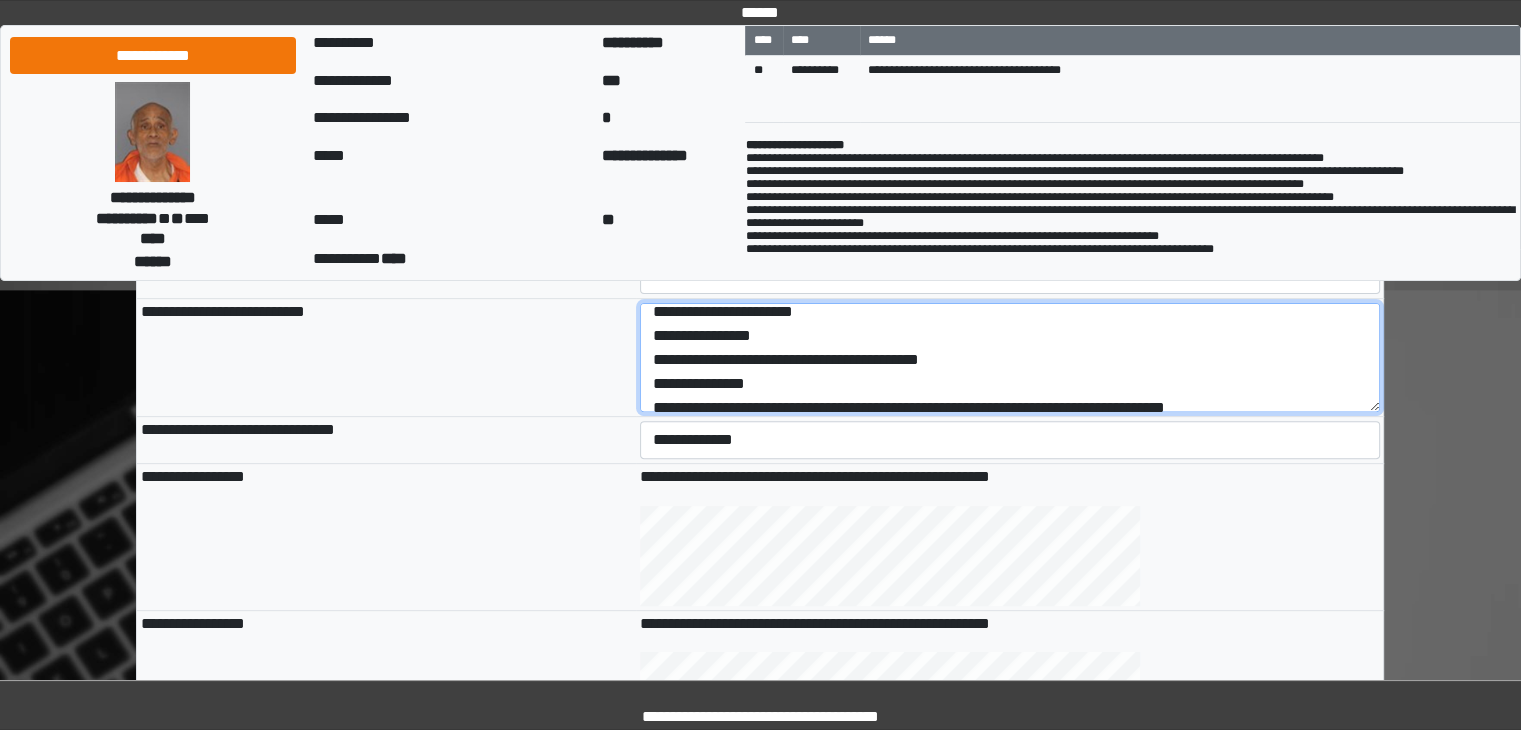 scroll, scrollTop: 312, scrollLeft: 0, axis: vertical 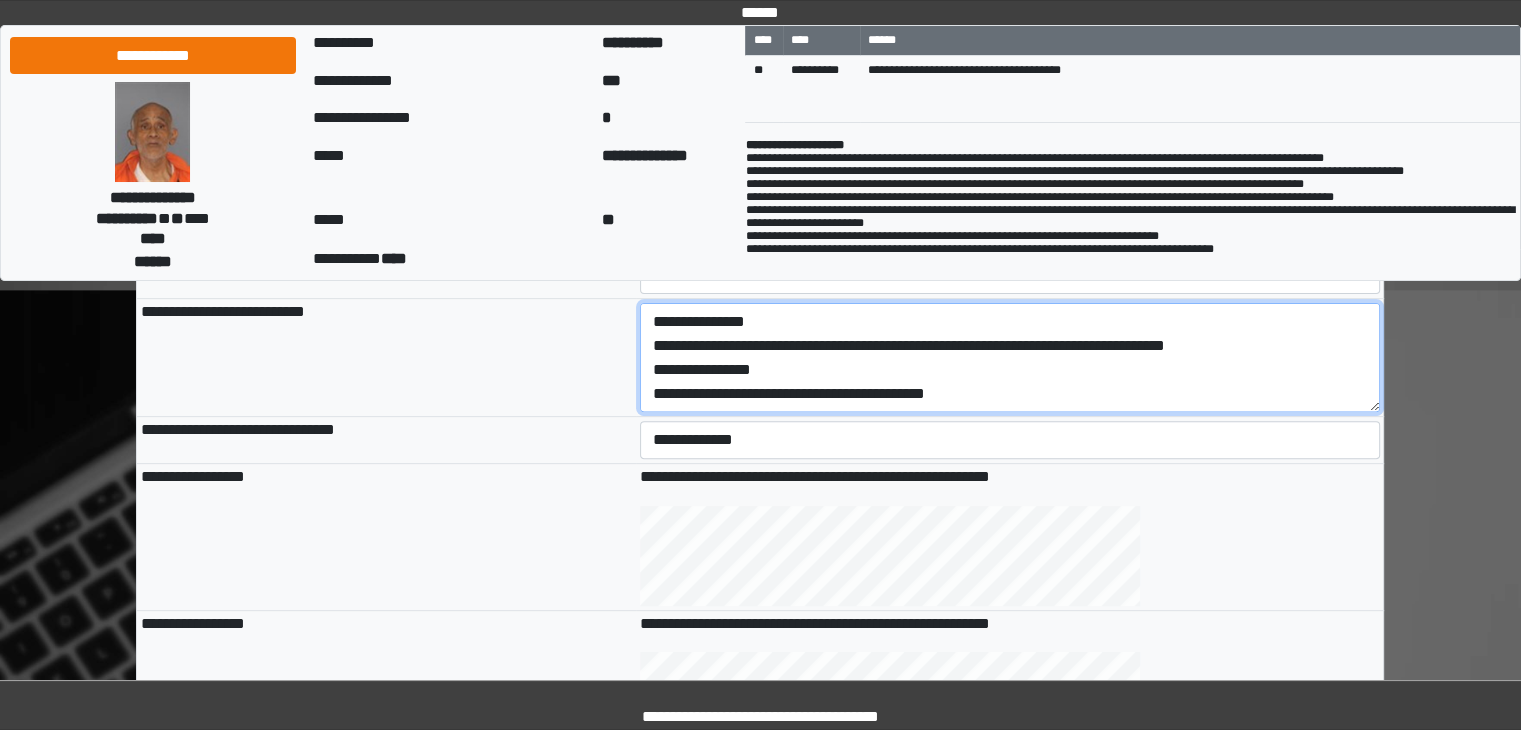 drag, startPoint x: 1006, startPoint y: 305, endPoint x: 919, endPoint y: 468, distance: 184.76471 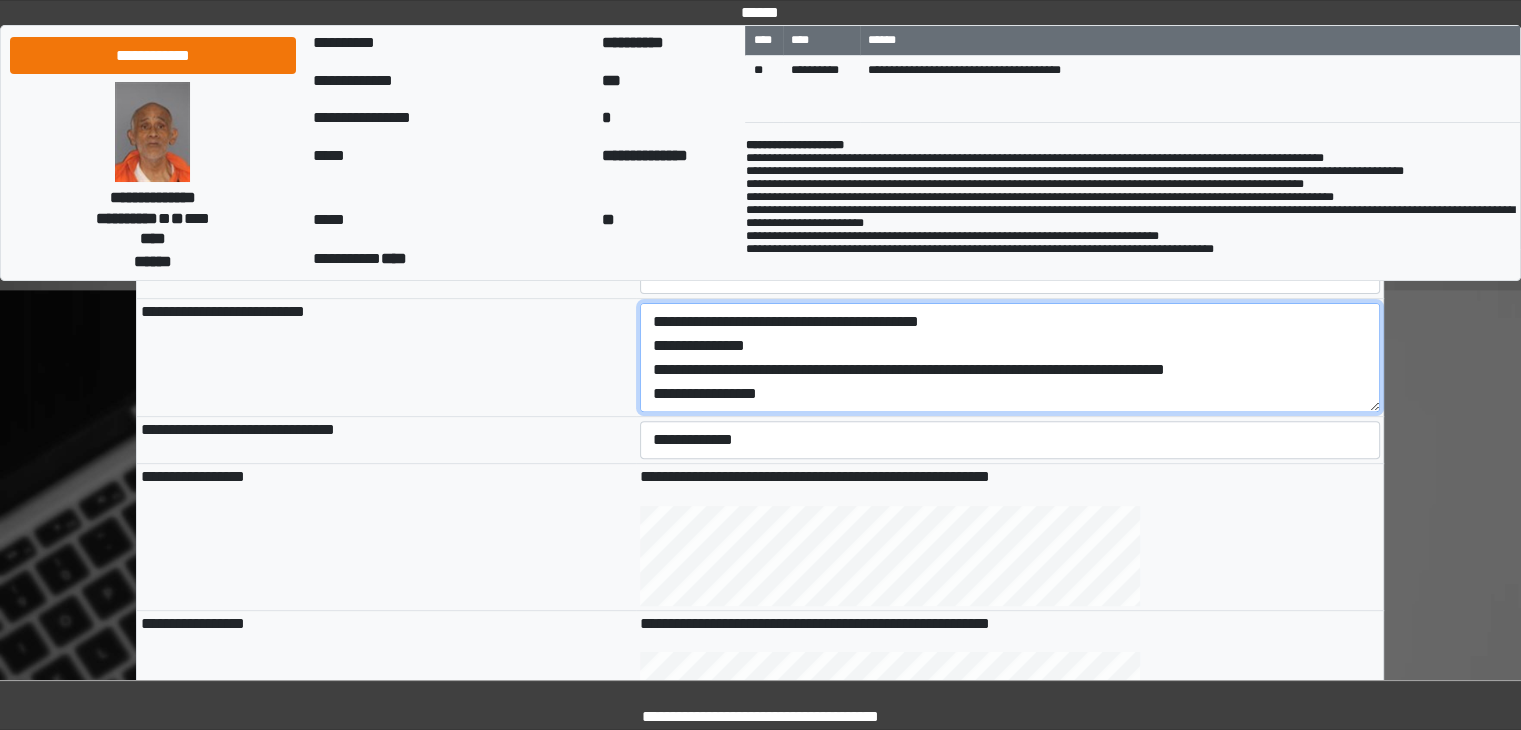 drag, startPoint x: 792, startPoint y: 381, endPoint x: 790, endPoint y: 335, distance: 46.043457 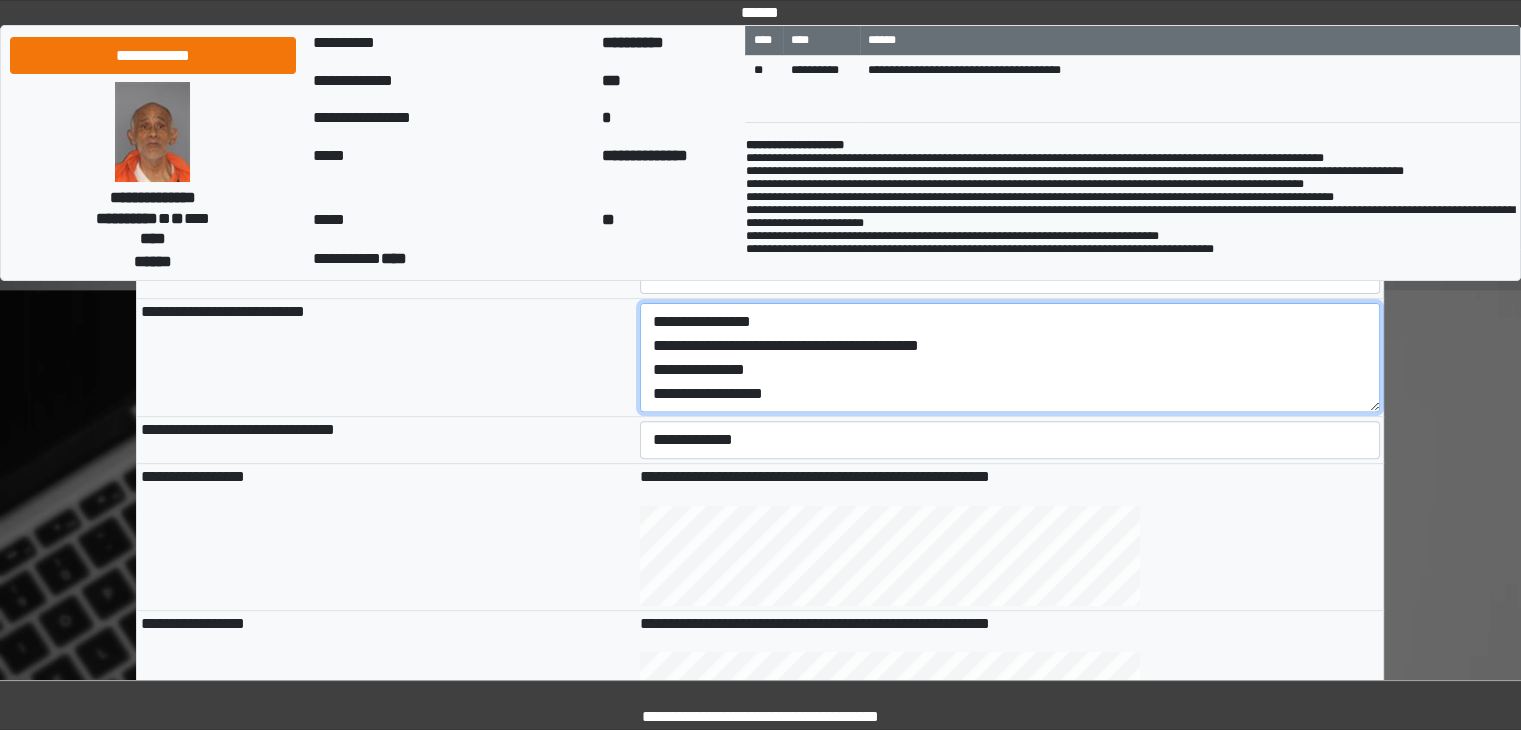 scroll, scrollTop: 264, scrollLeft: 0, axis: vertical 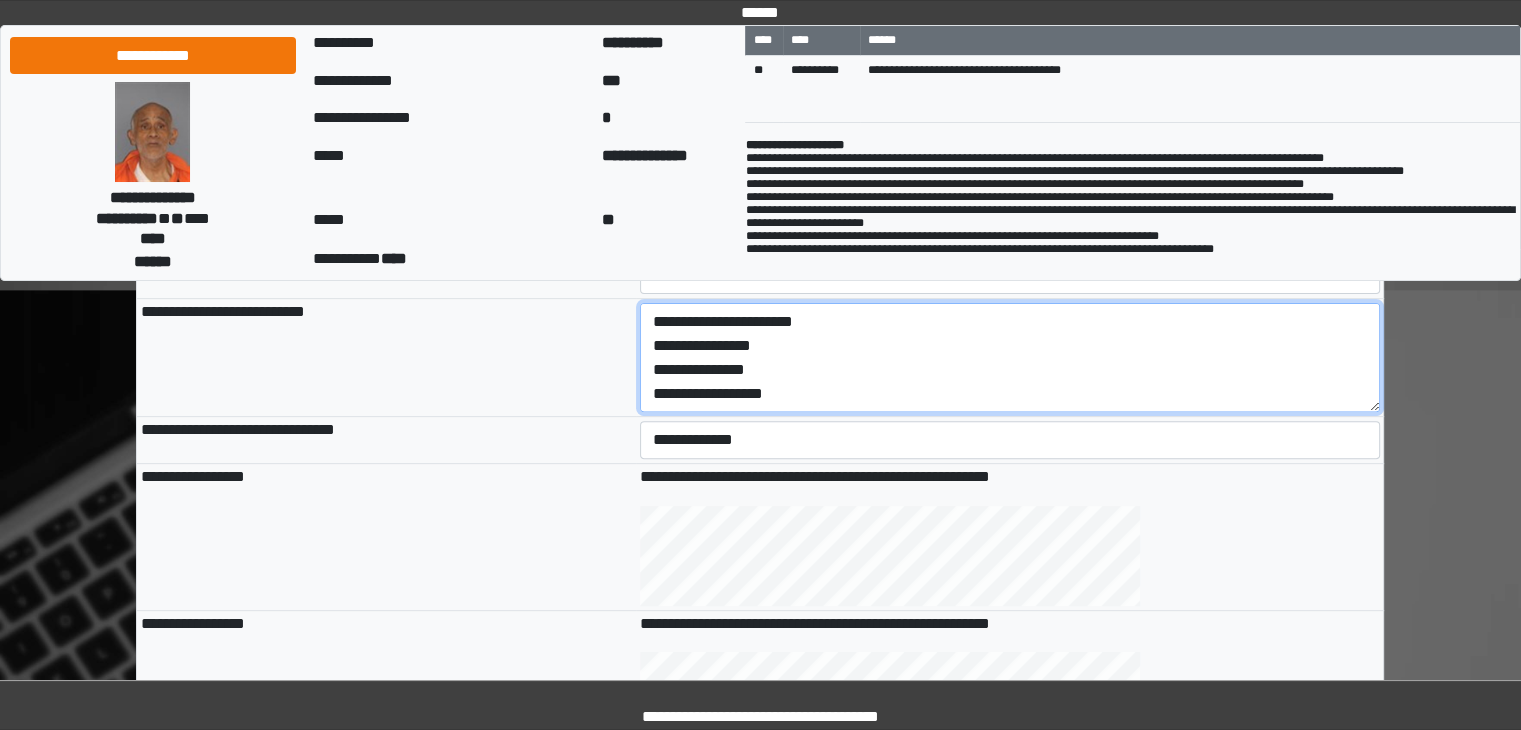 drag, startPoint x: 784, startPoint y: 344, endPoint x: 642, endPoint y: 347, distance: 142.0317 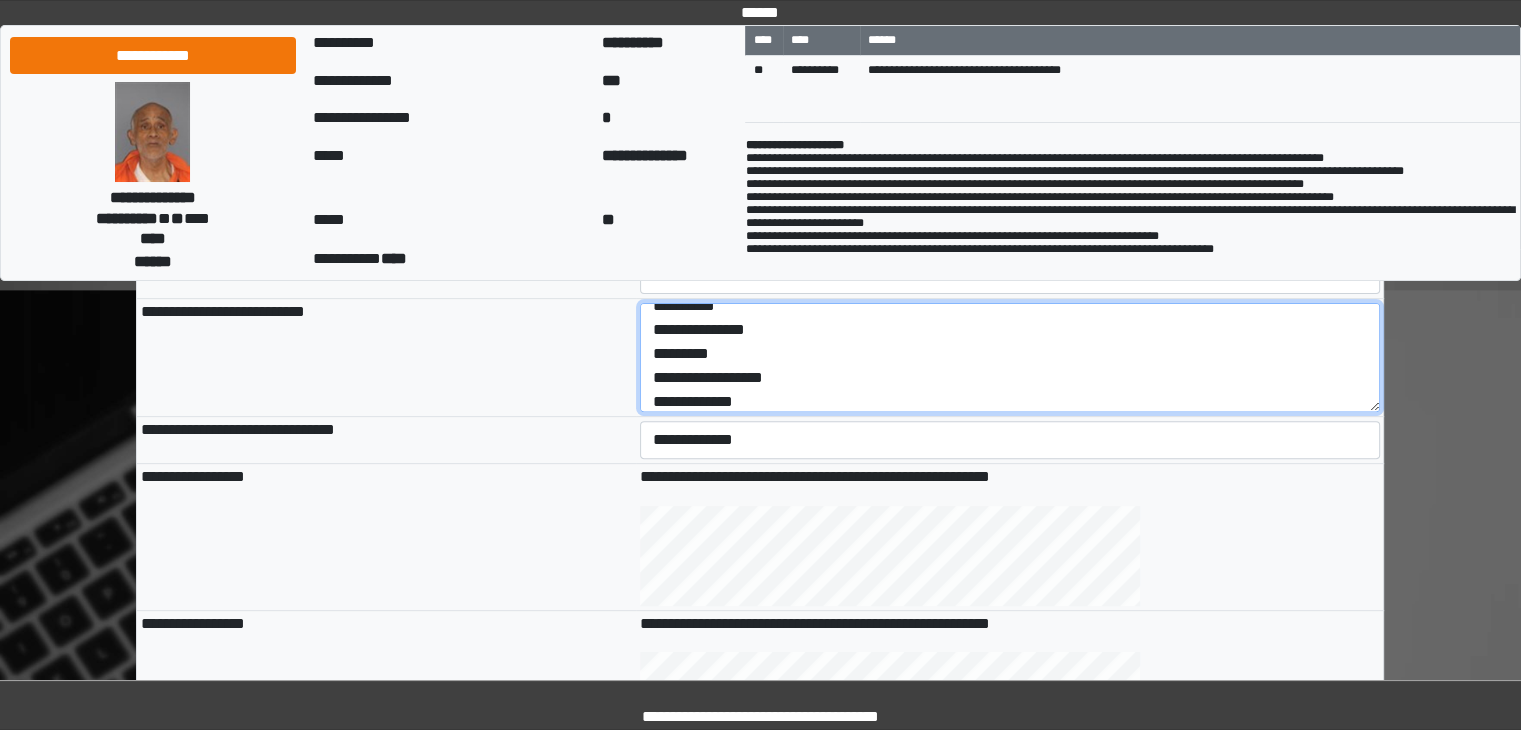 scroll, scrollTop: 216, scrollLeft: 0, axis: vertical 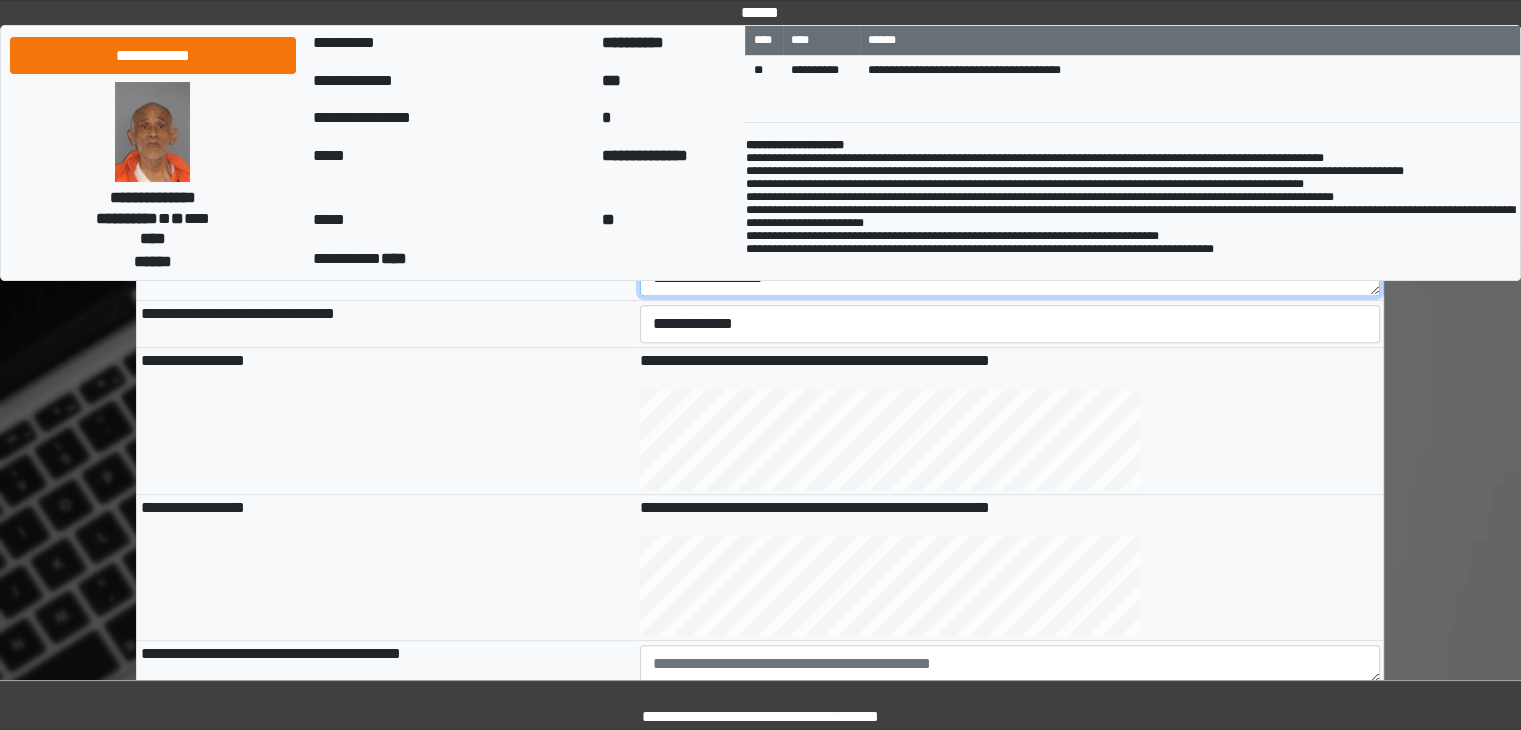 type on "**********" 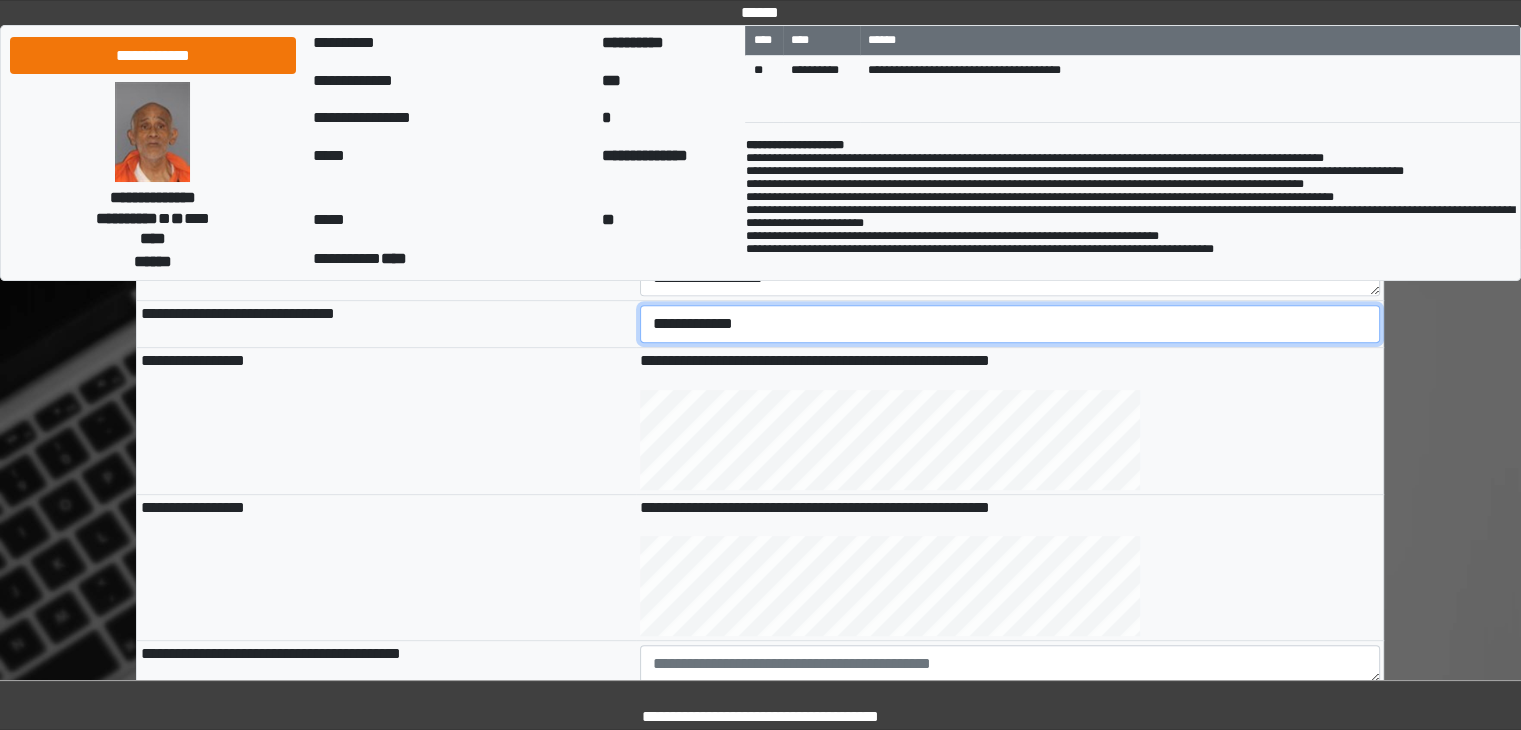 click on "**********" at bounding box center (1010, 324) 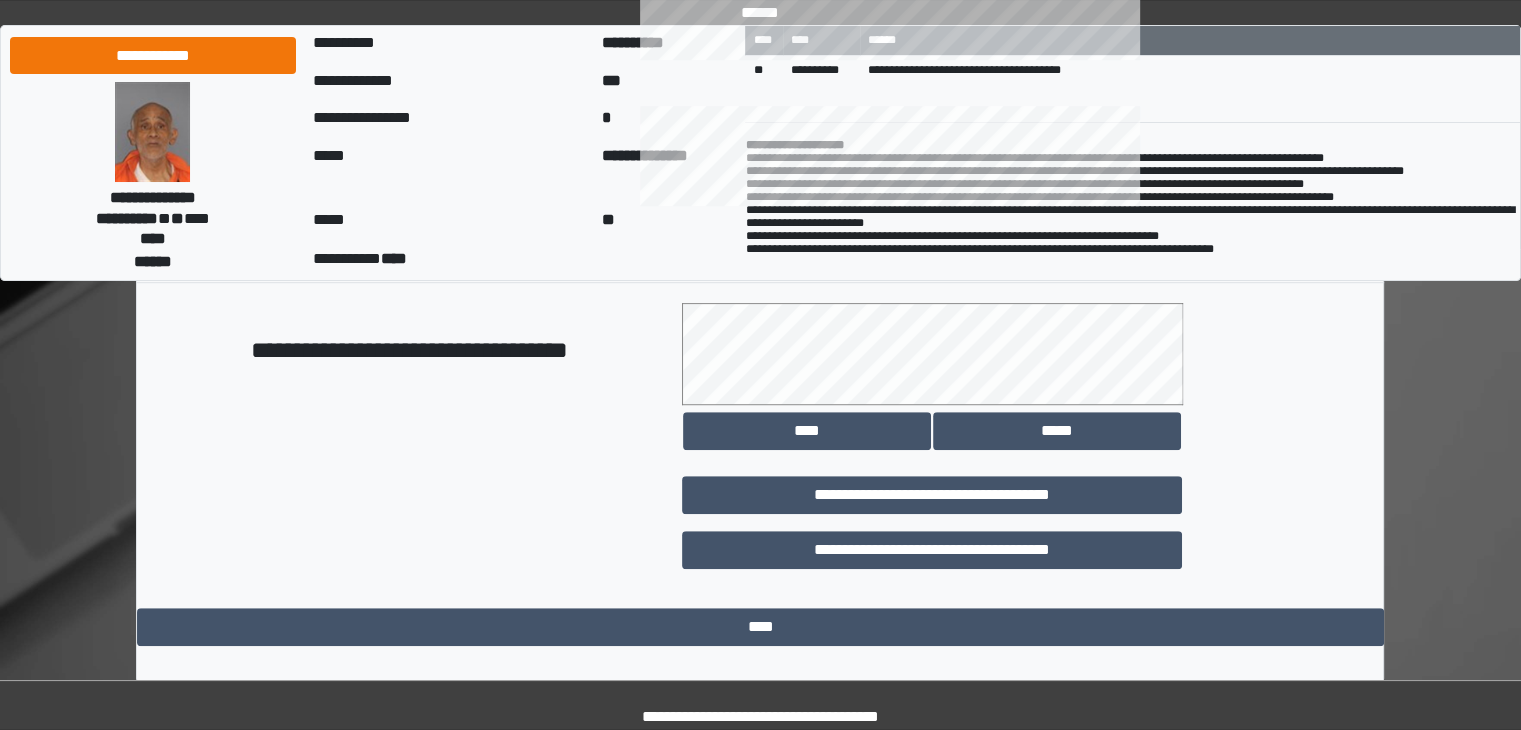 scroll, scrollTop: 1124, scrollLeft: 0, axis: vertical 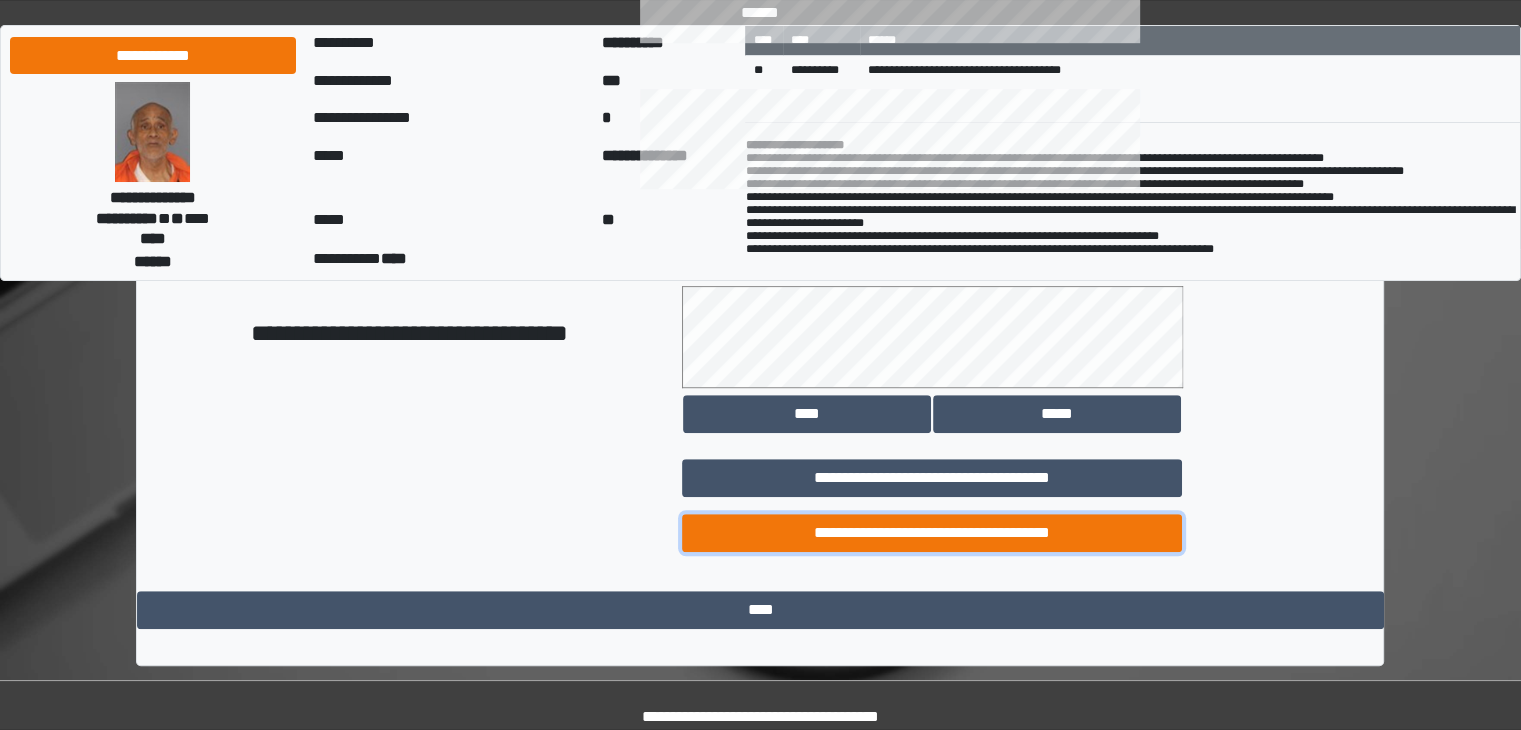 click on "**********" at bounding box center [932, 533] 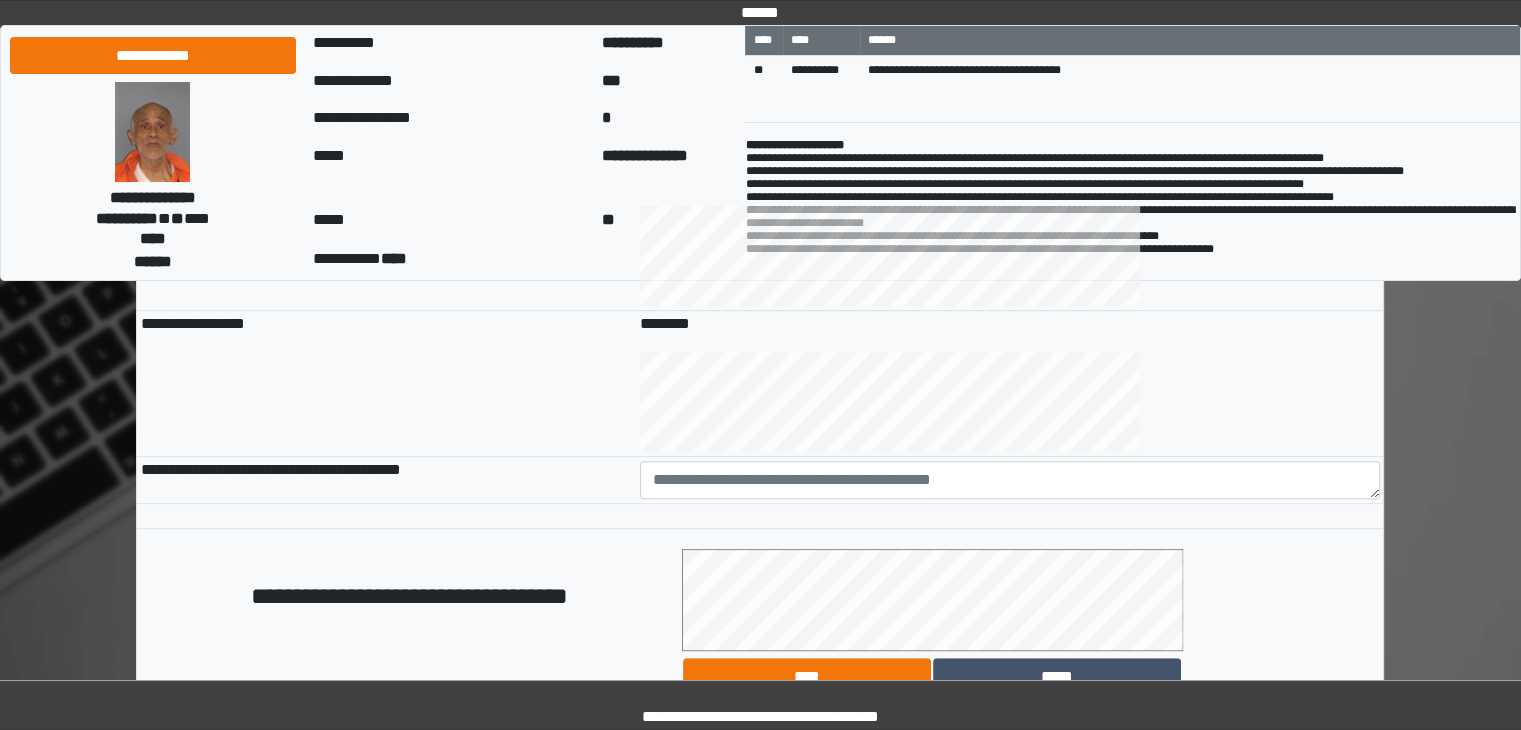 scroll, scrollTop: 866, scrollLeft: 0, axis: vertical 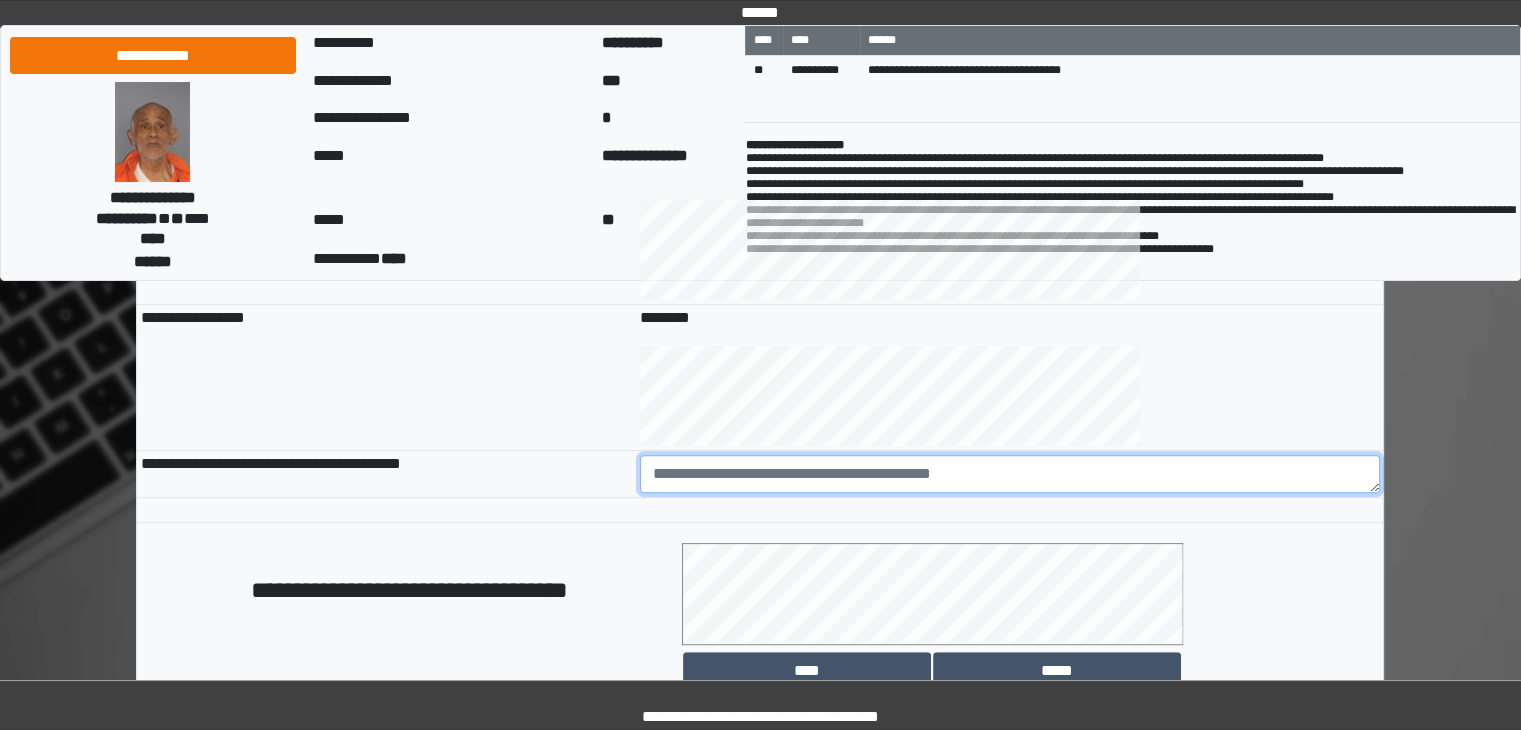 click at bounding box center [1010, 474] 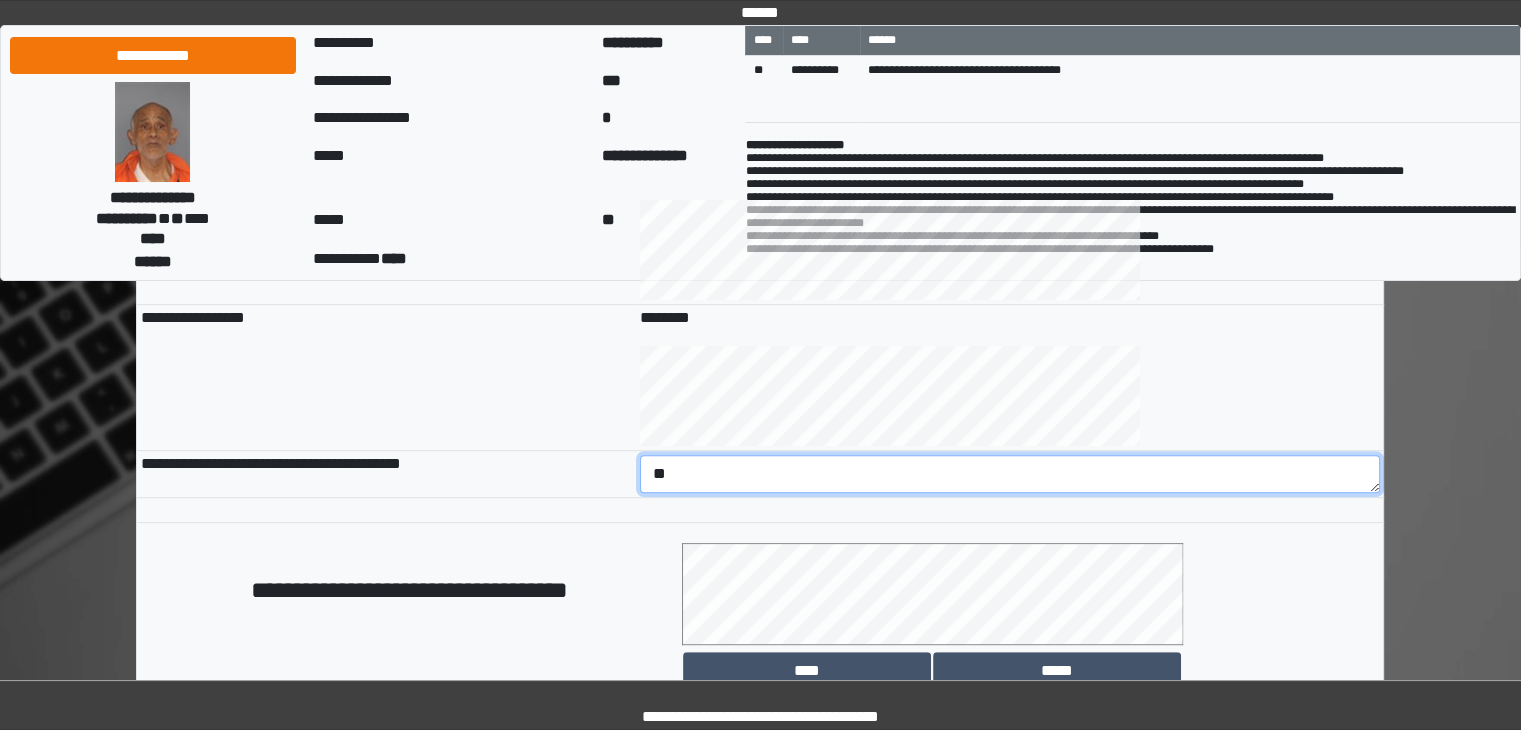 type on "*" 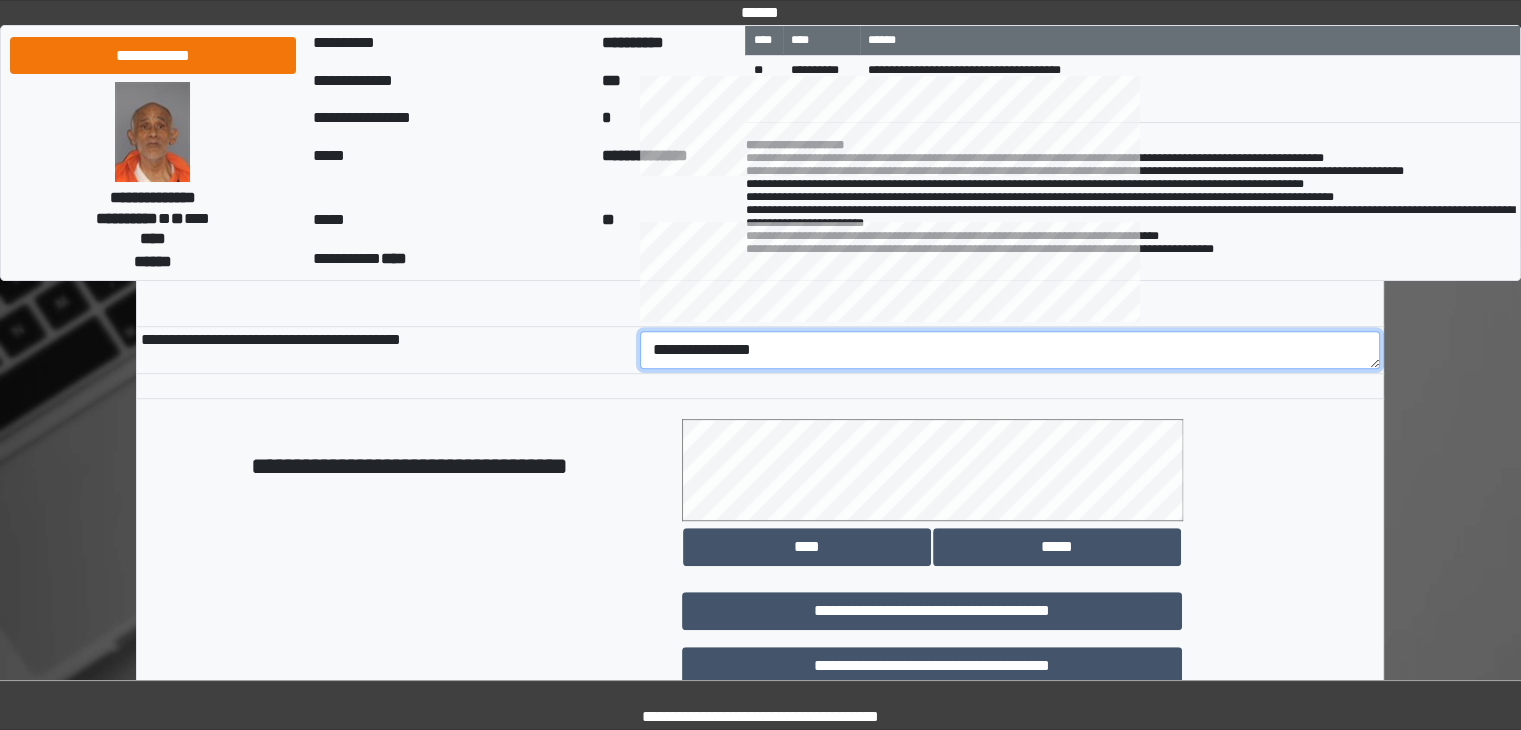 scroll, scrollTop: 1031, scrollLeft: 0, axis: vertical 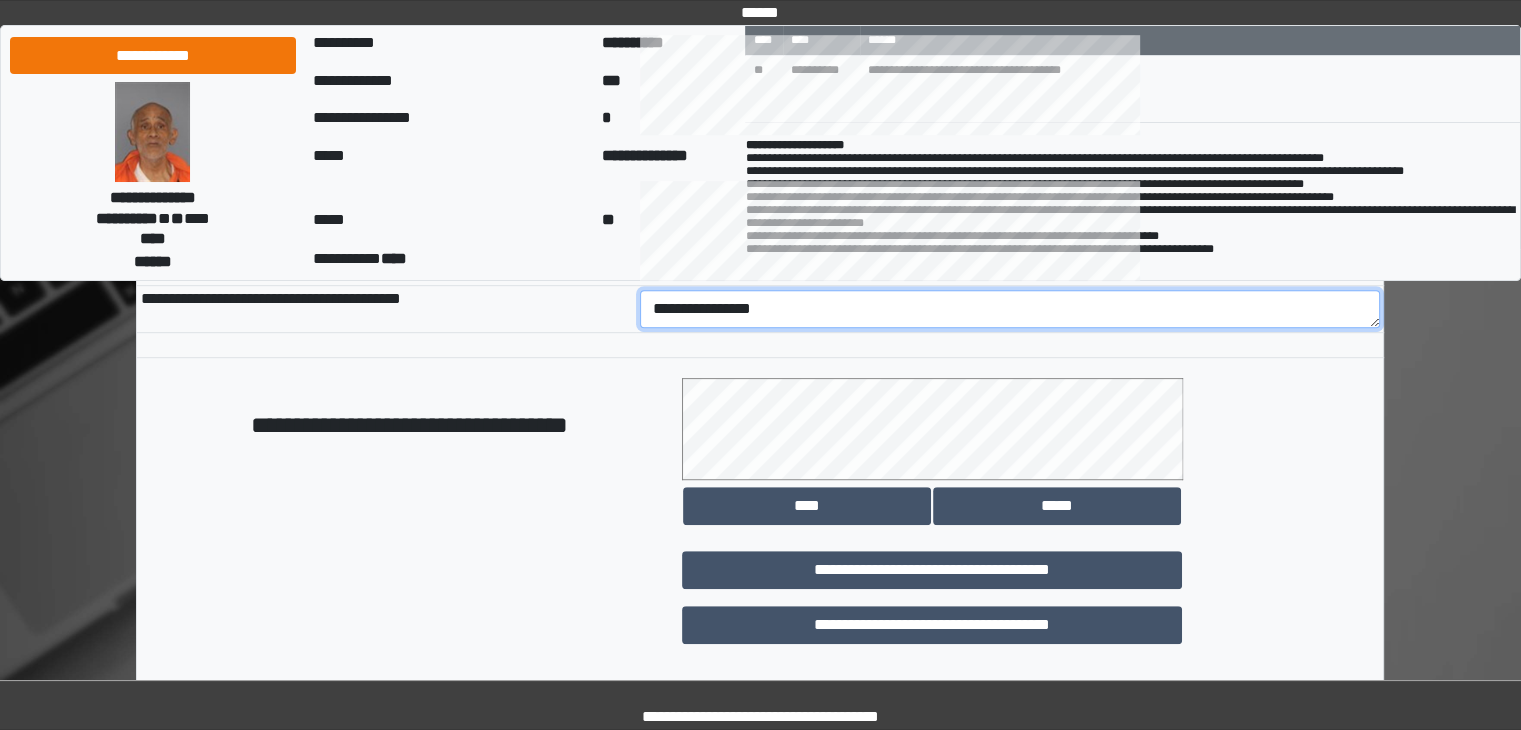 type on "**********" 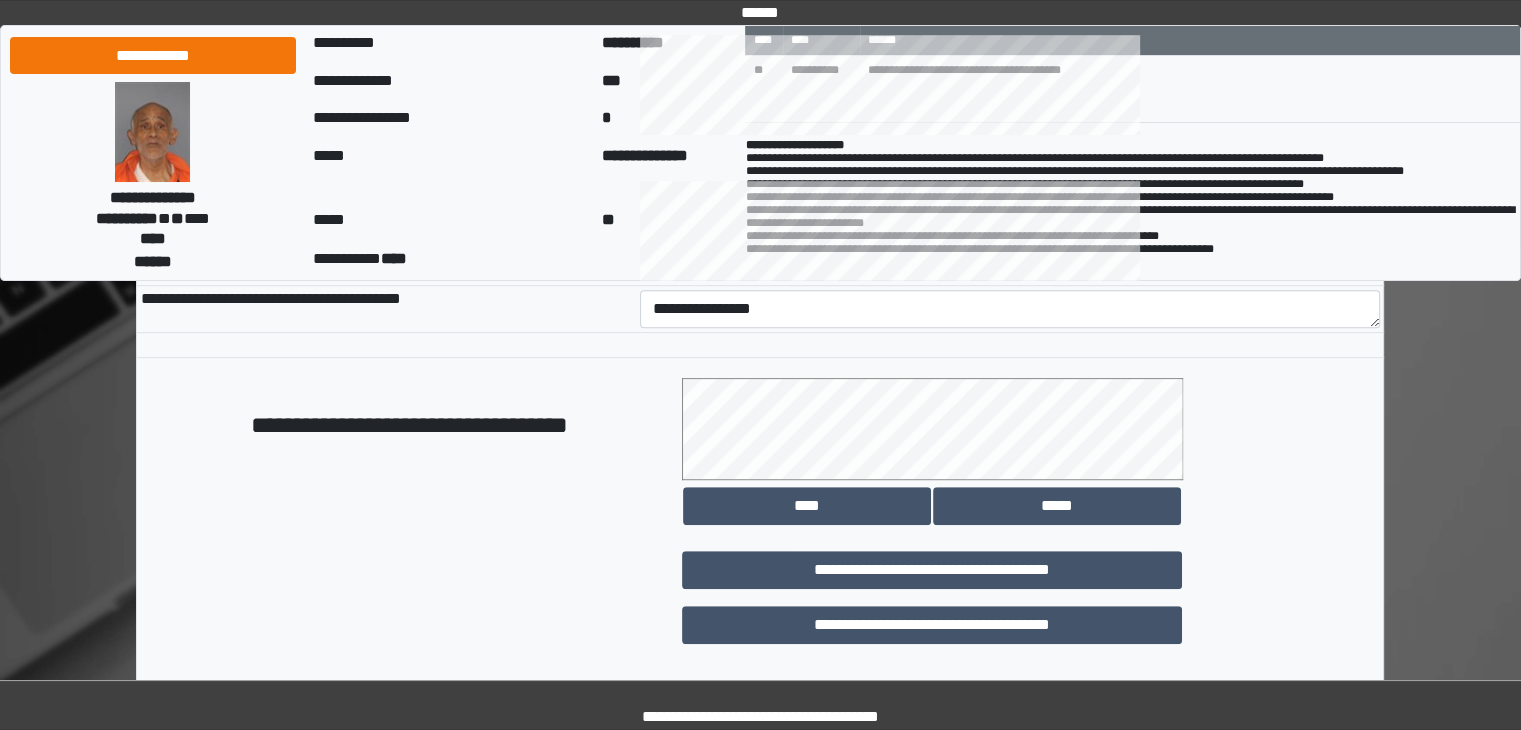 click at bounding box center (408, 506) 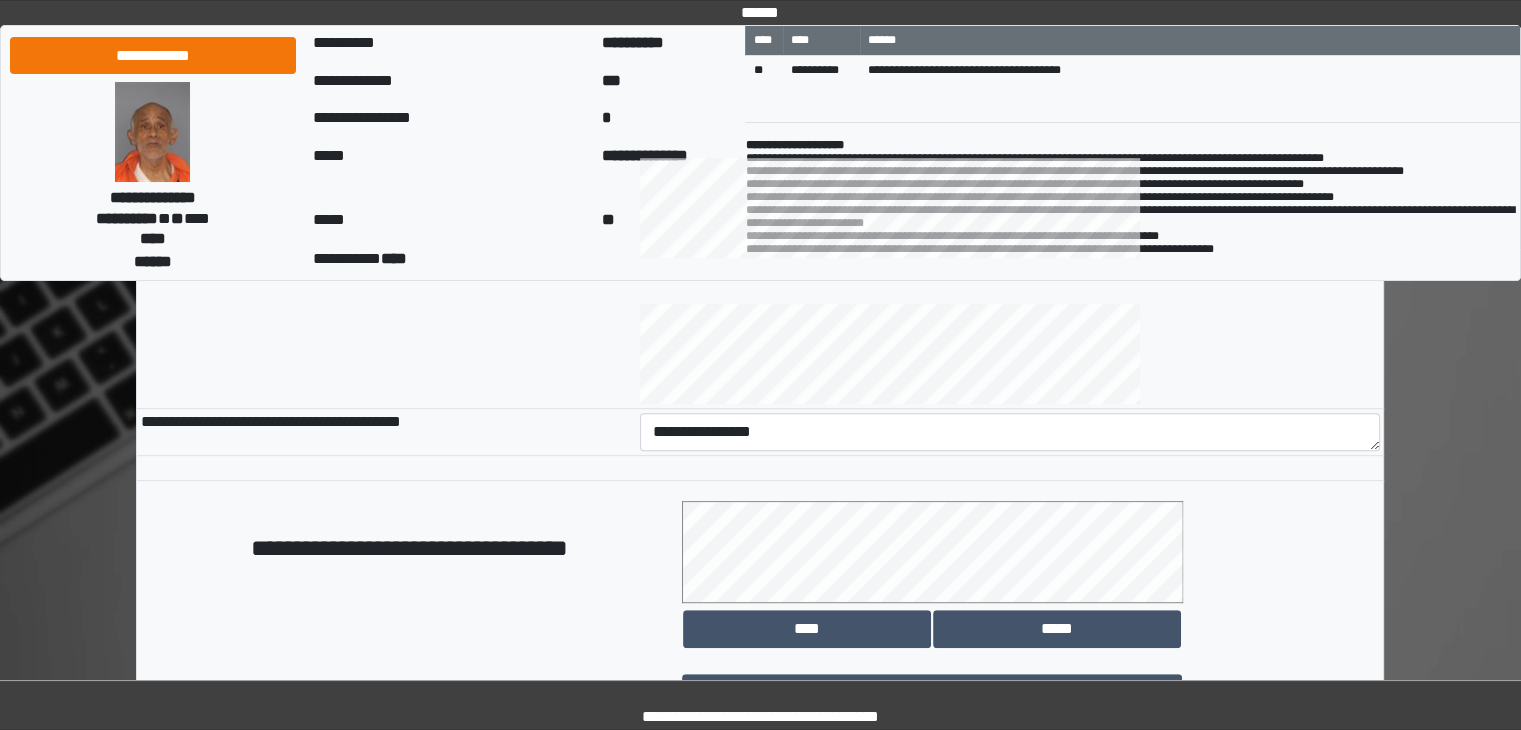 scroll, scrollTop: 1124, scrollLeft: 0, axis: vertical 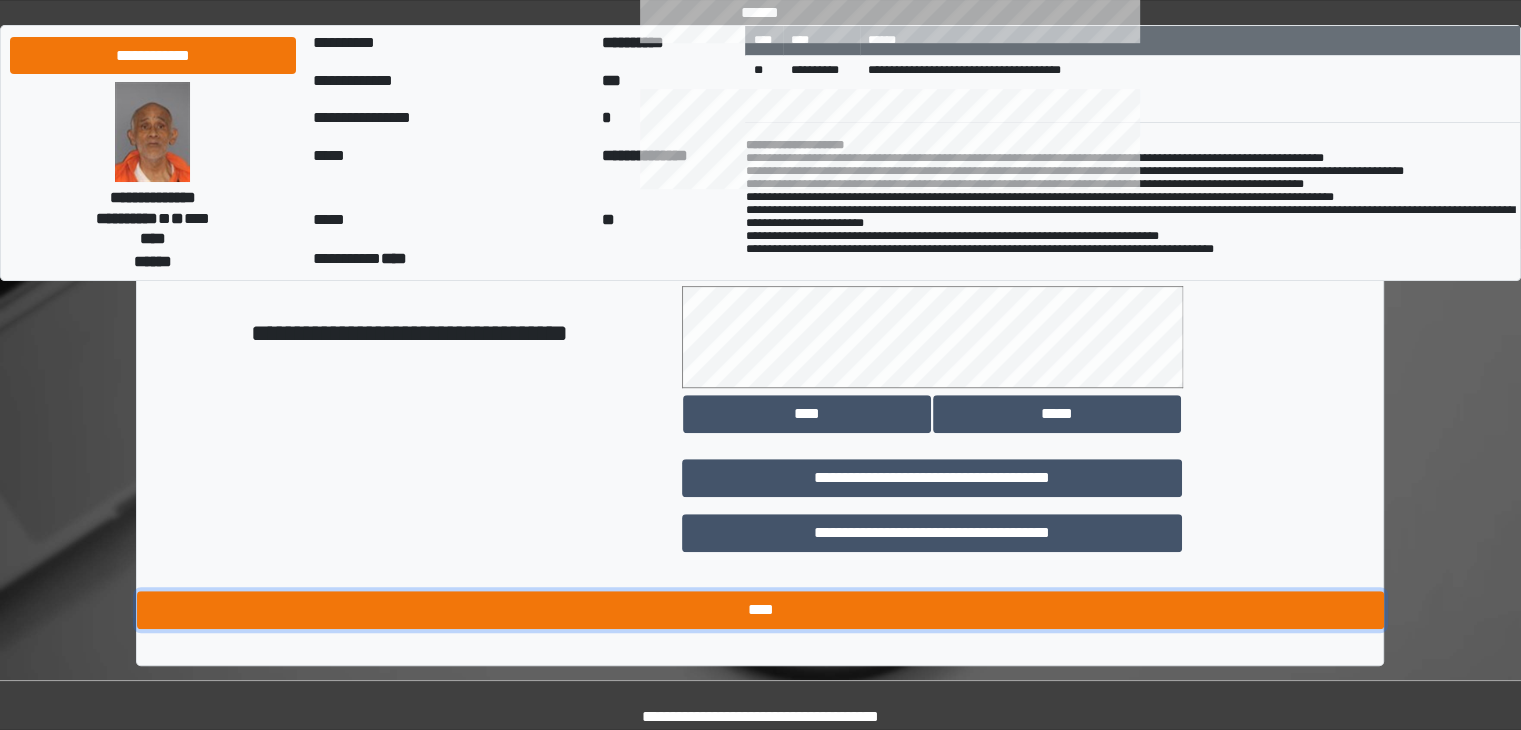 click on "****" at bounding box center (760, 610) 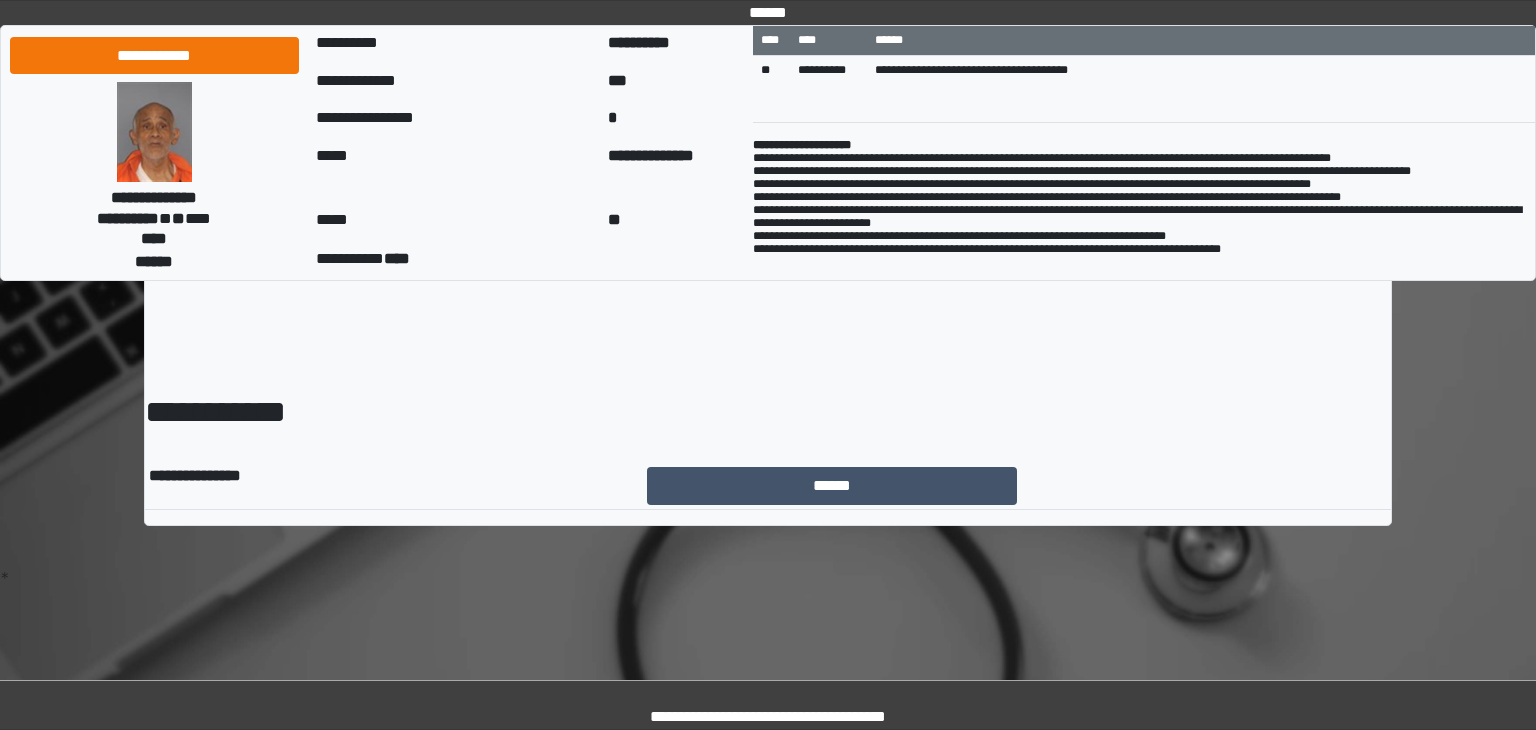 scroll, scrollTop: 0, scrollLeft: 0, axis: both 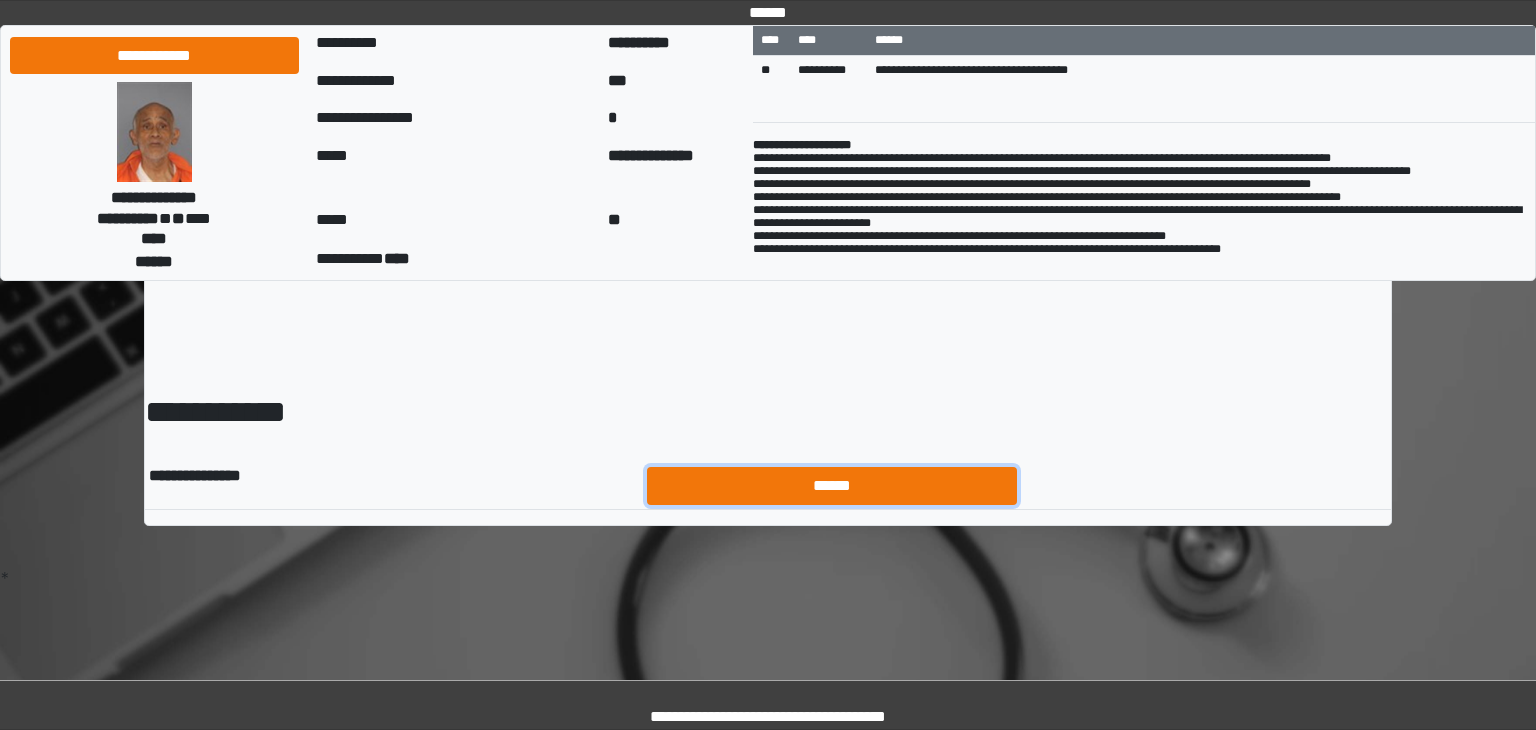 click on "******" at bounding box center [832, 486] 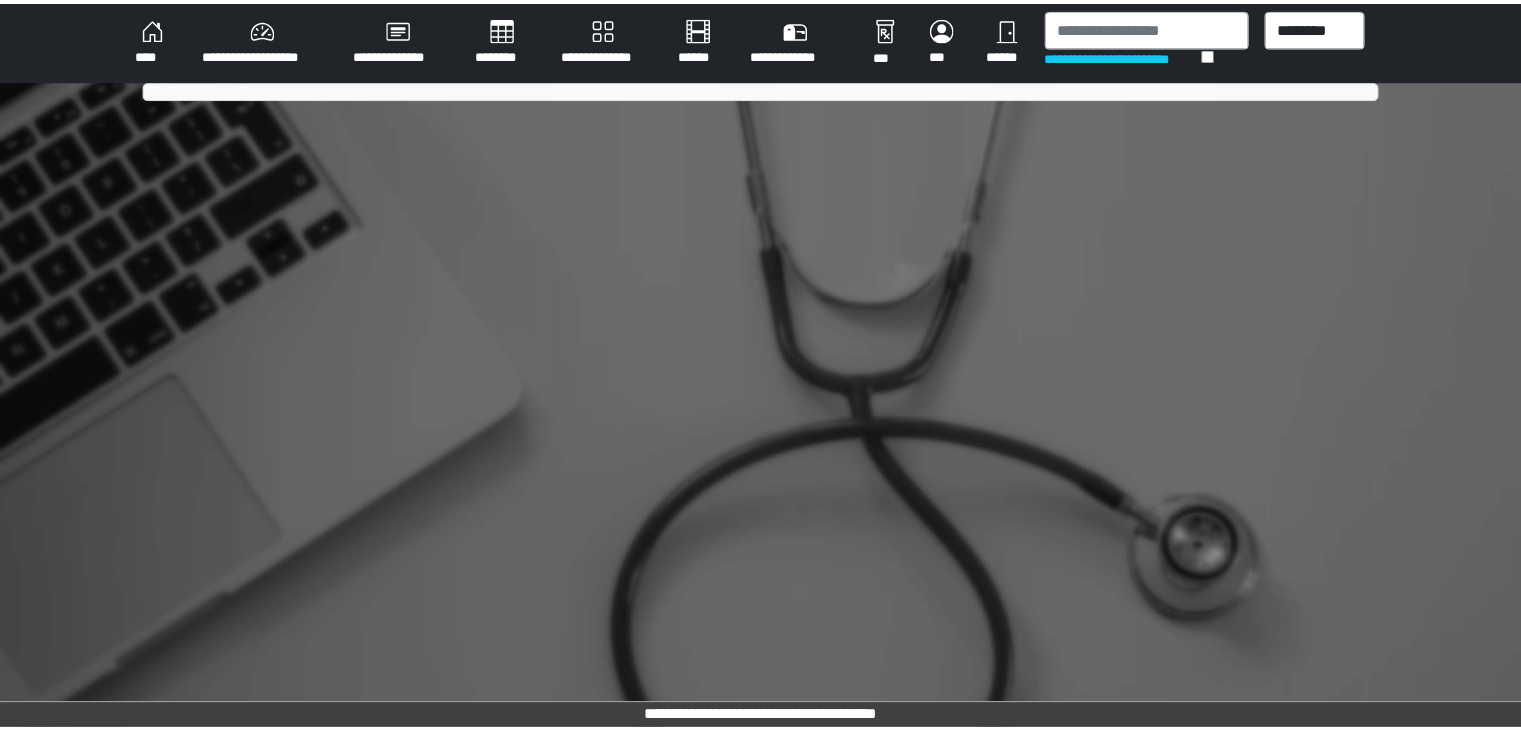 scroll, scrollTop: 0, scrollLeft: 0, axis: both 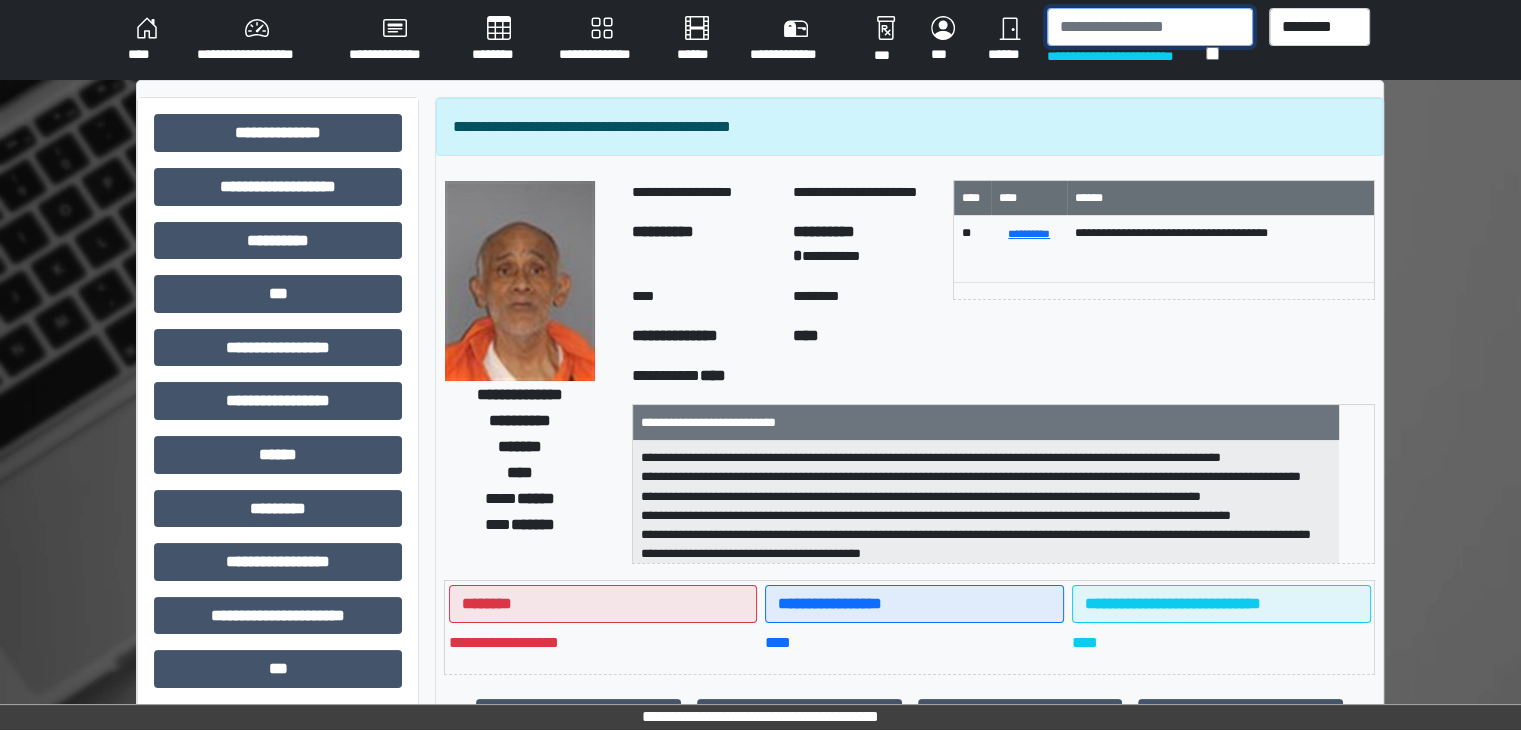 click at bounding box center (1150, 27) 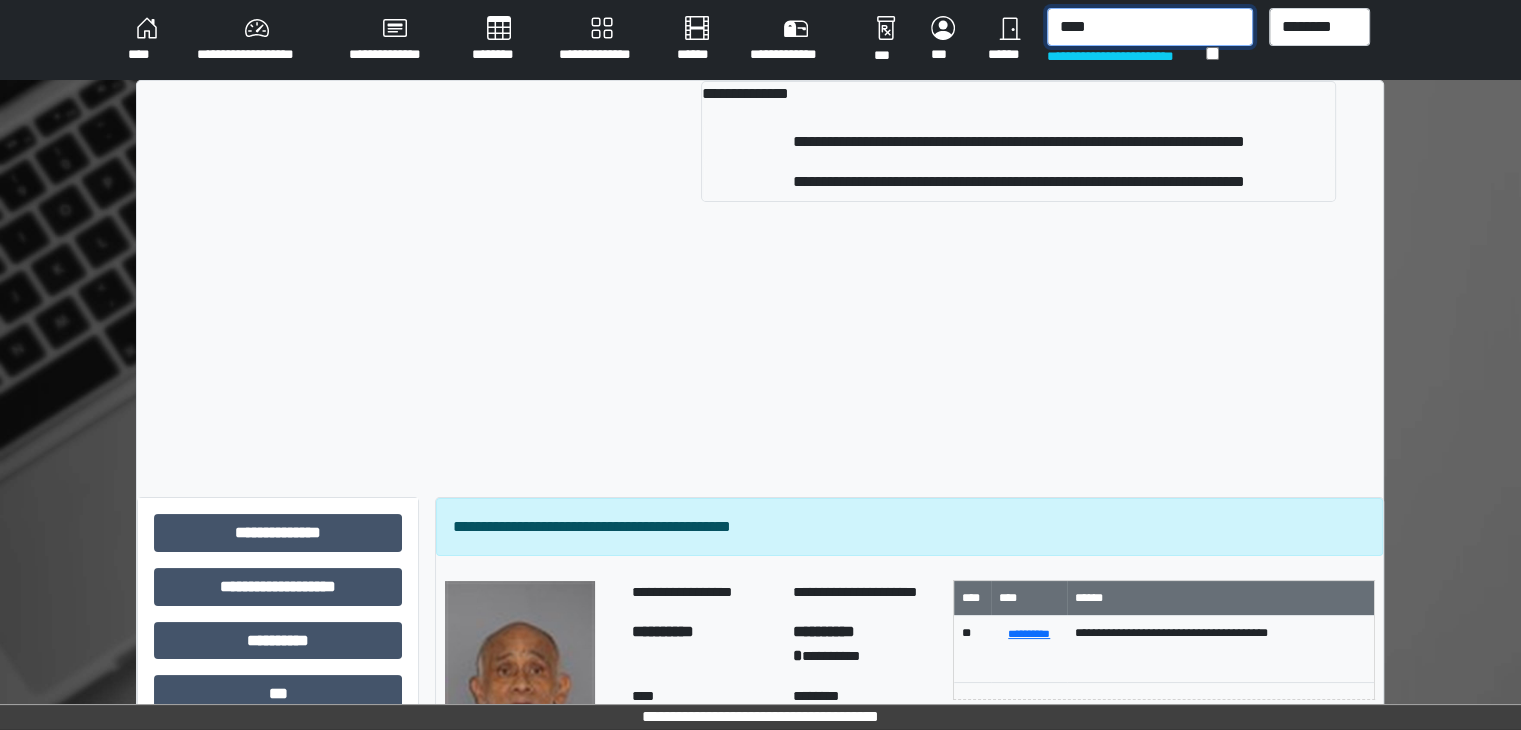 type on "****" 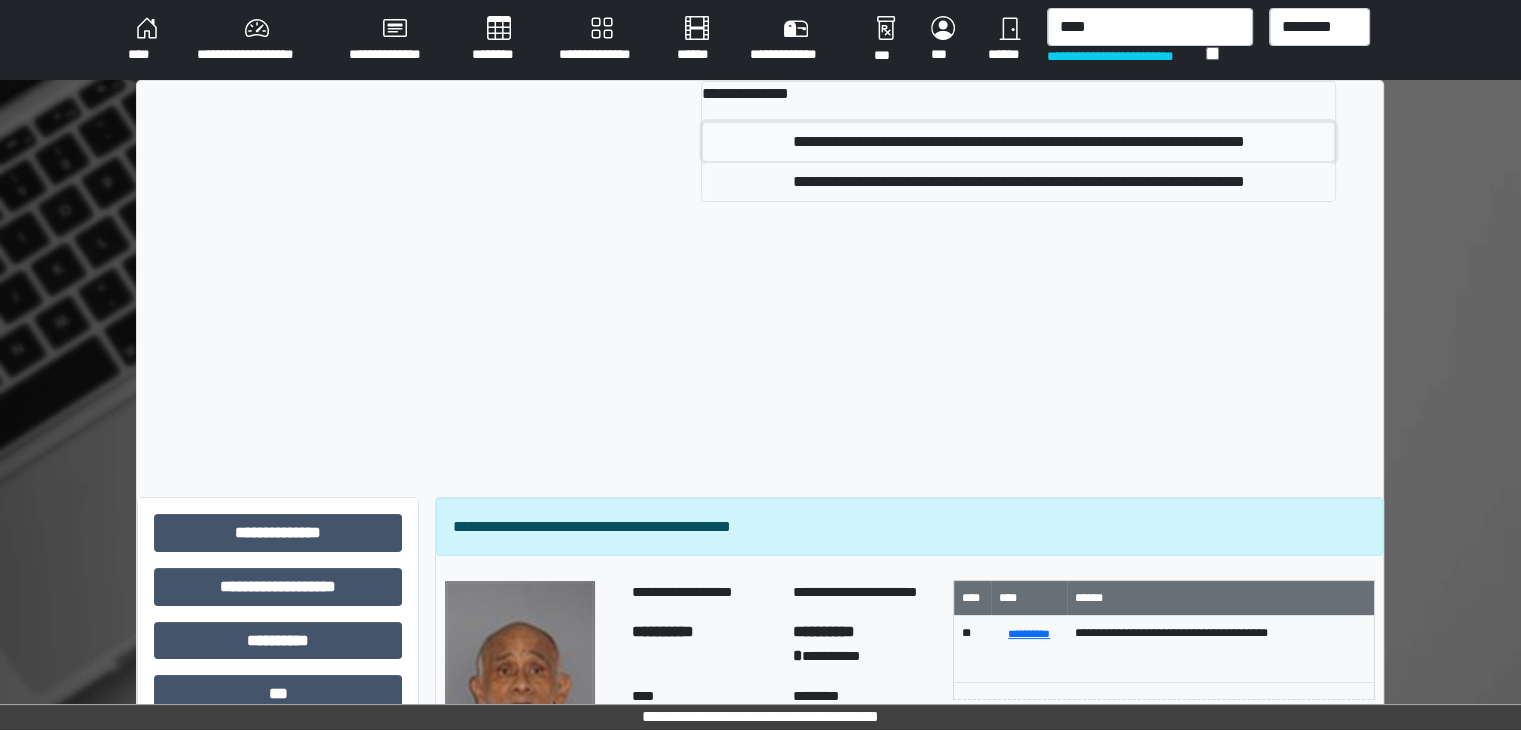 click on "**********" at bounding box center (1018, 142) 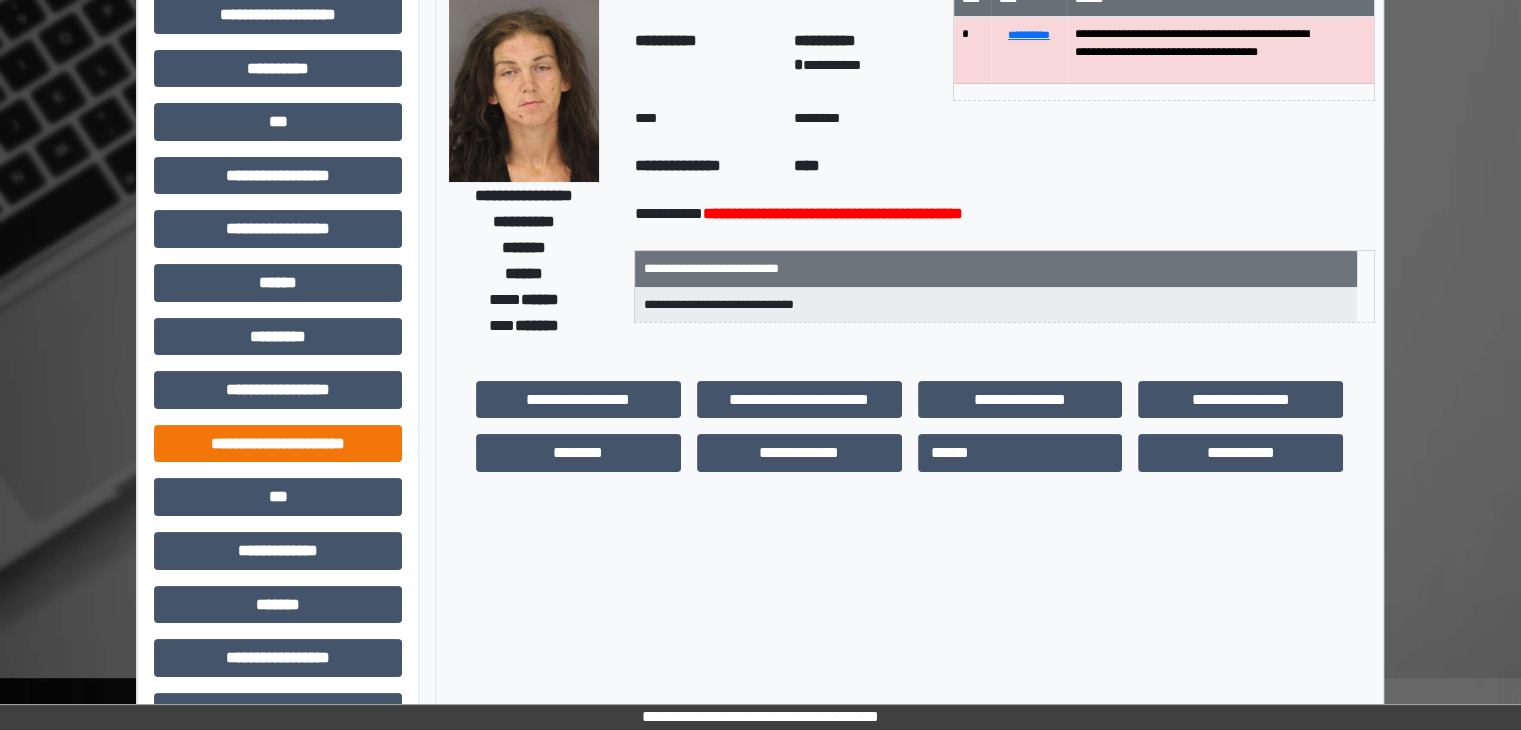 scroll, scrollTop: 436, scrollLeft: 0, axis: vertical 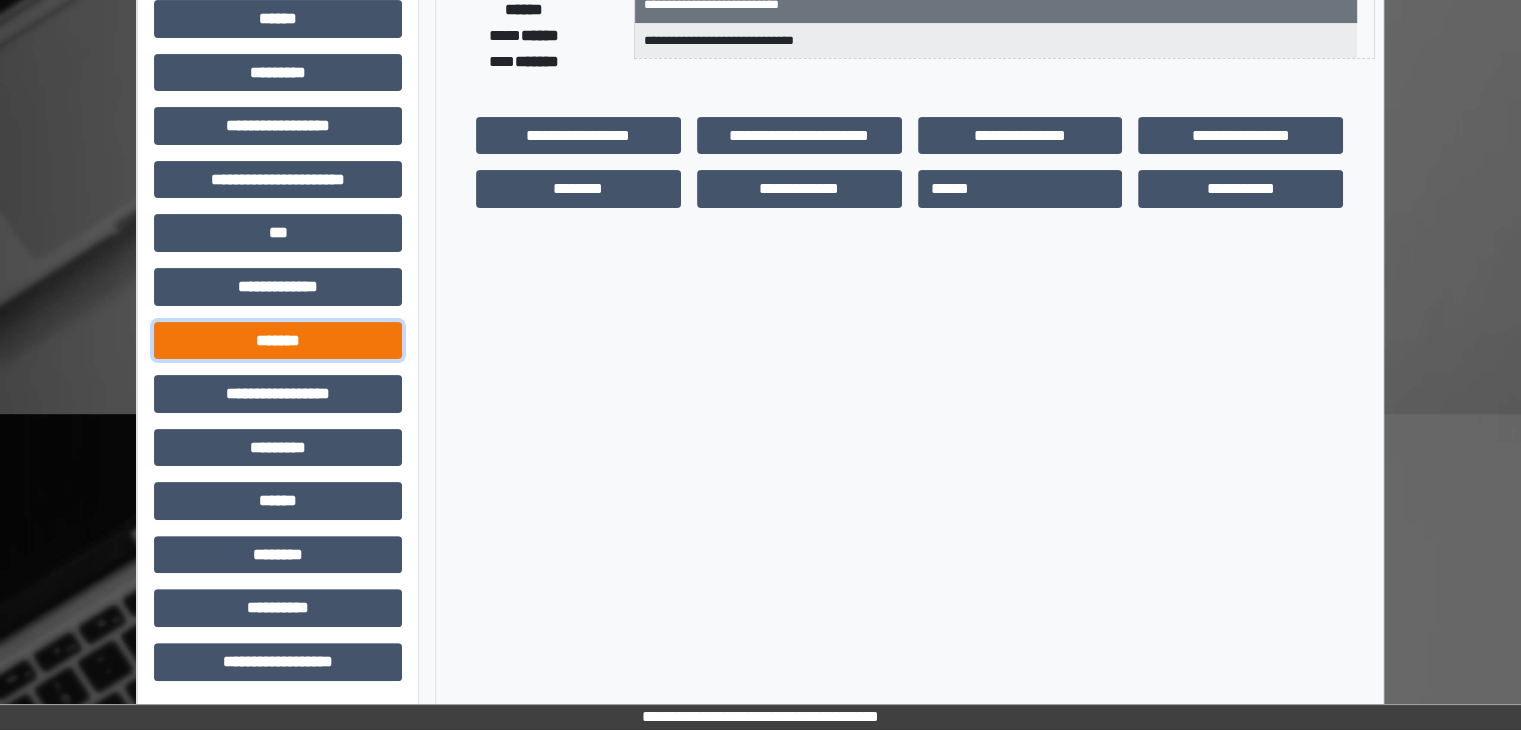 click on "*******" at bounding box center (278, 341) 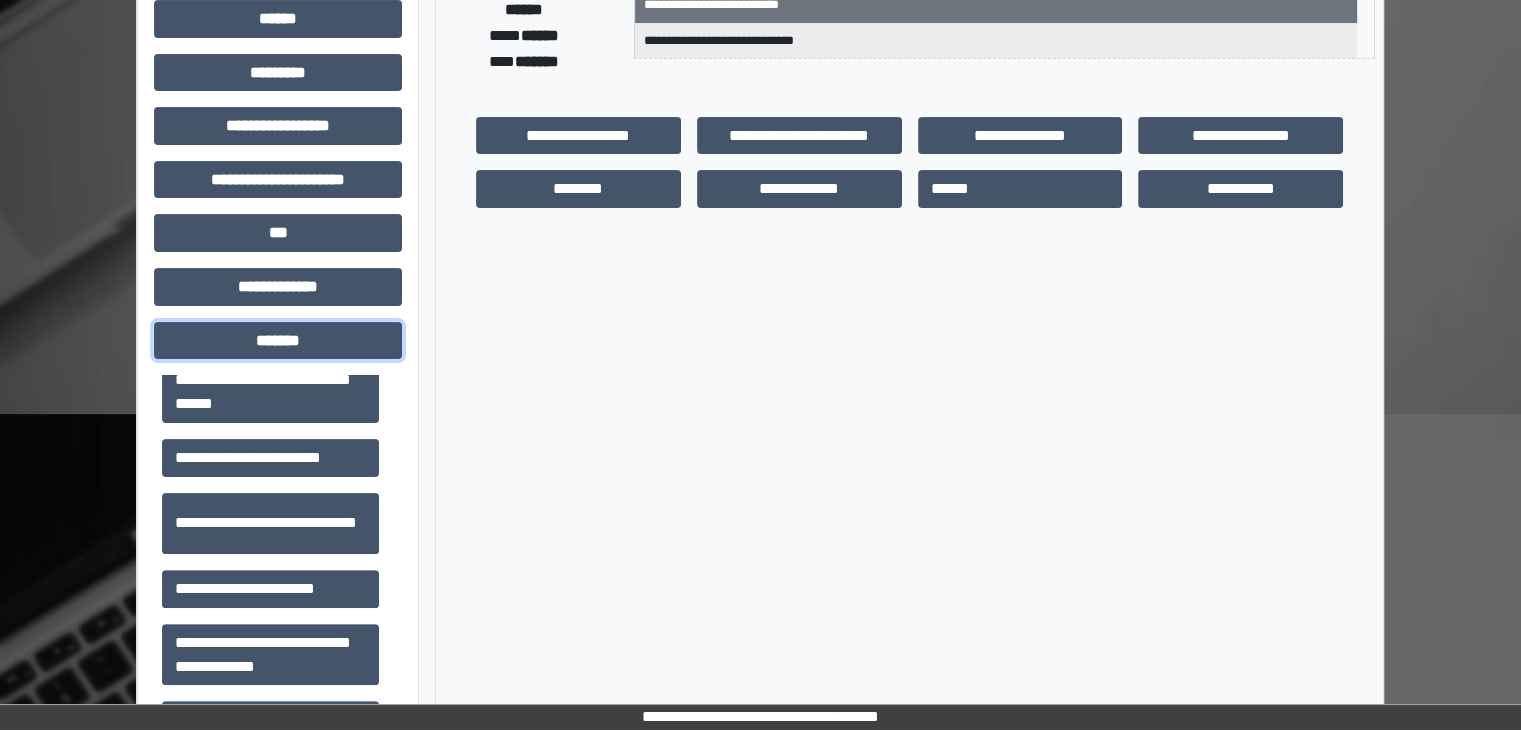scroll, scrollTop: 846, scrollLeft: 0, axis: vertical 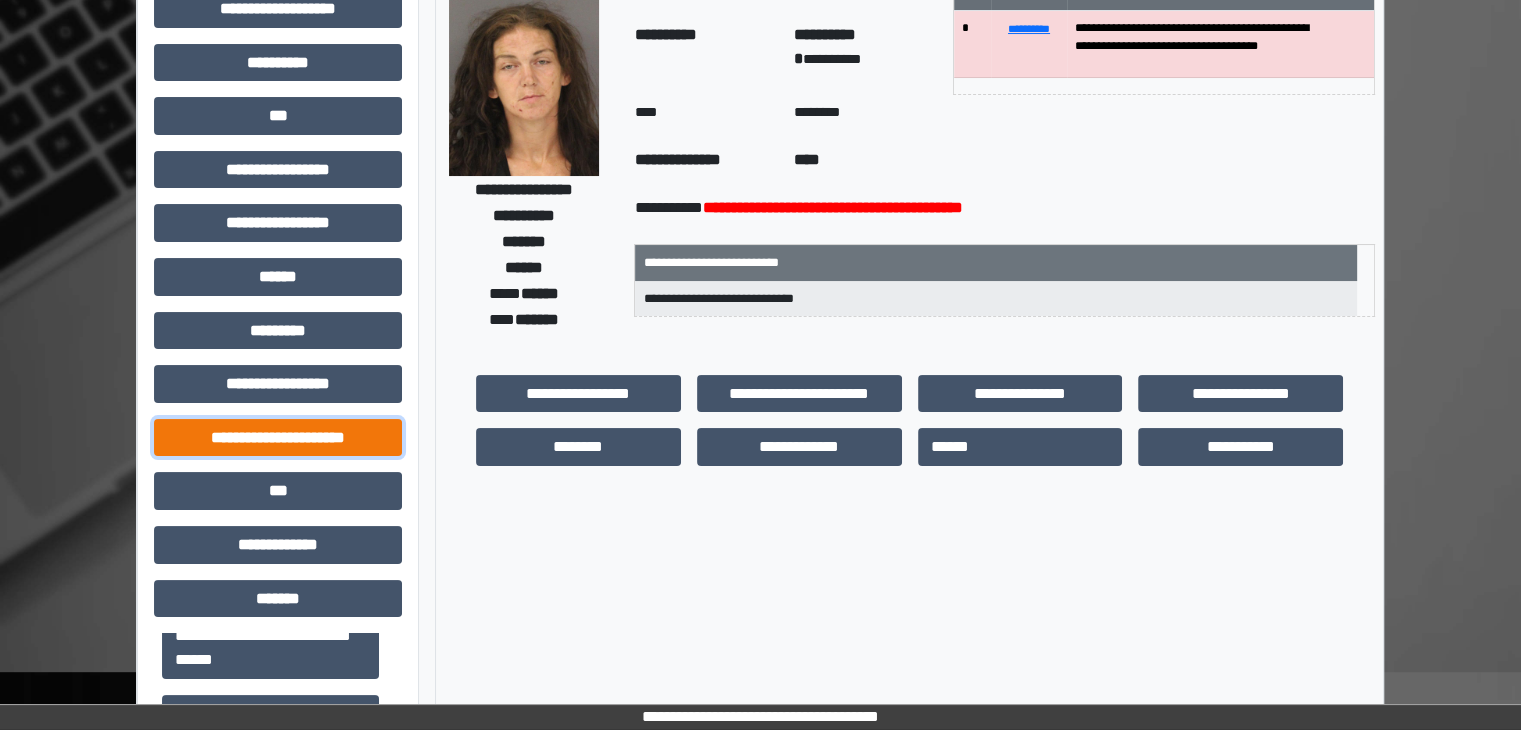 click on "**********" at bounding box center (278, 438) 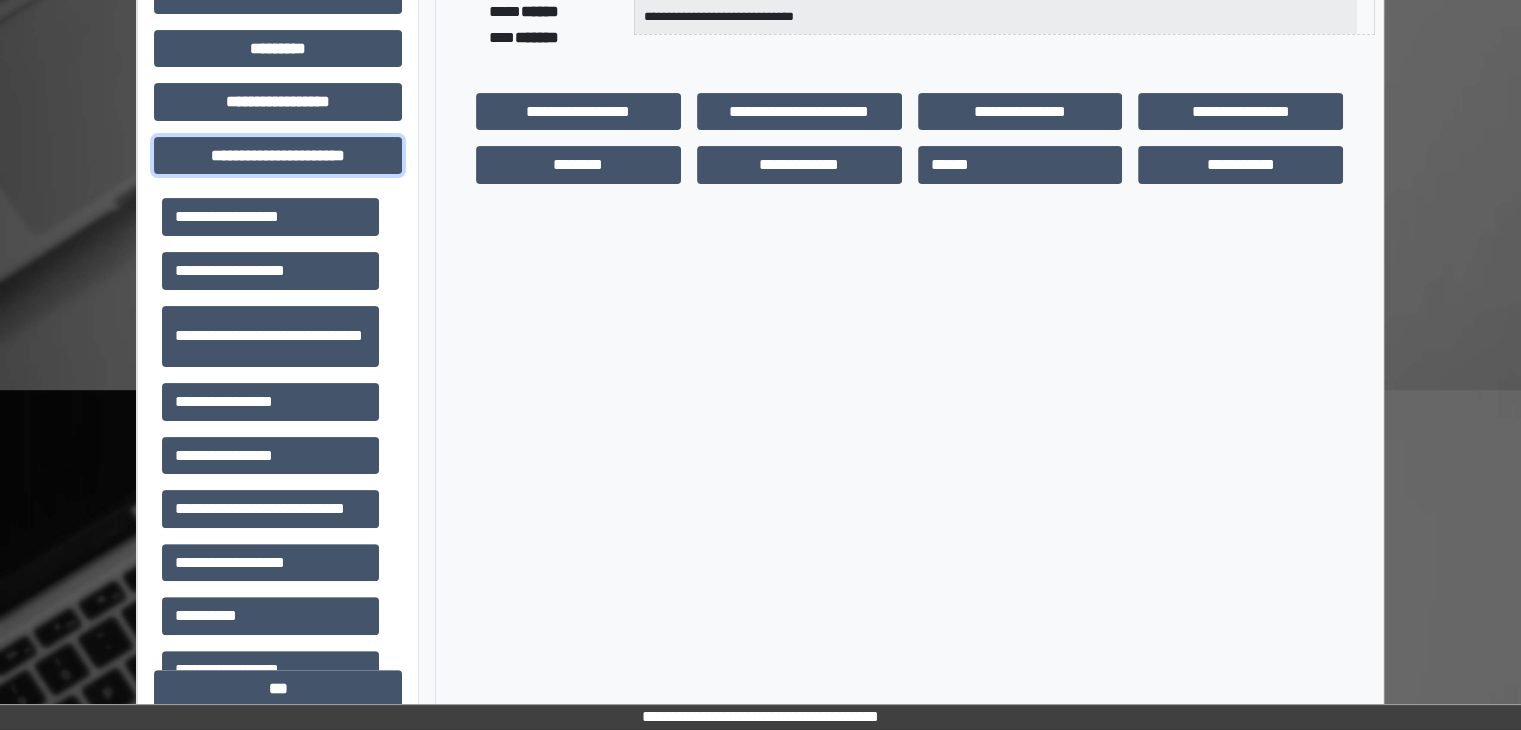 scroll, scrollTop: 558, scrollLeft: 0, axis: vertical 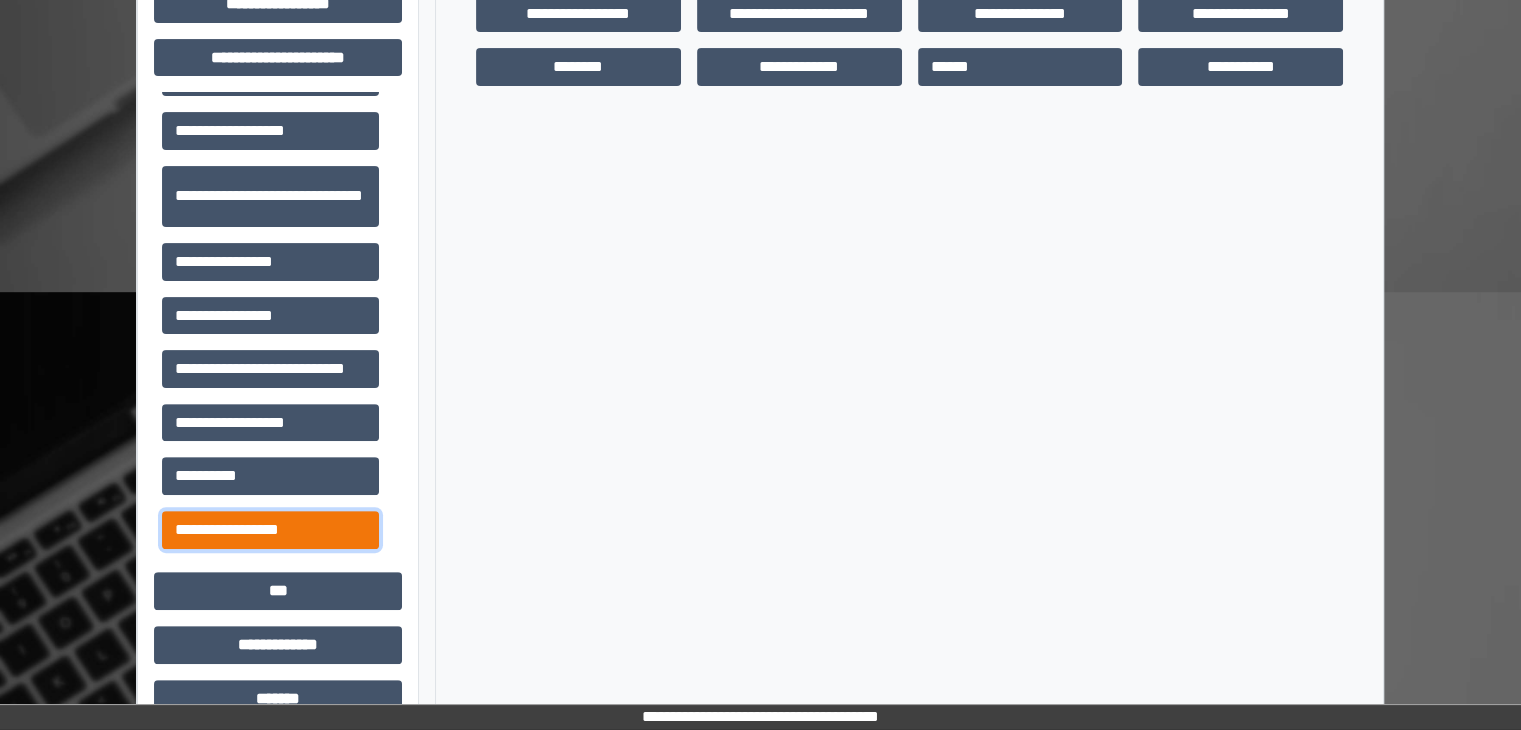 click on "**********" at bounding box center [270, 530] 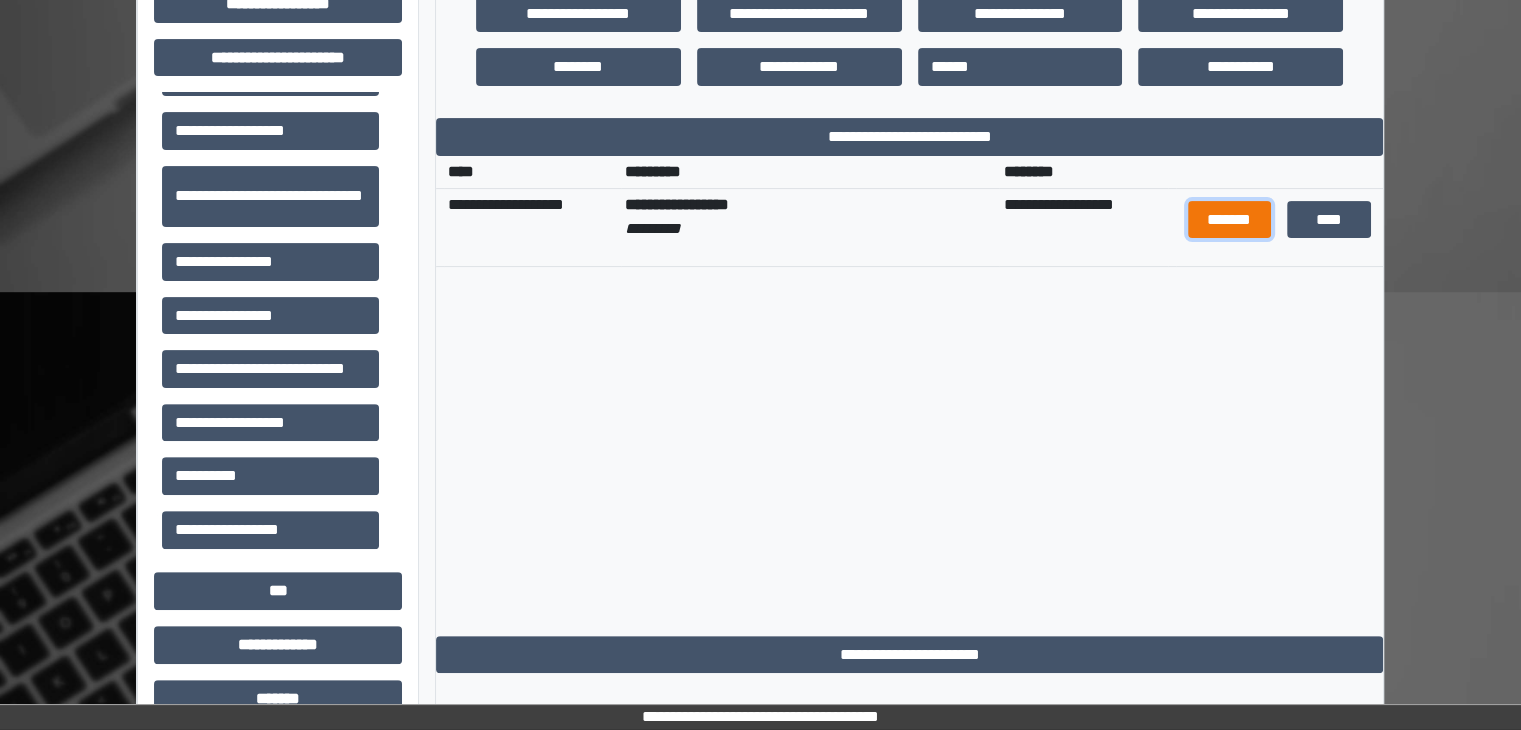 click on "*******" at bounding box center [1229, 220] 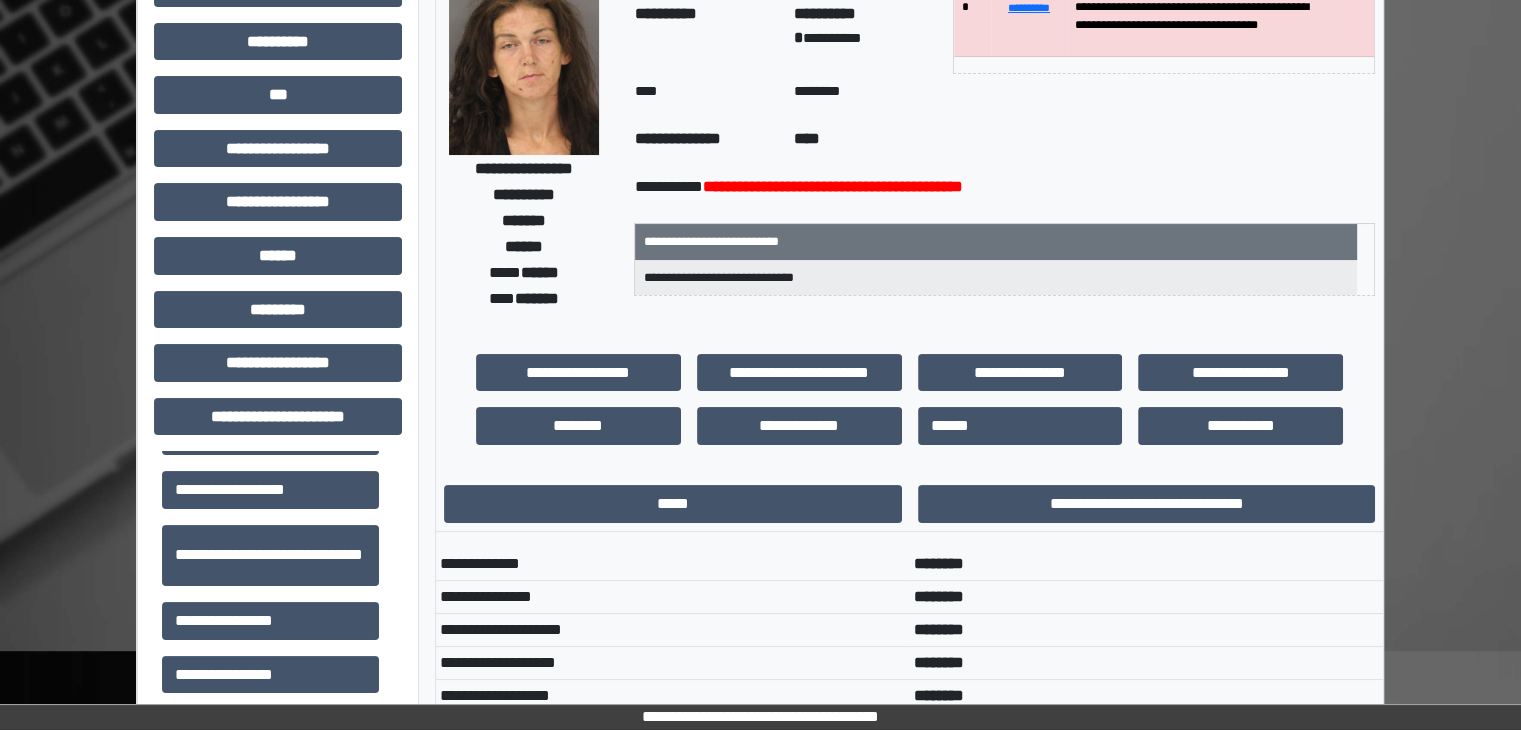 scroll, scrollTop: 0, scrollLeft: 0, axis: both 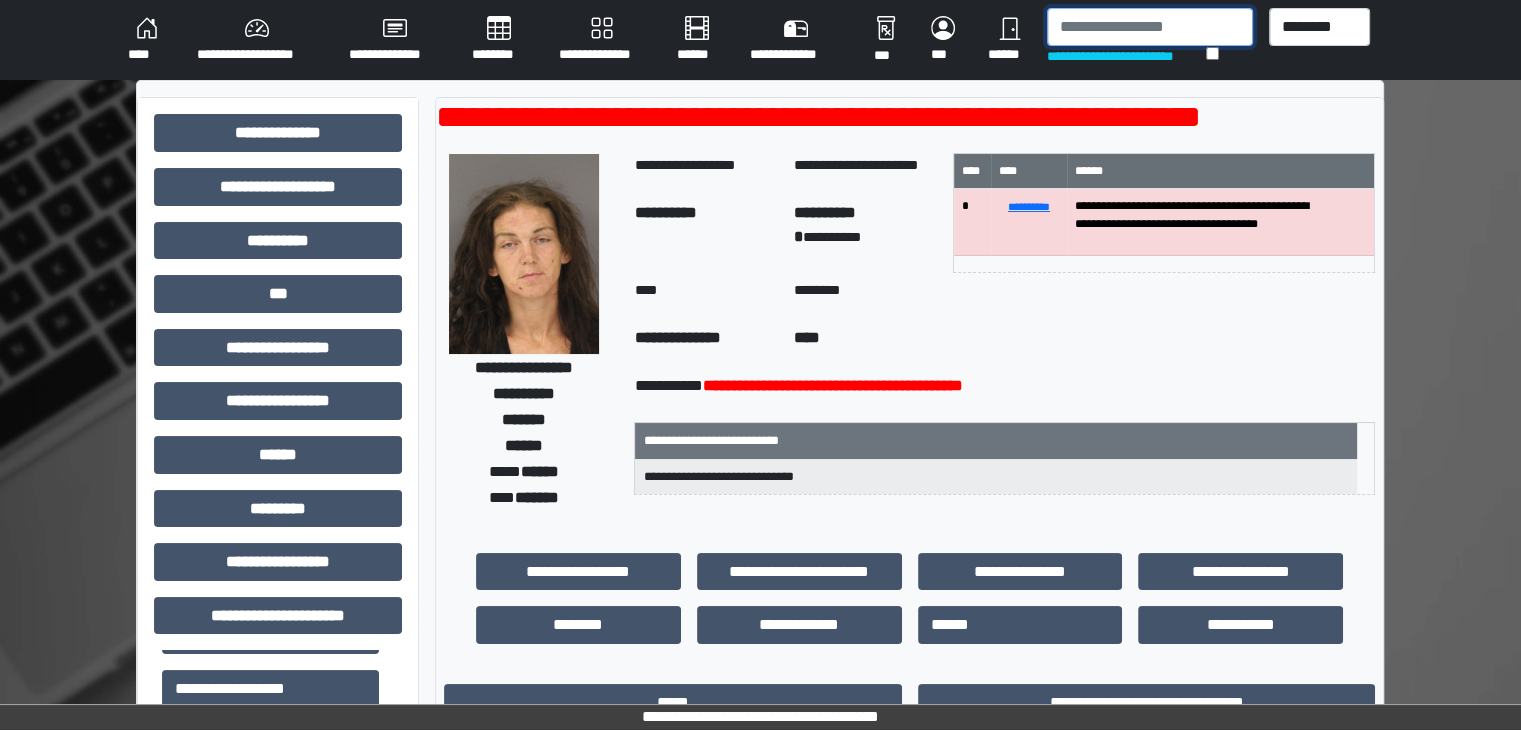 click at bounding box center (1150, 27) 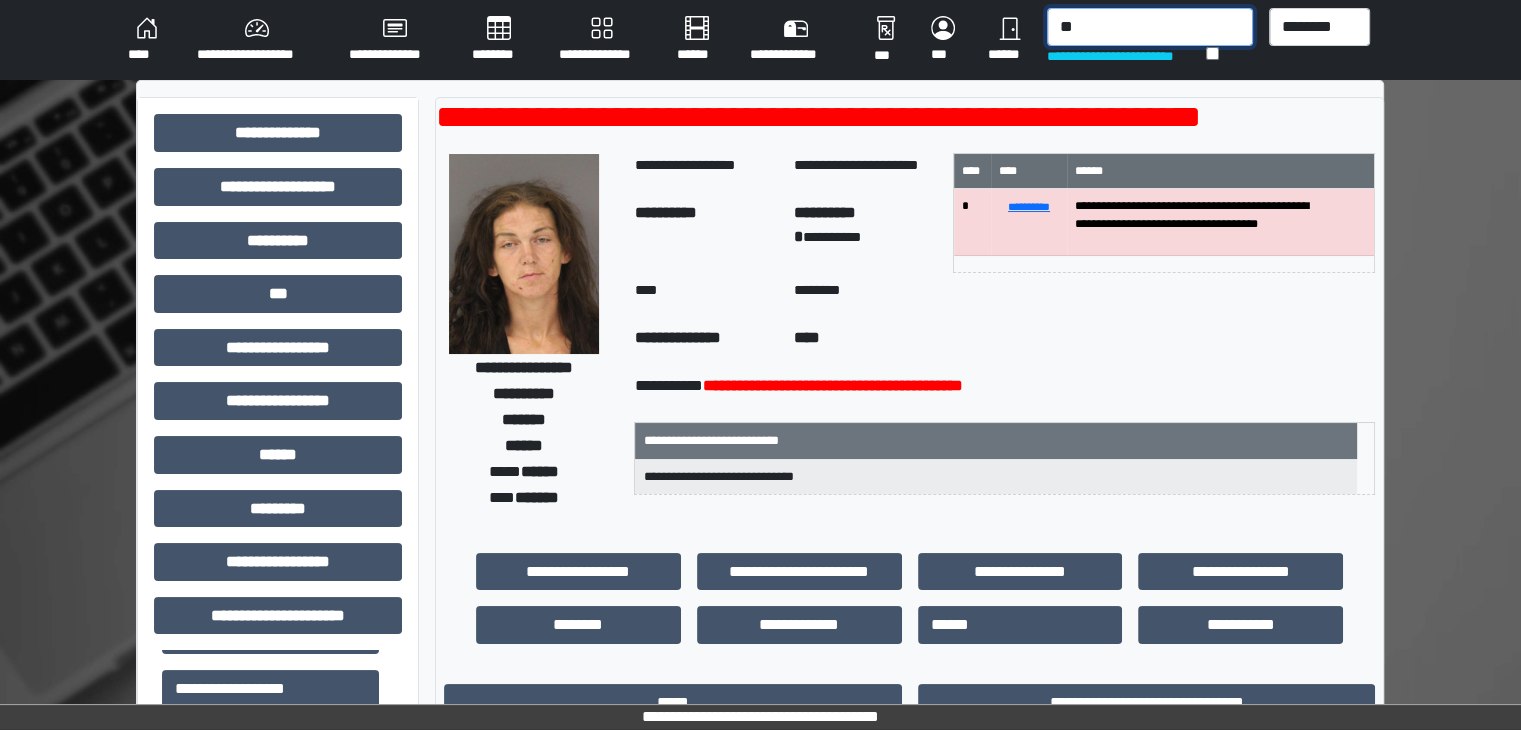 type on "*" 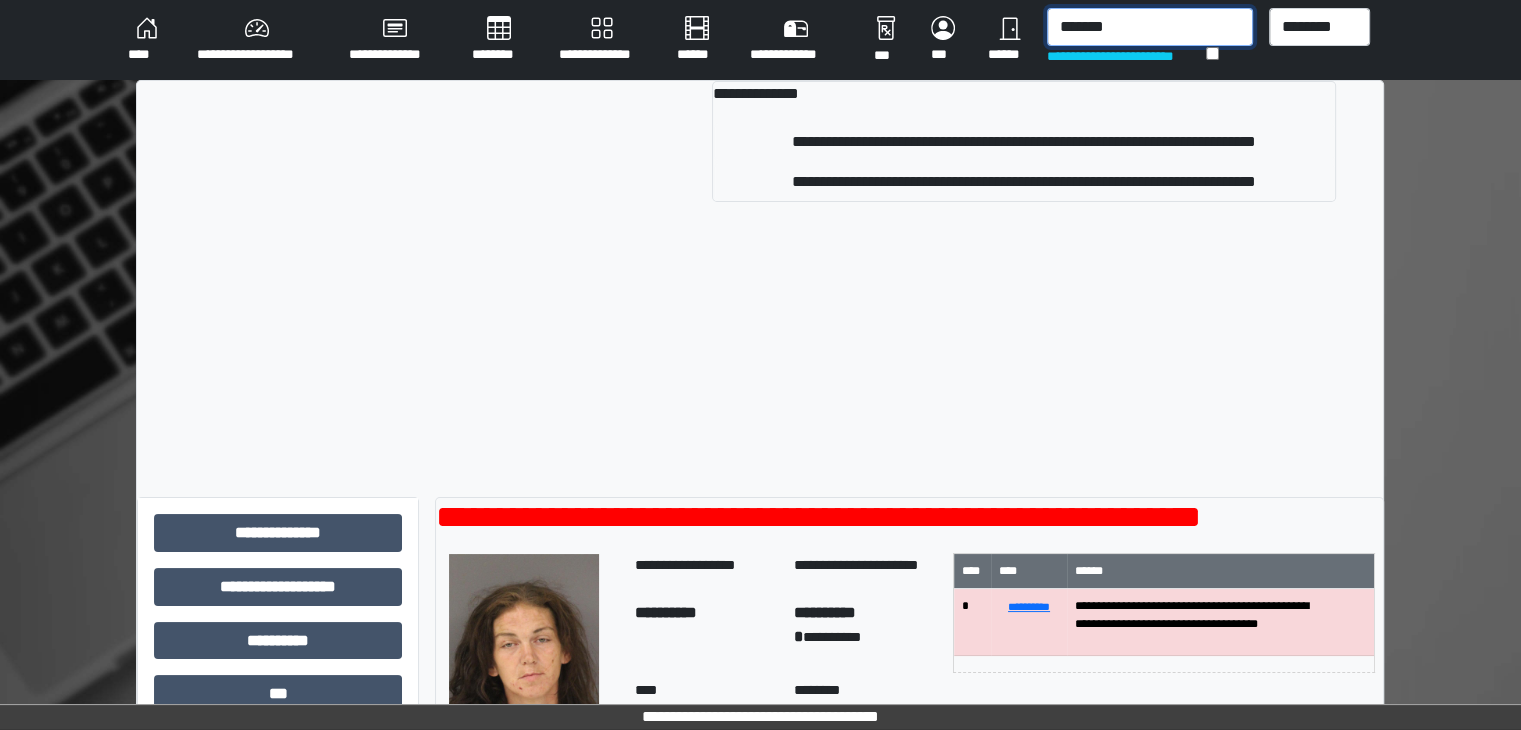 type on "*******" 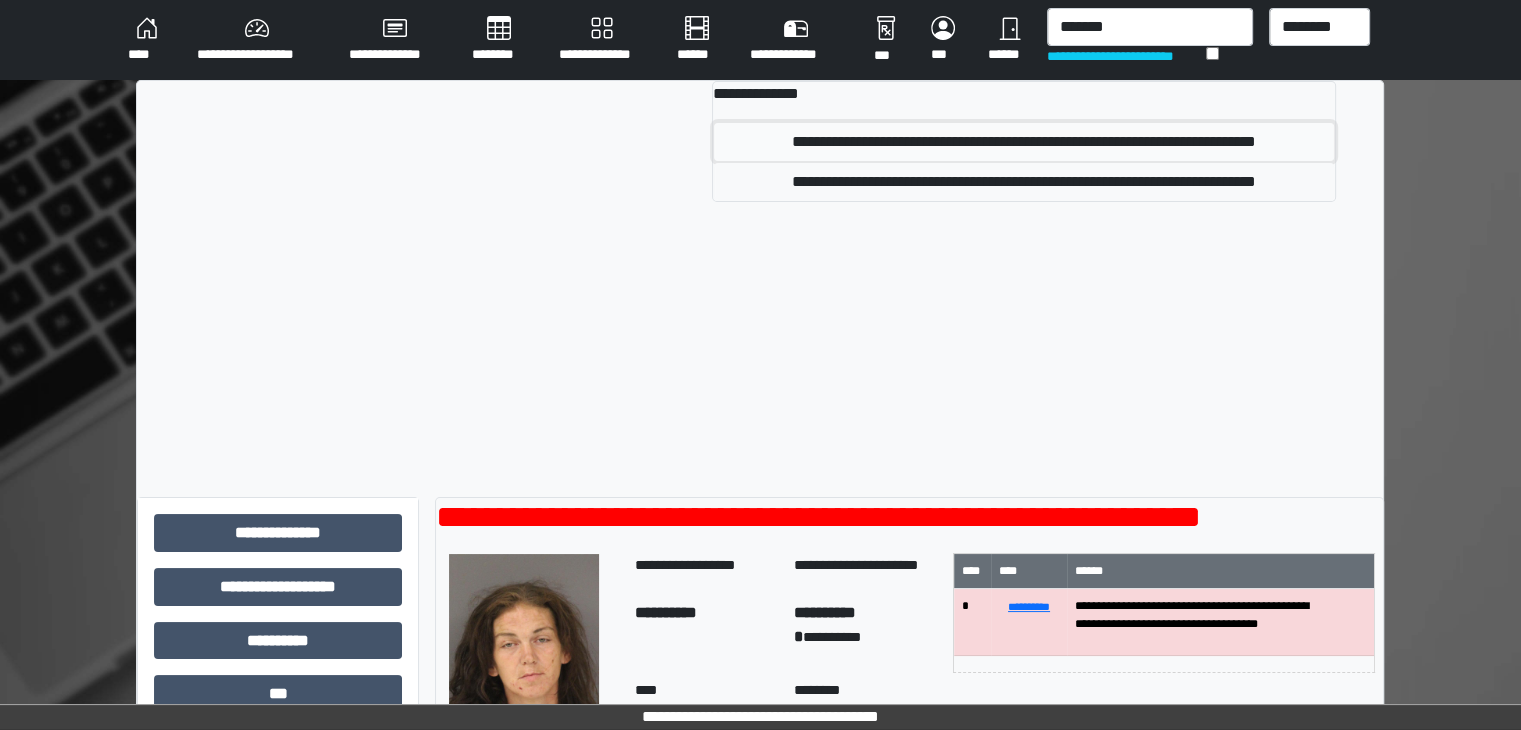 click on "**********" at bounding box center [1024, 142] 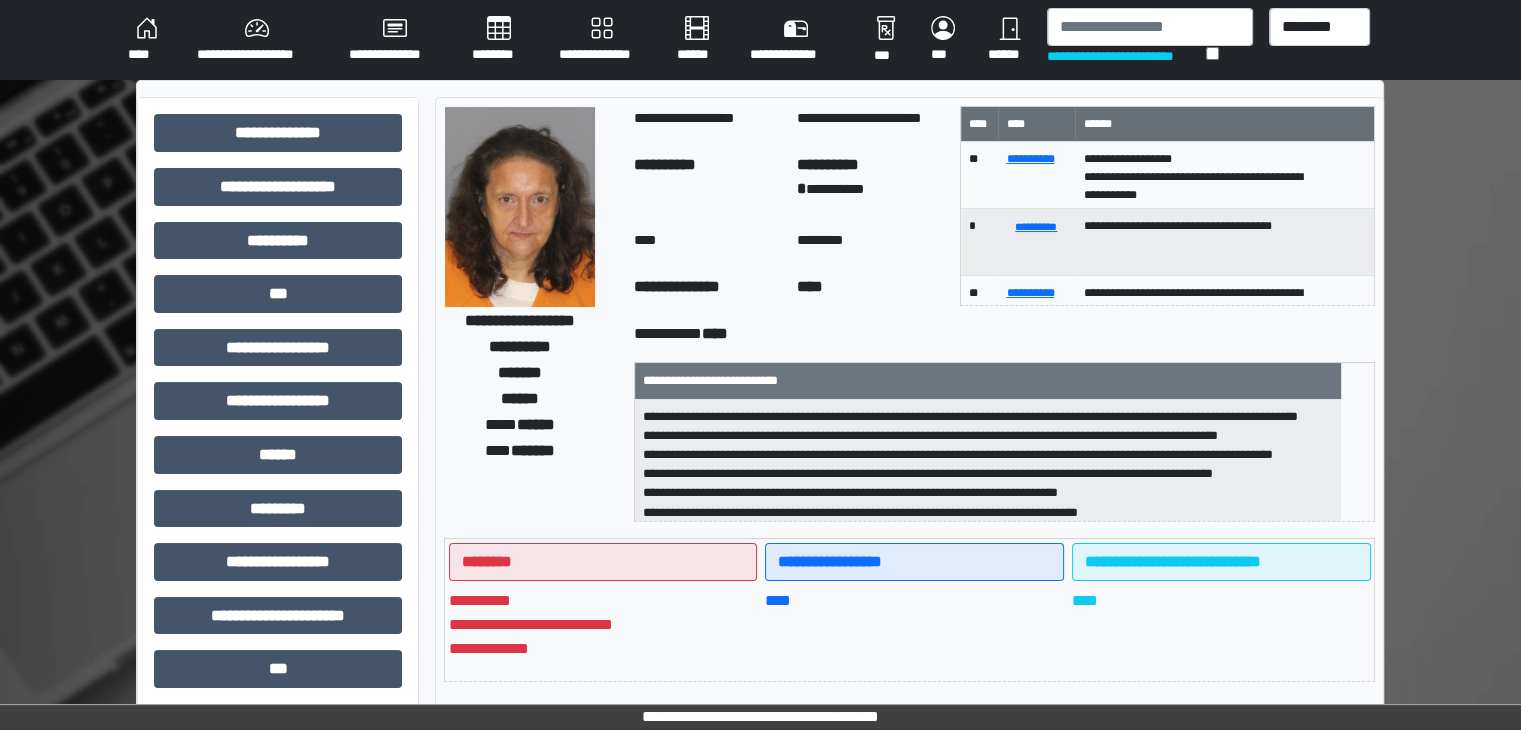 scroll, scrollTop: 23, scrollLeft: 0, axis: vertical 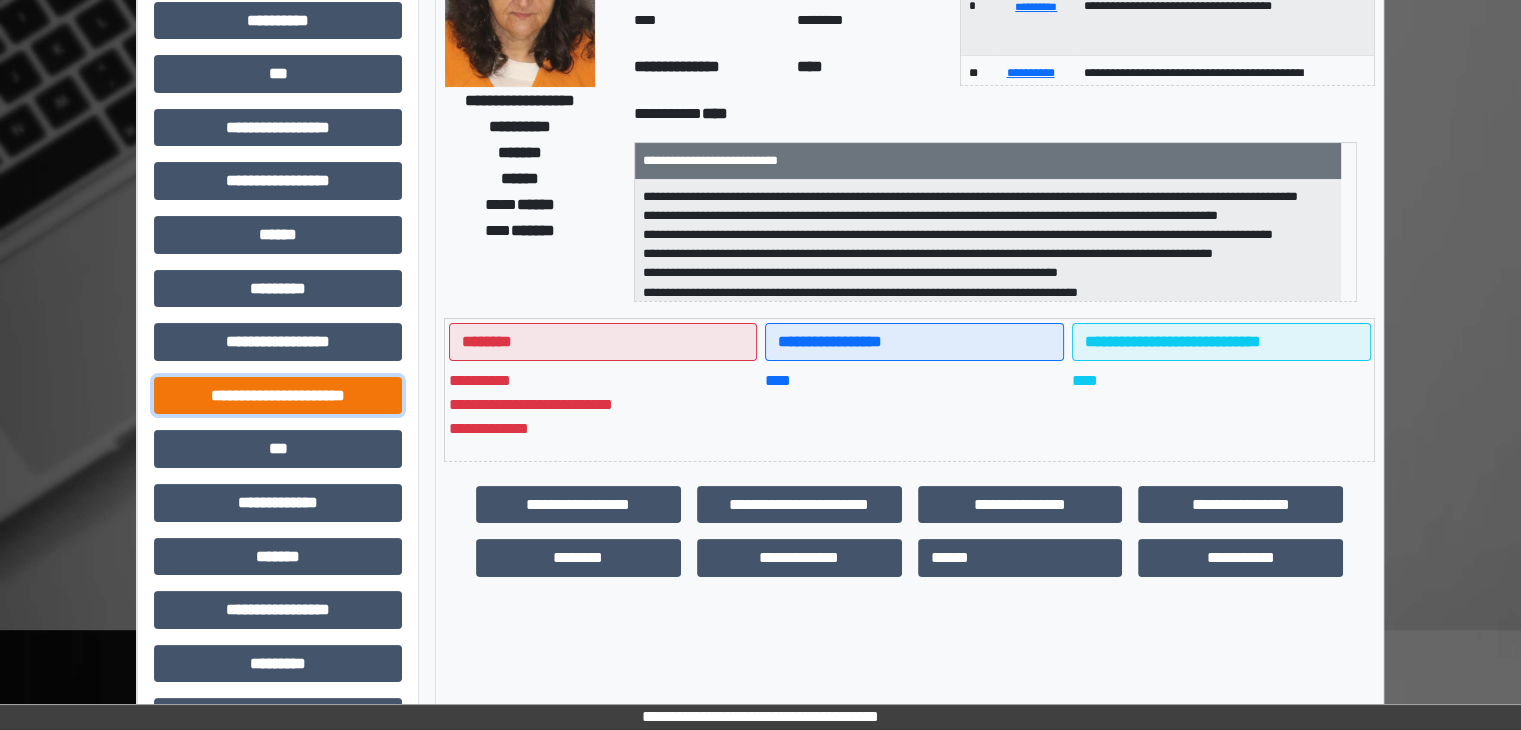 click on "**********" at bounding box center (278, 396) 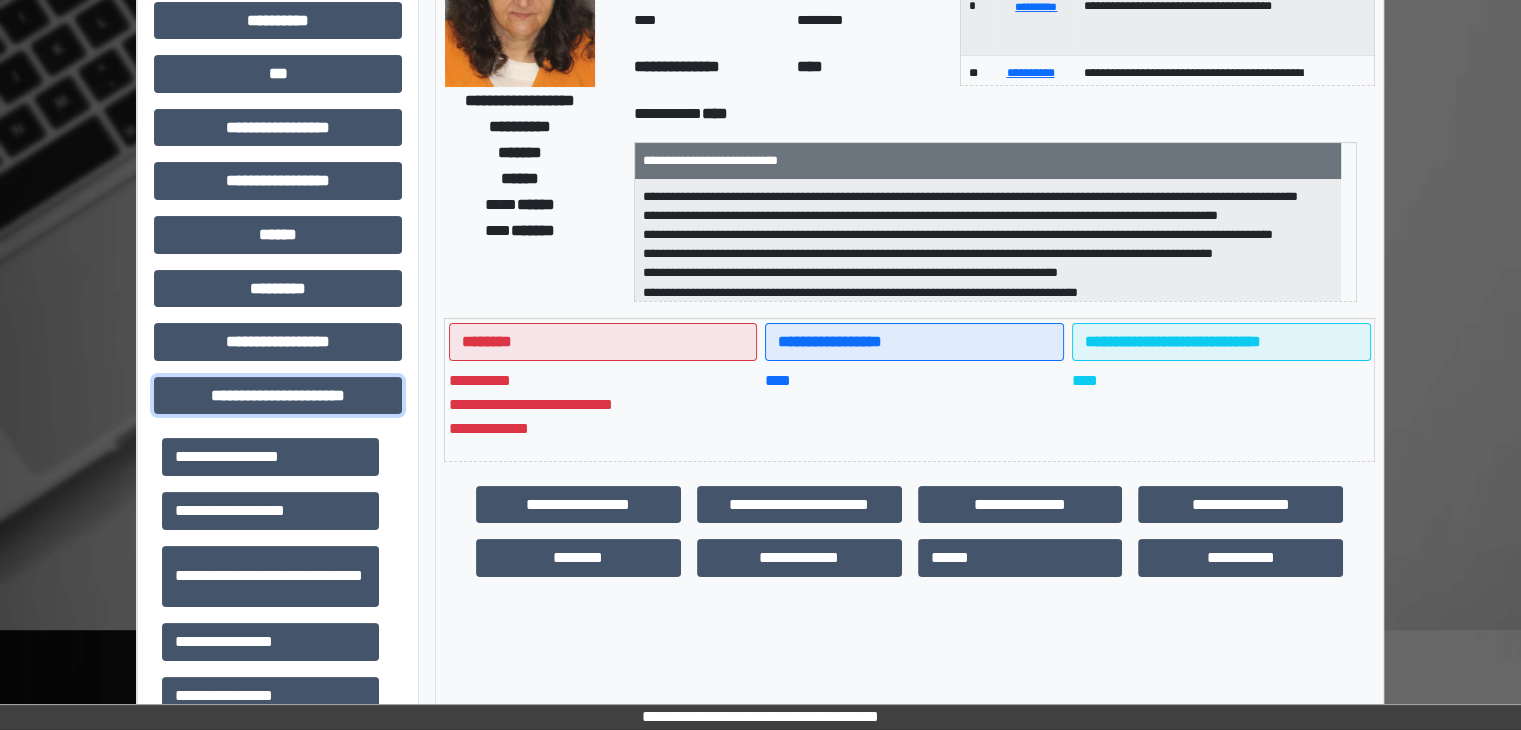 scroll, scrollTop: 42, scrollLeft: 0, axis: vertical 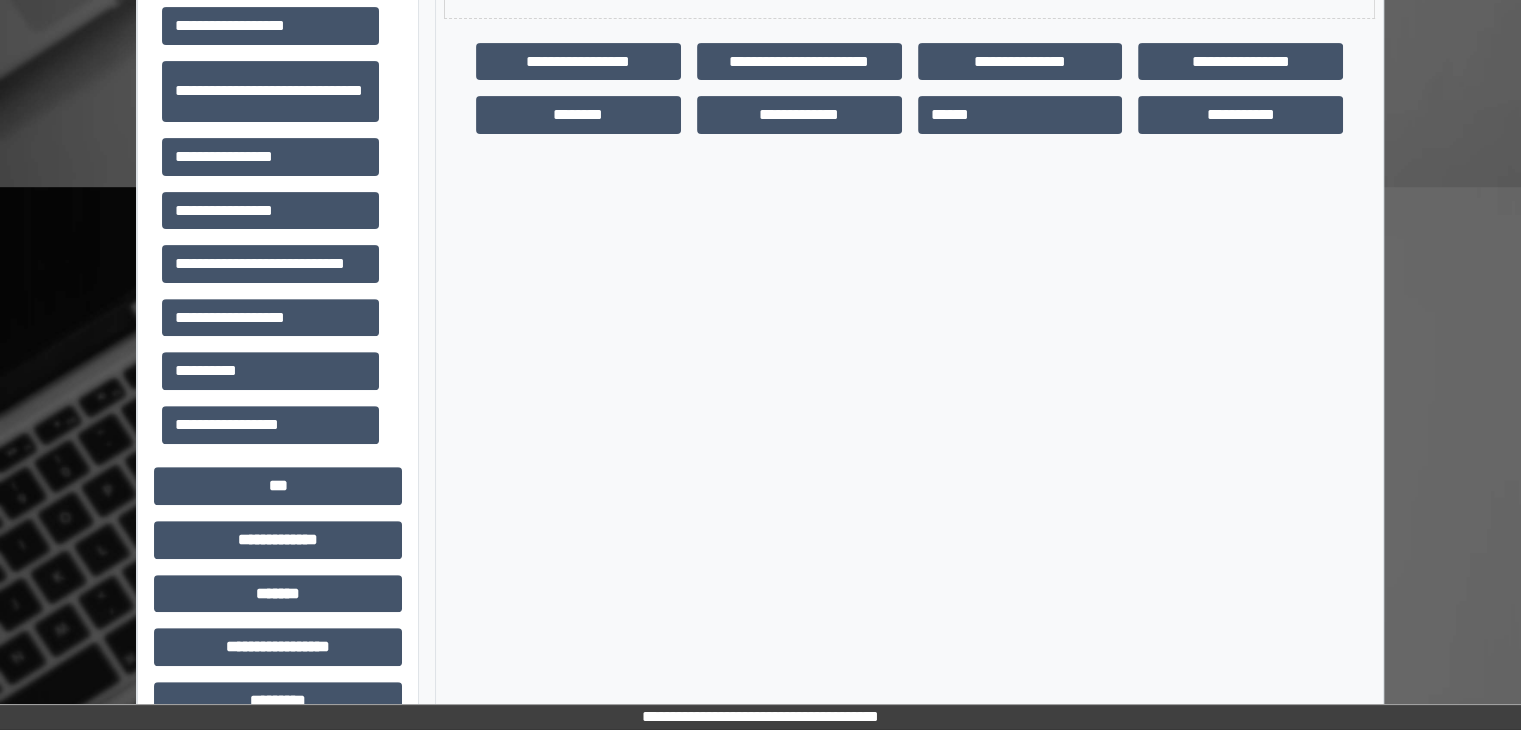 click on "**********" at bounding box center [270, 425] 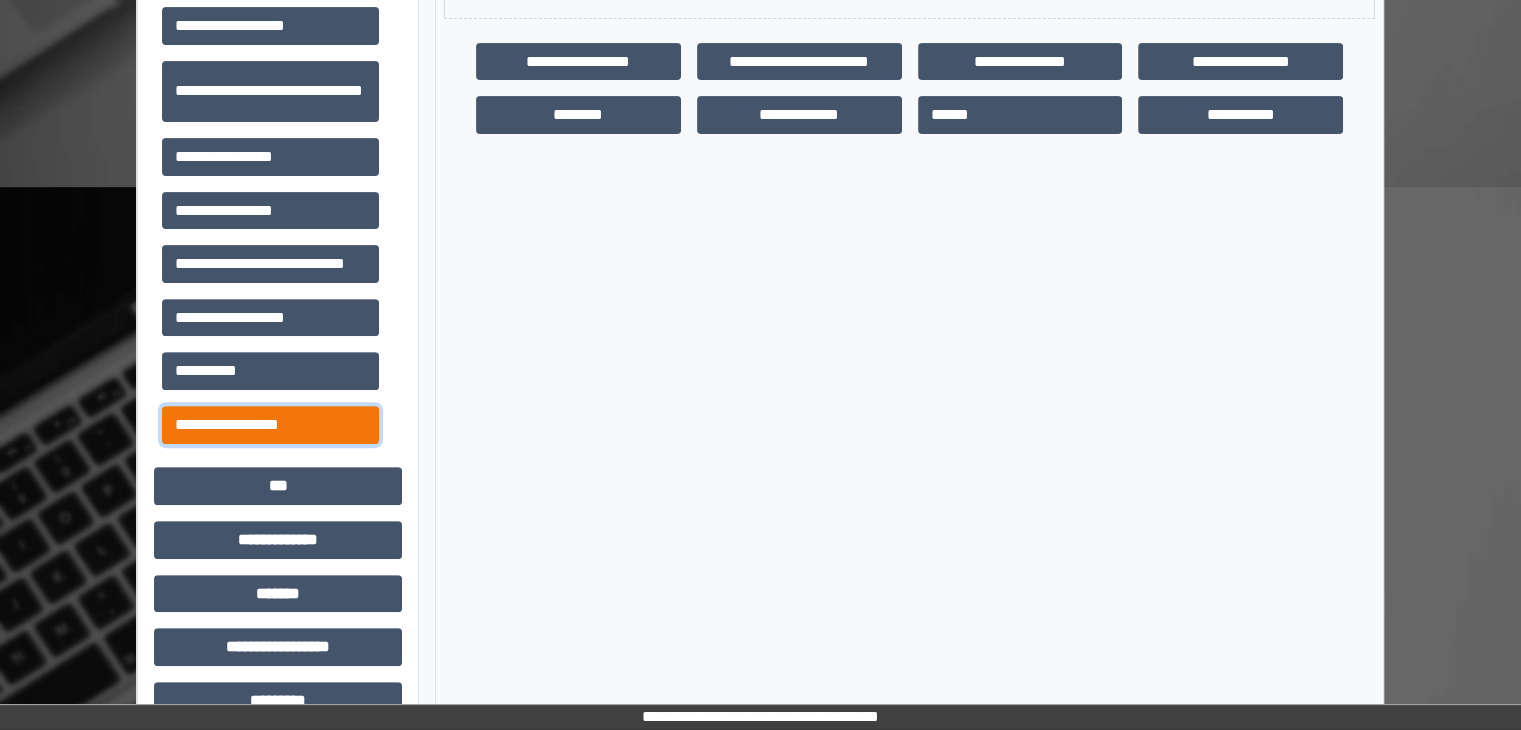 click on "**********" at bounding box center (270, 425) 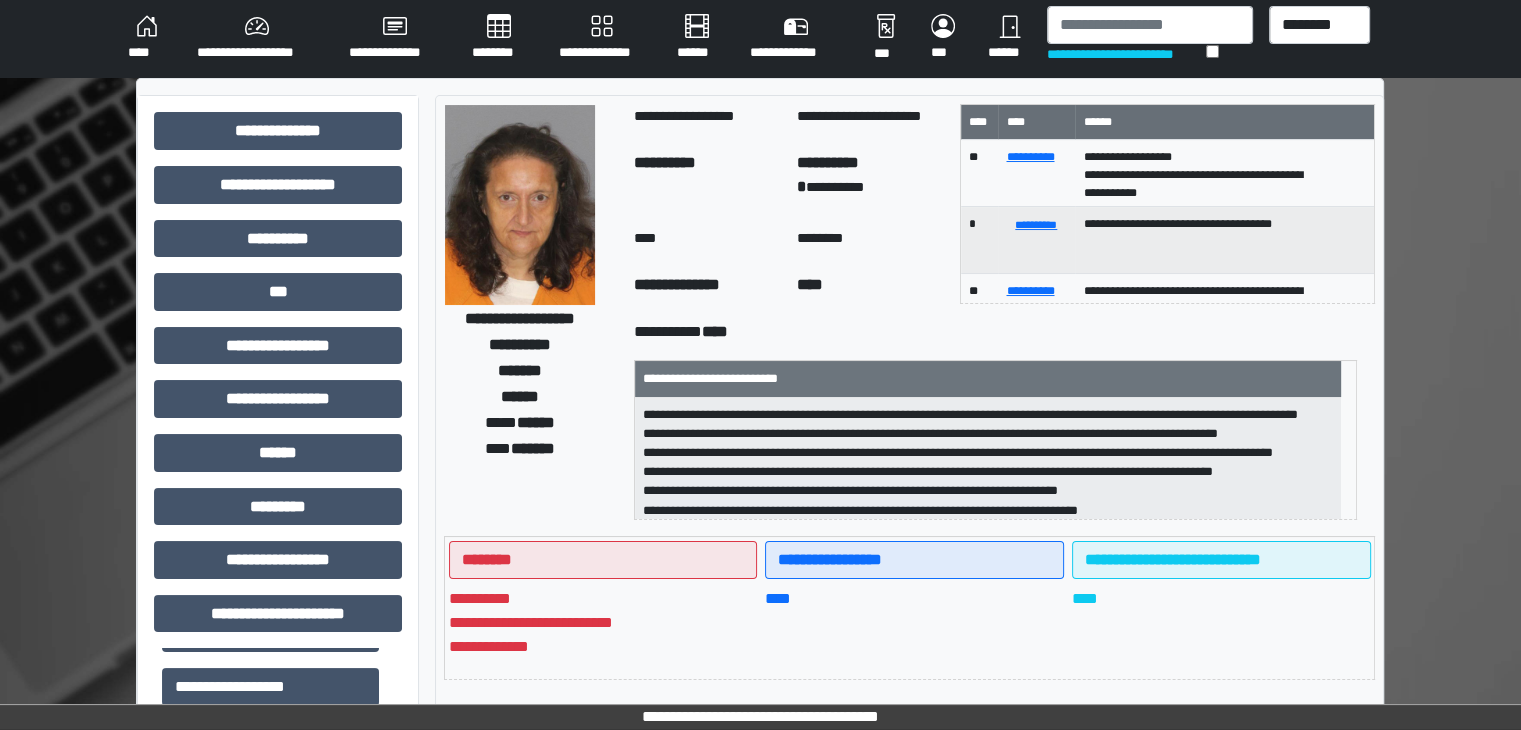 scroll, scrollTop: 0, scrollLeft: 0, axis: both 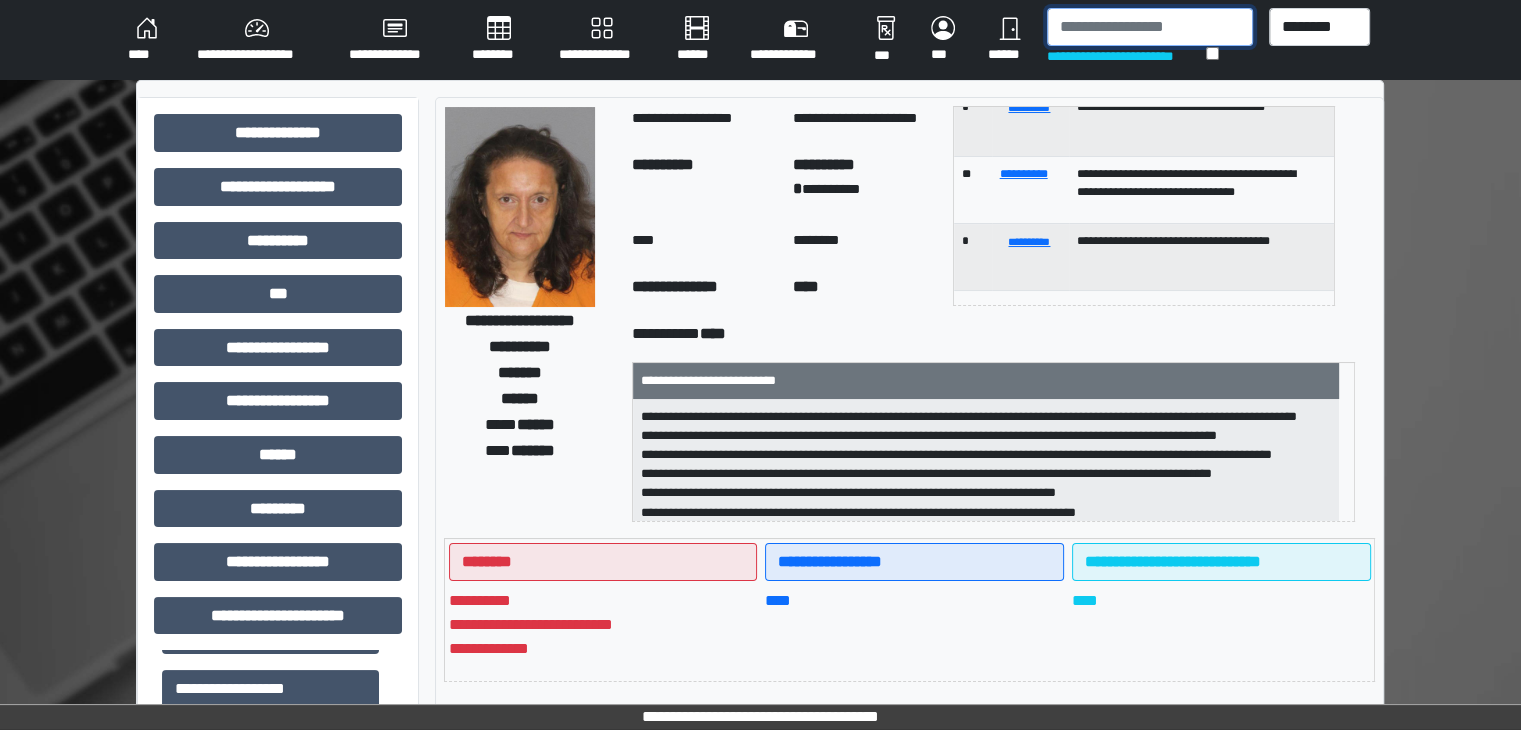 click at bounding box center [1150, 27] 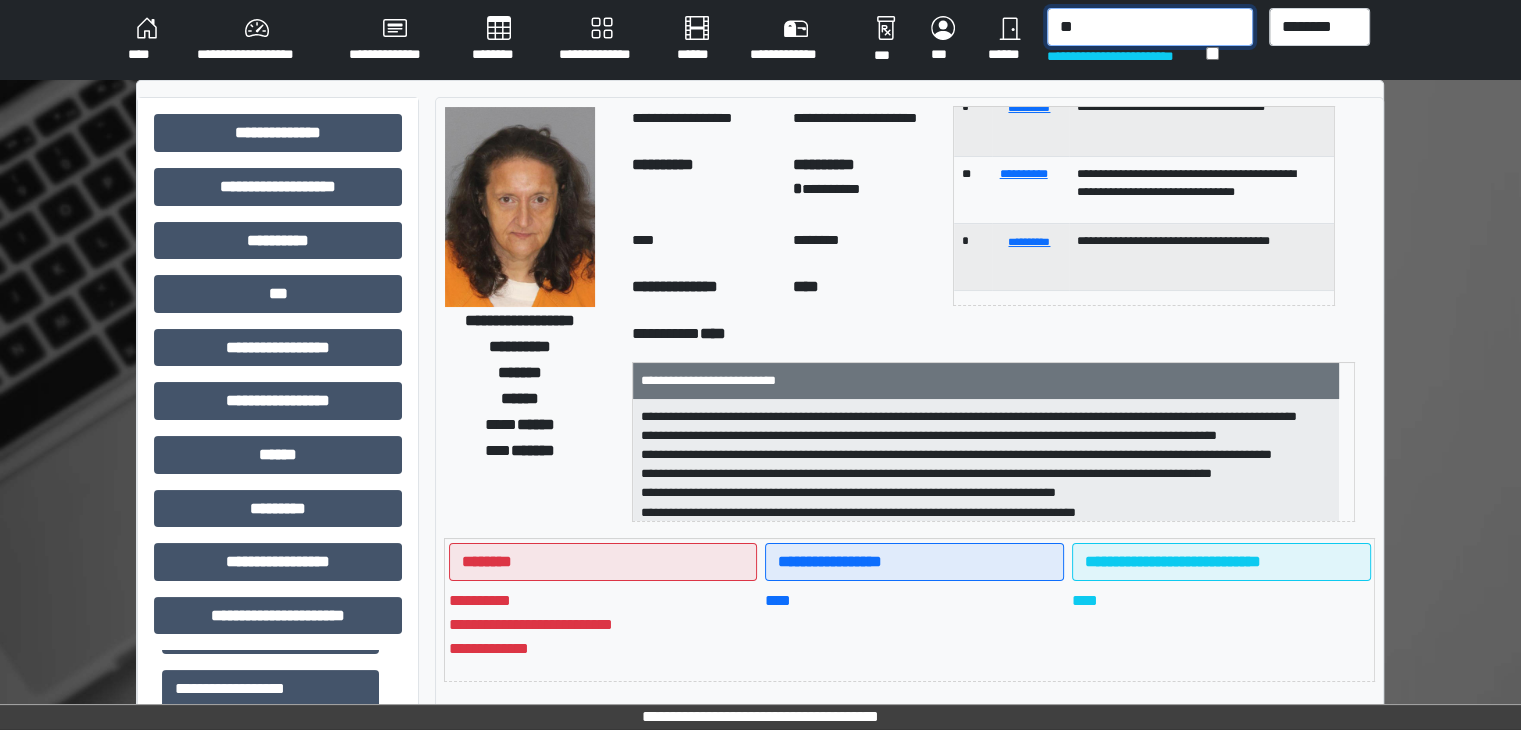 type on "*" 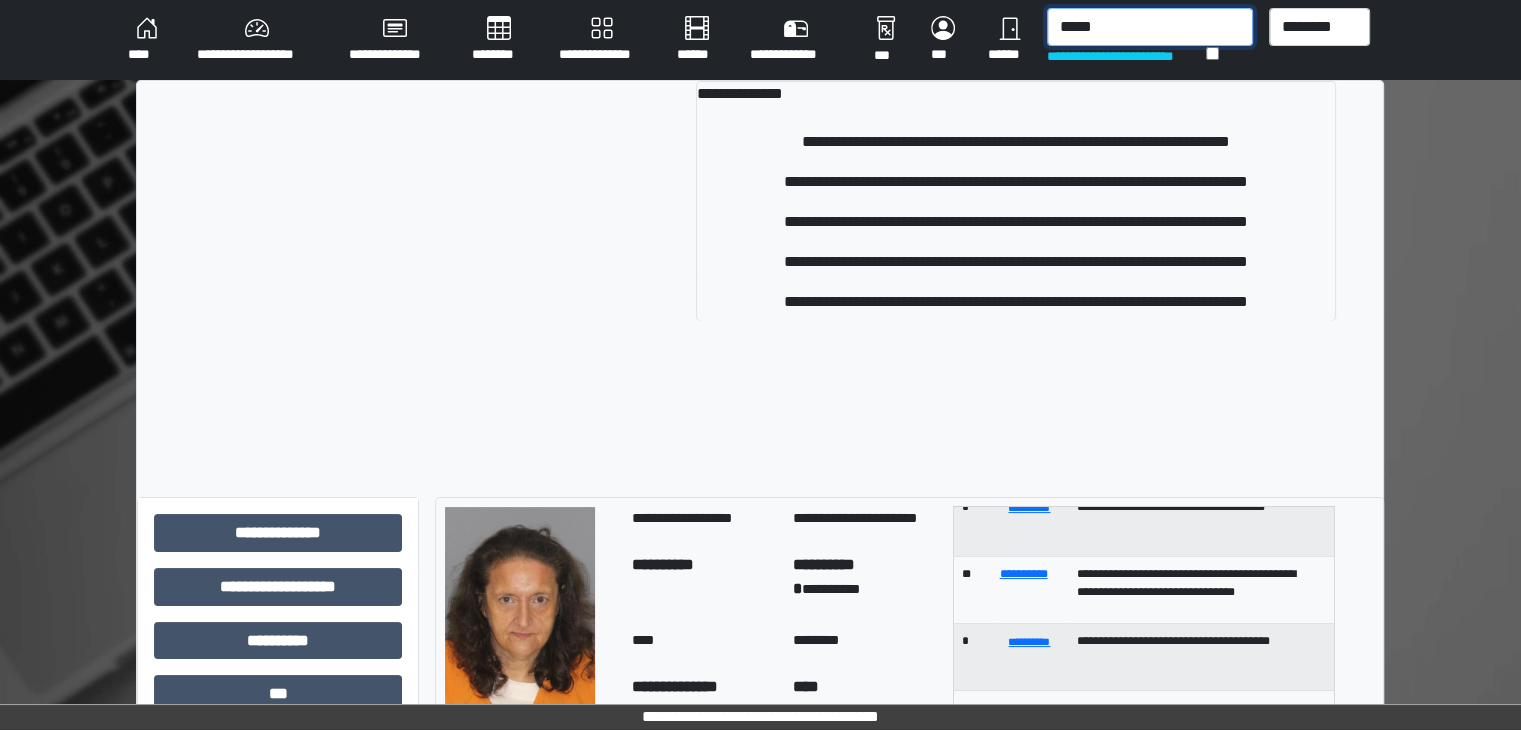 type on "*****" 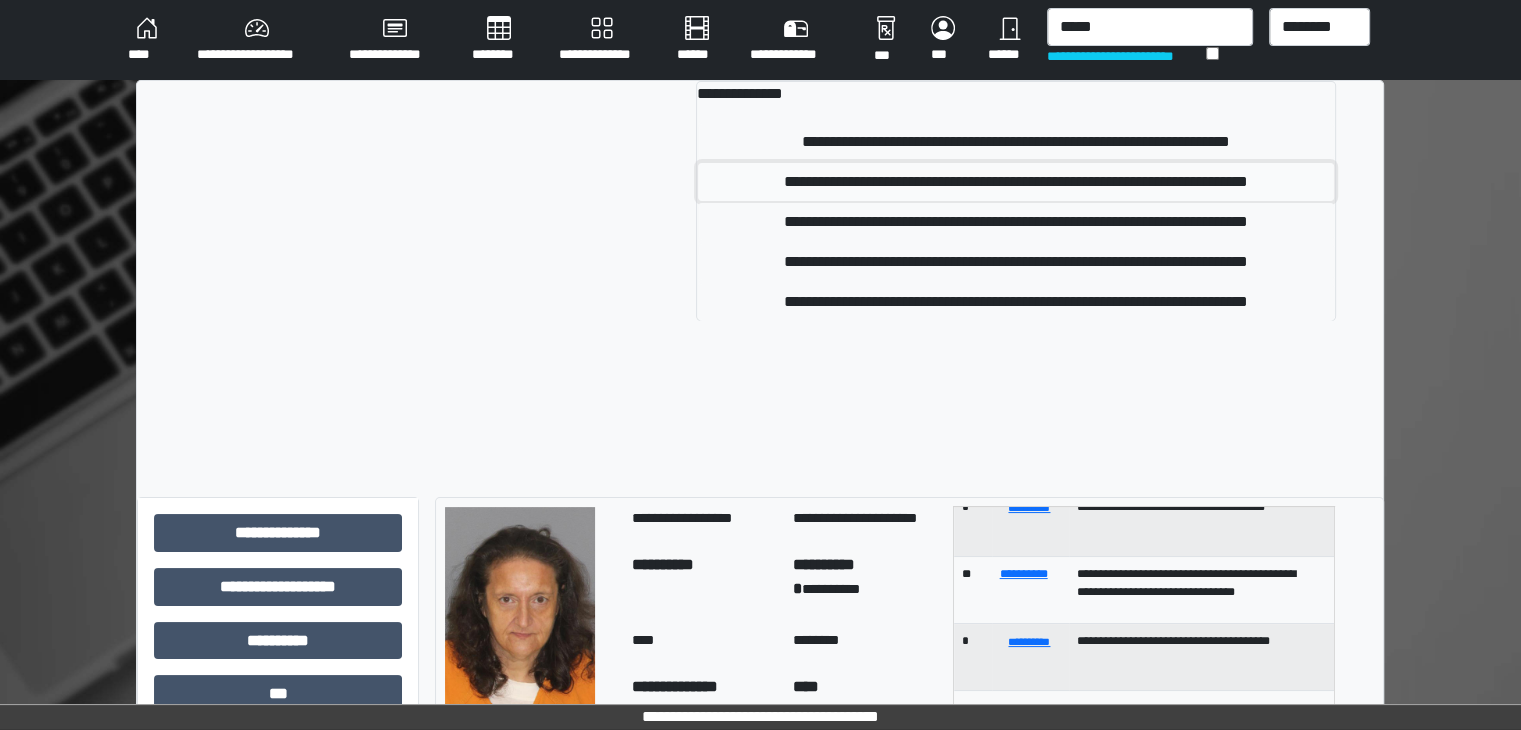 click on "**********" at bounding box center [1016, 182] 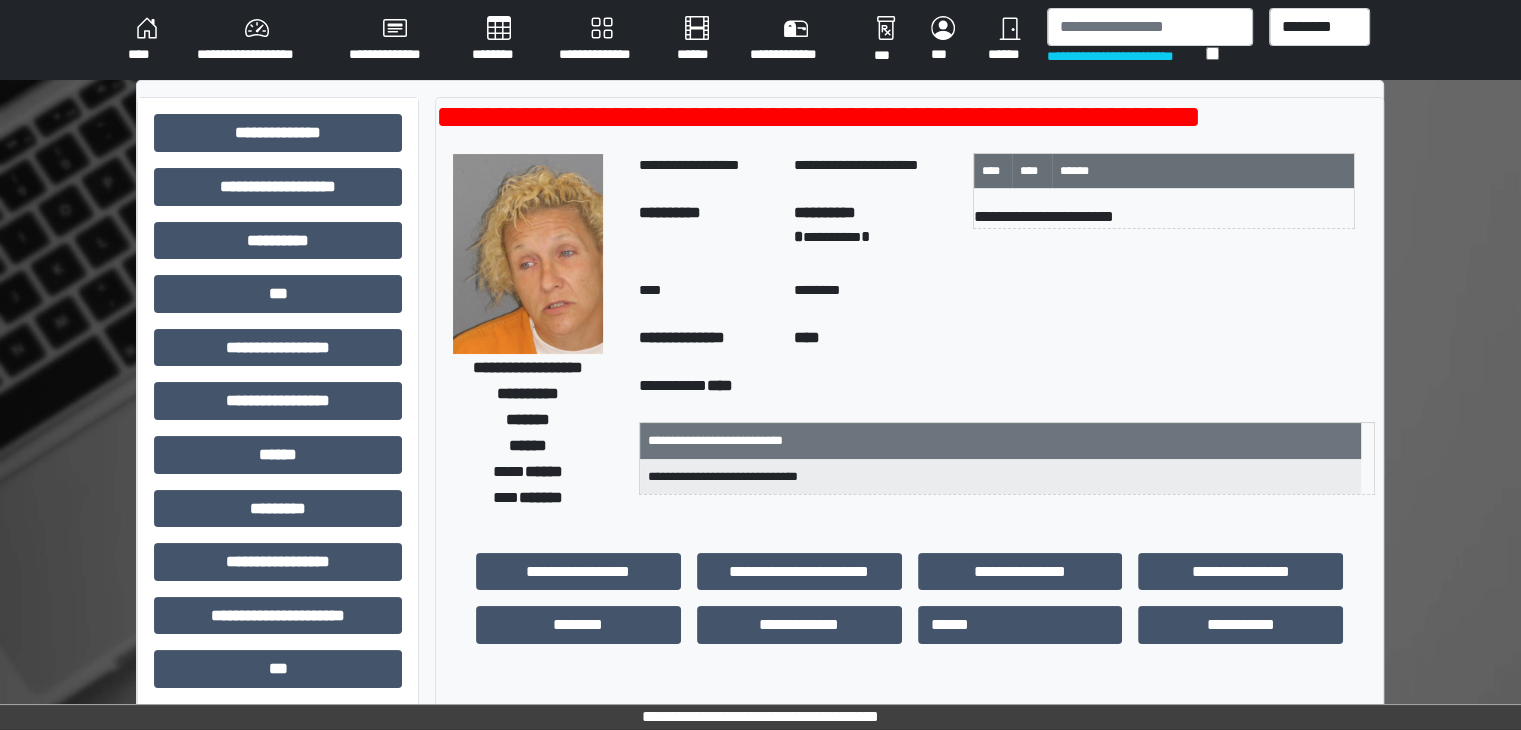 click on "**********" at bounding box center (1126, 56) 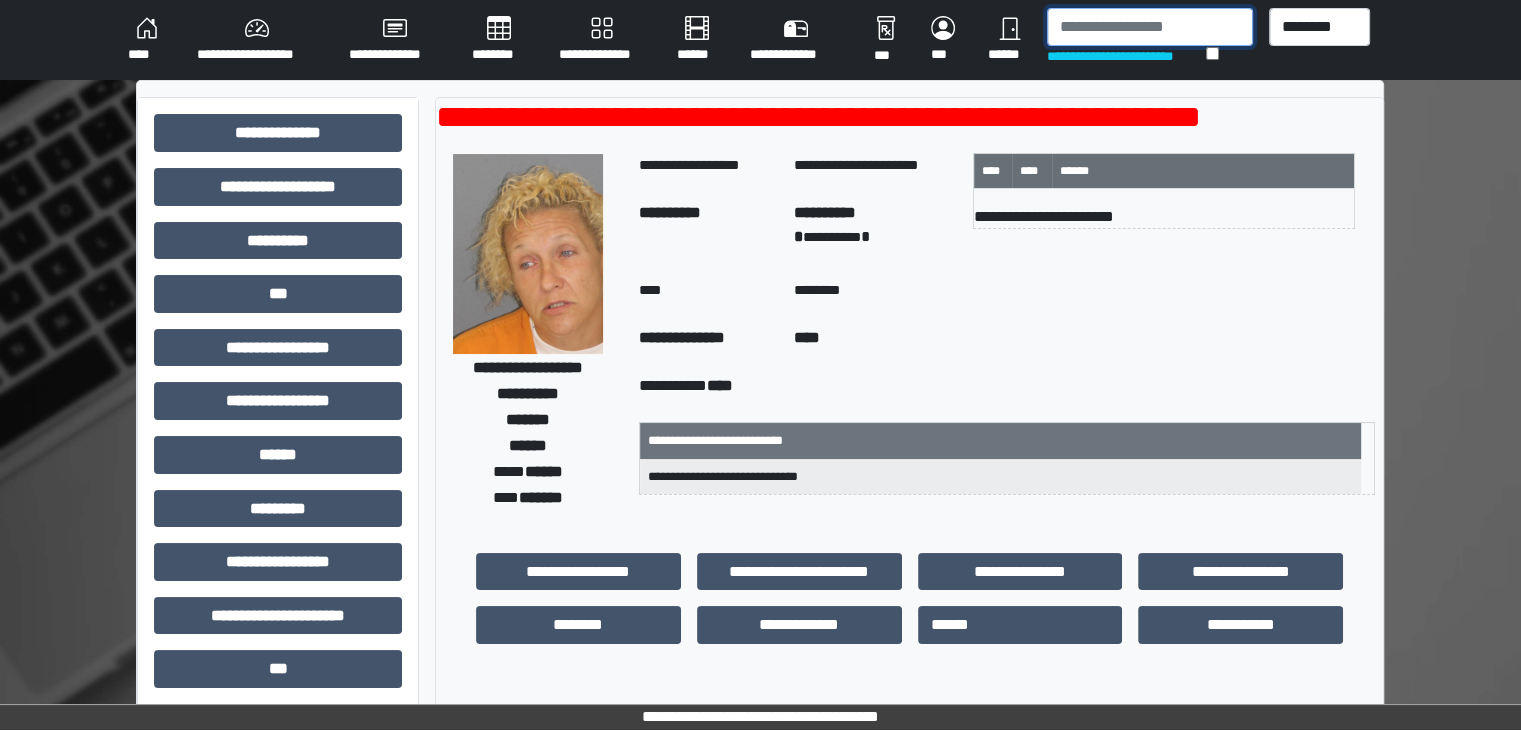 click at bounding box center (1150, 27) 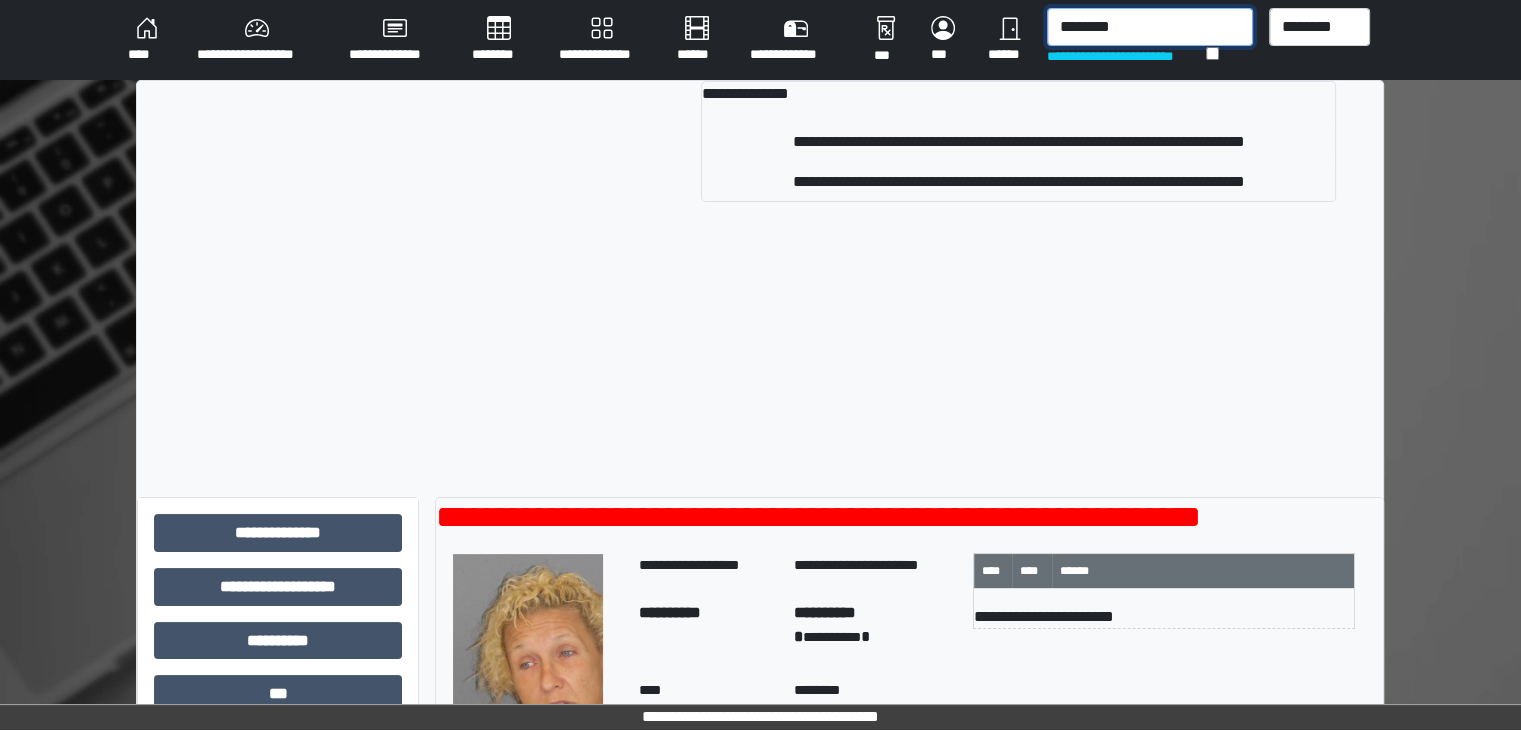 type on "********" 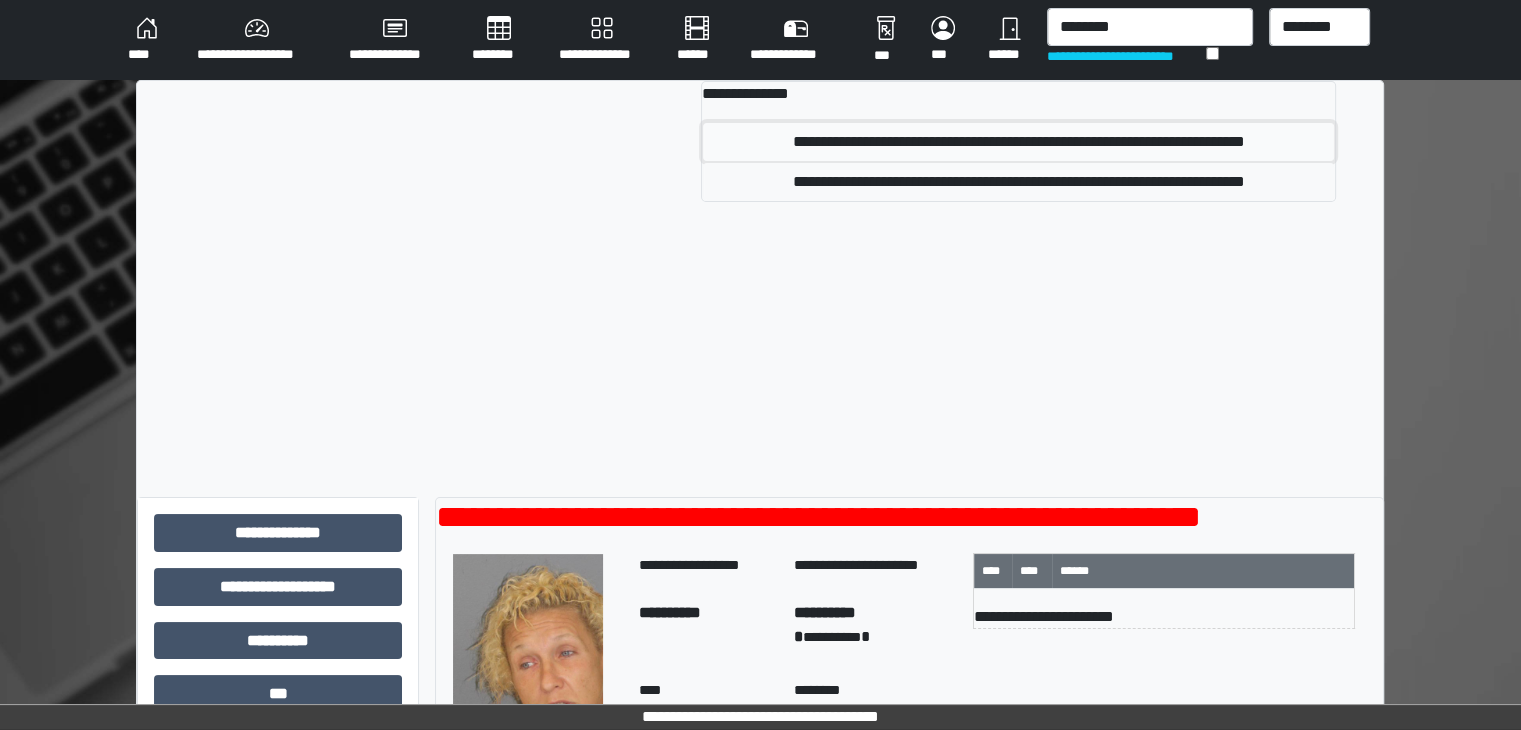 click on "**********" at bounding box center (1018, 142) 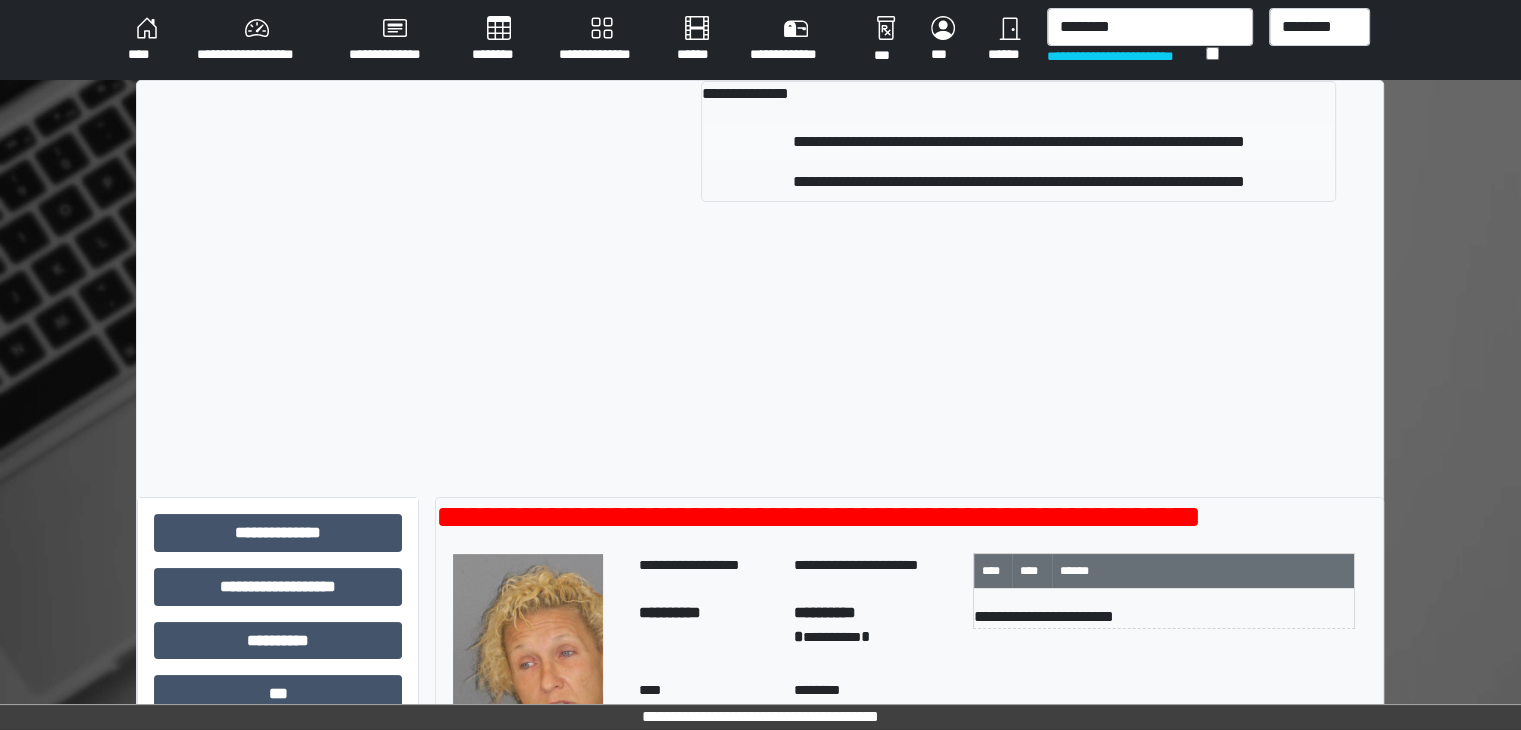 type 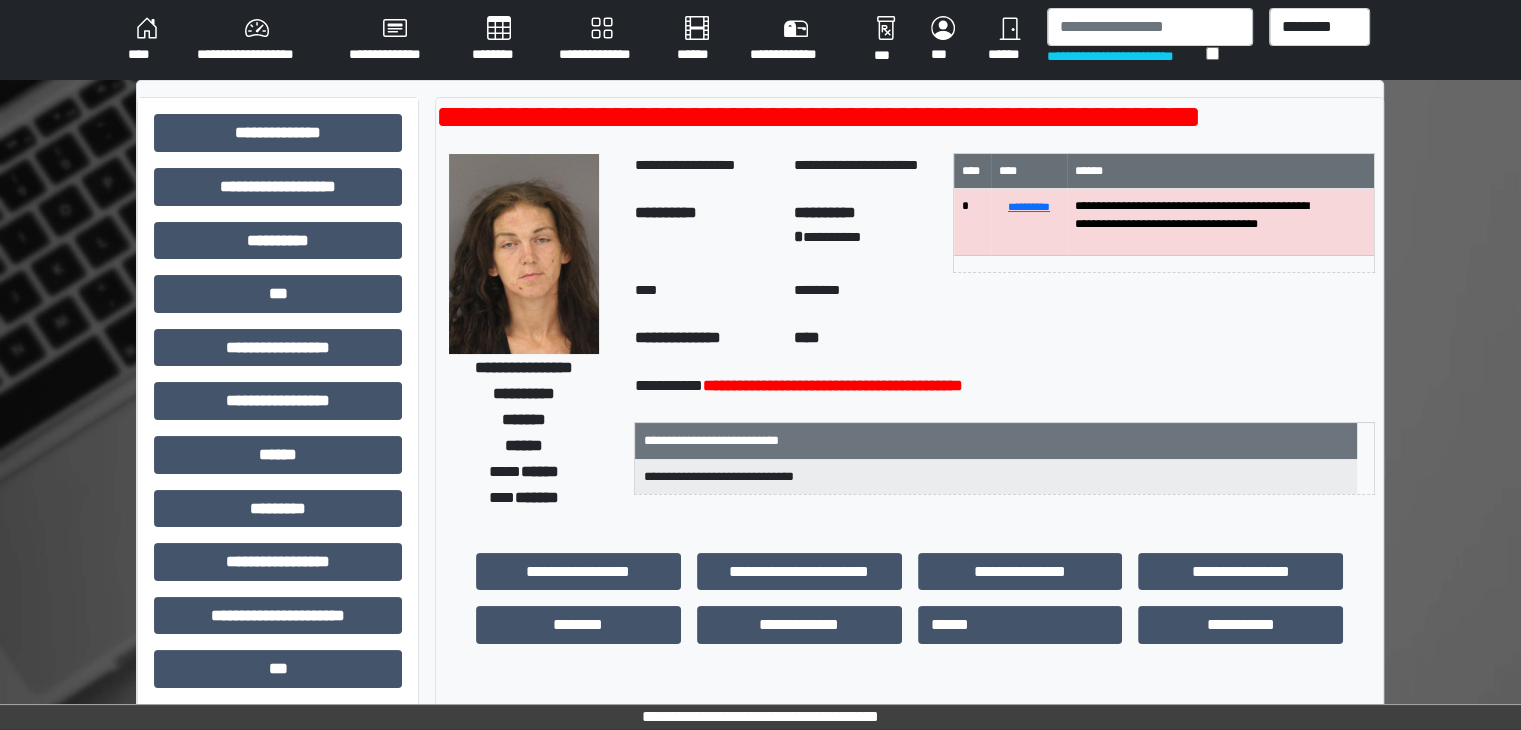 click on "**********" at bounding box center [909, 117] 